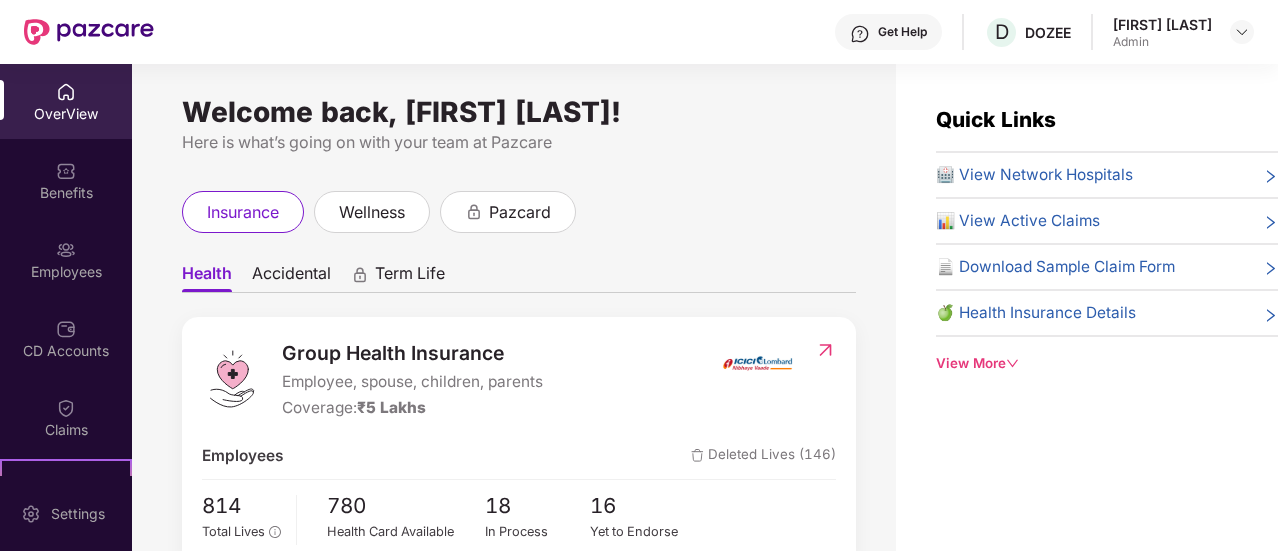 scroll, scrollTop: 0, scrollLeft: 0, axis: both 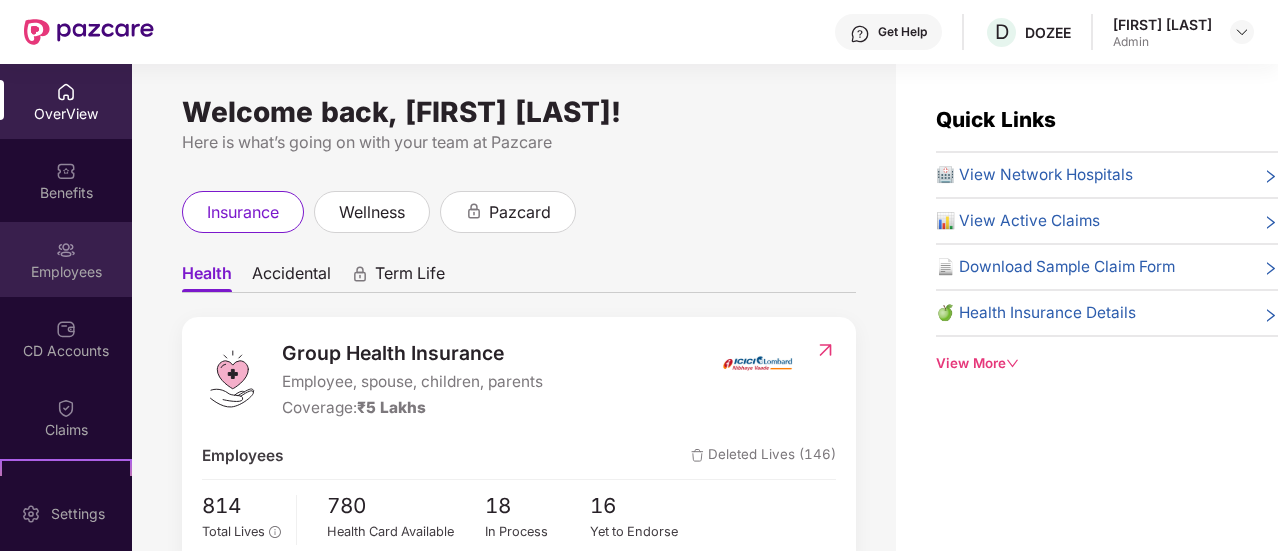 click on "Employees" at bounding box center [66, 272] 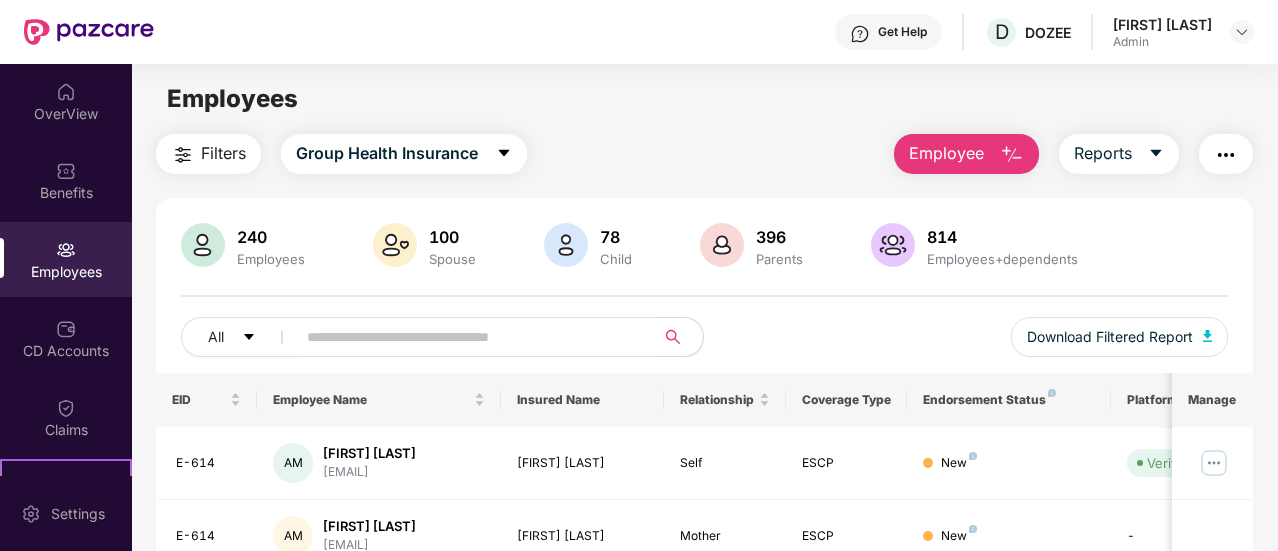 click at bounding box center [467, 337] 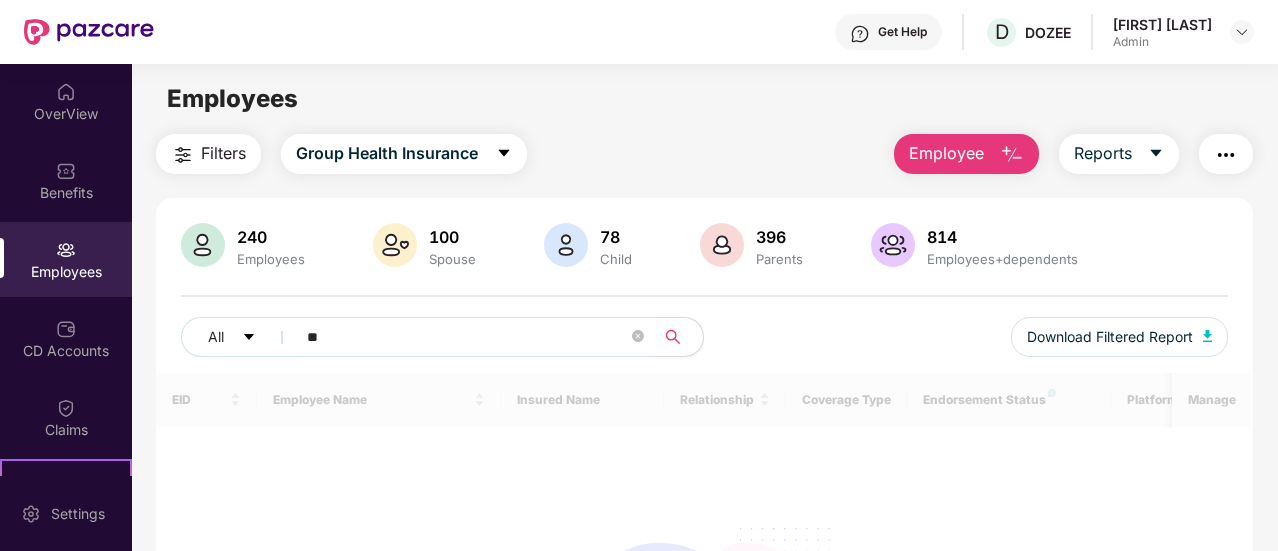 type on "*" 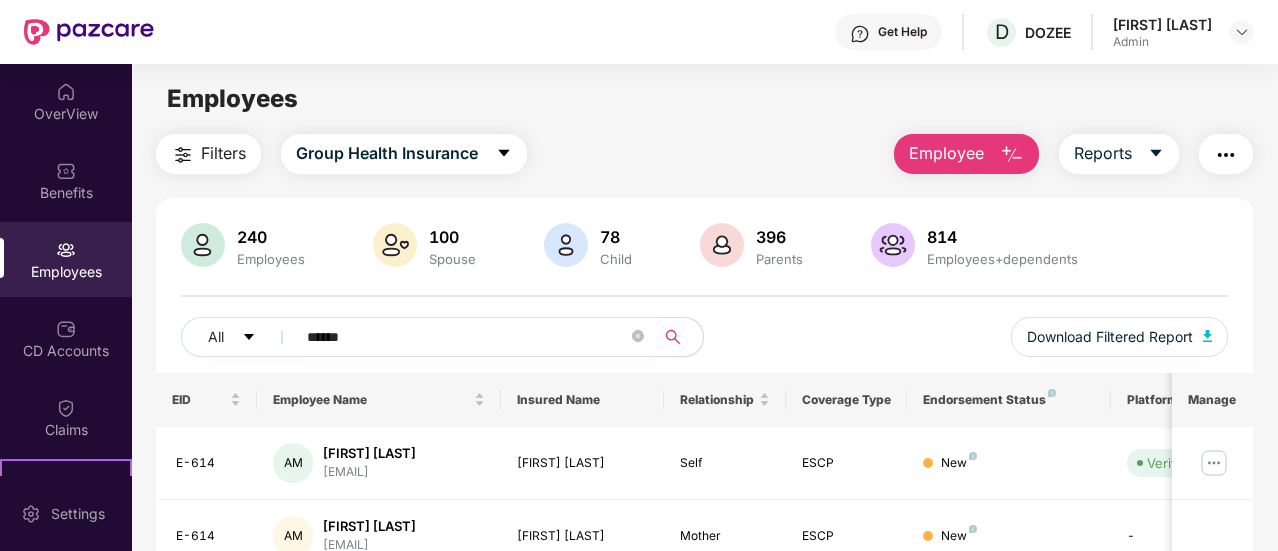 type on "******" 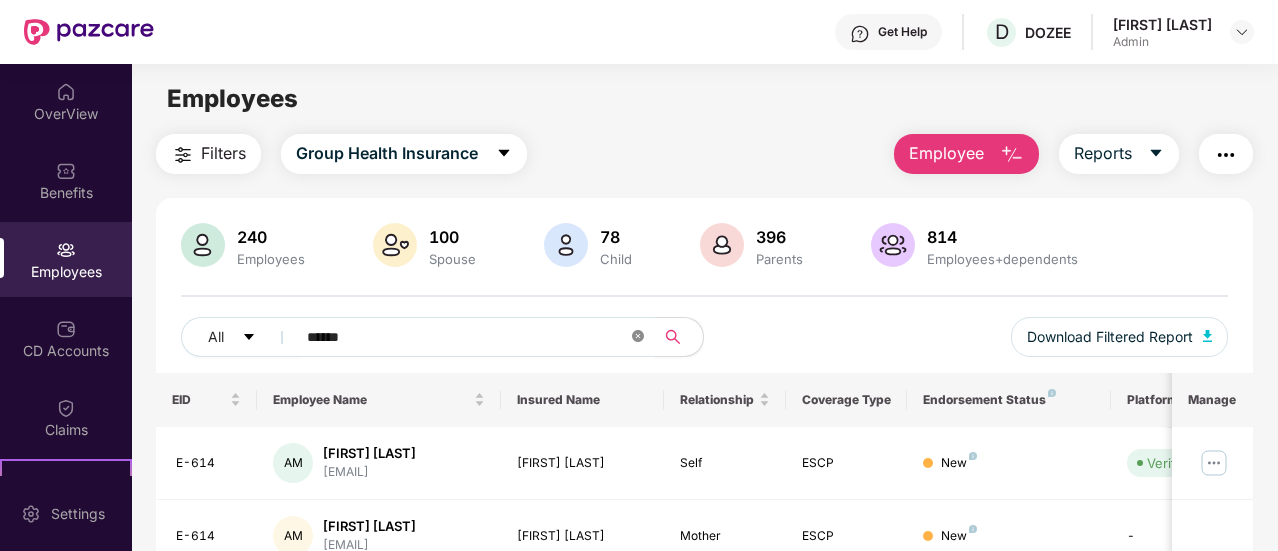 click 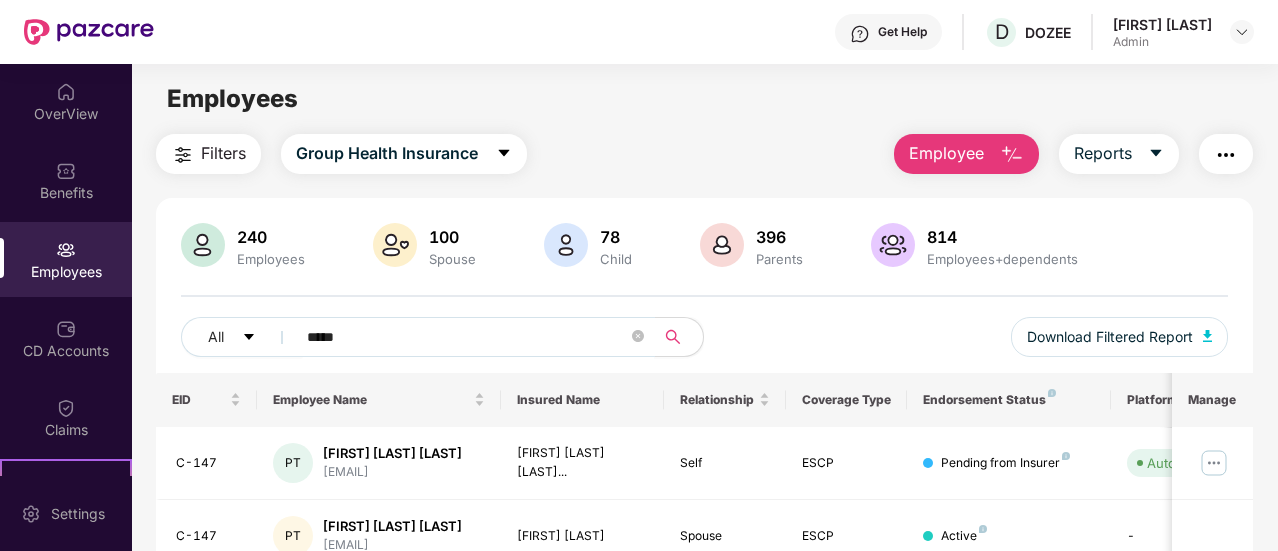 scroll, scrollTop: 54, scrollLeft: 0, axis: vertical 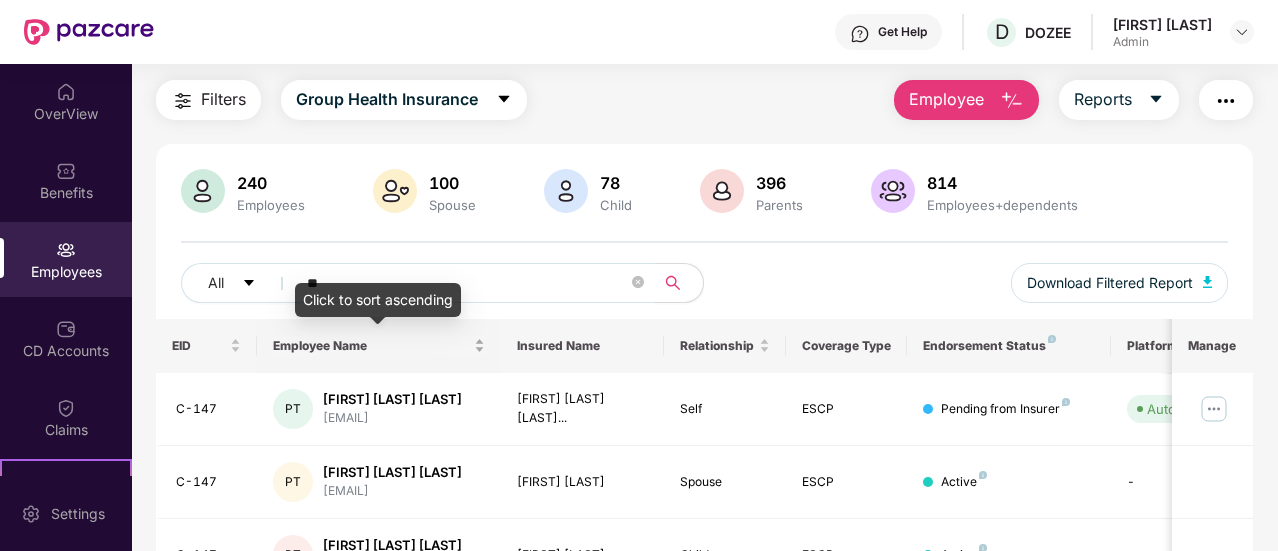 type on "*" 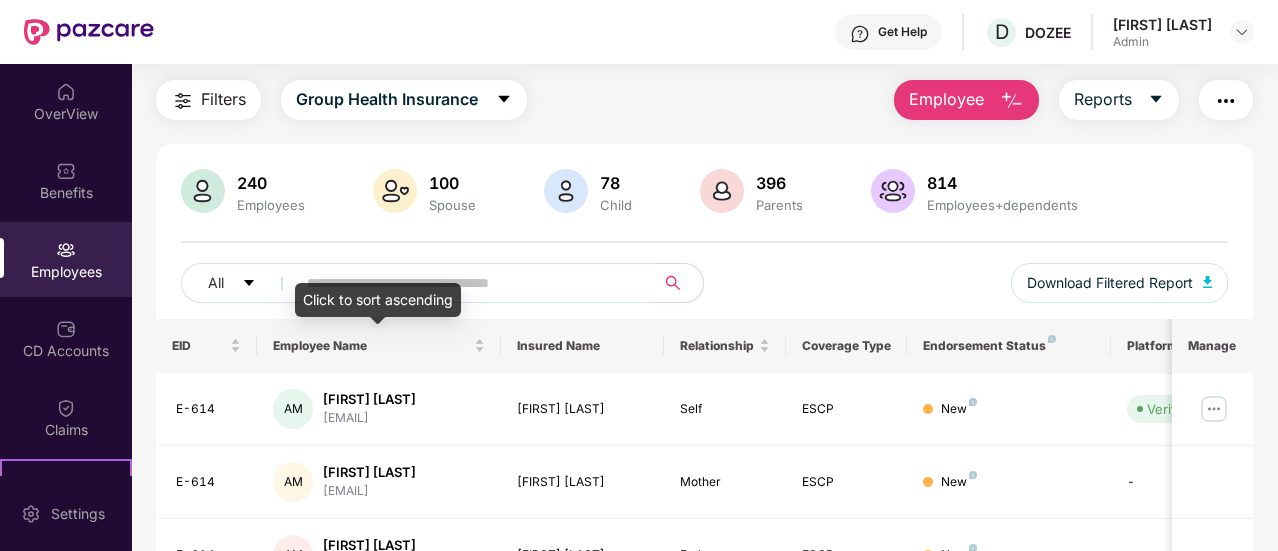 type on "*" 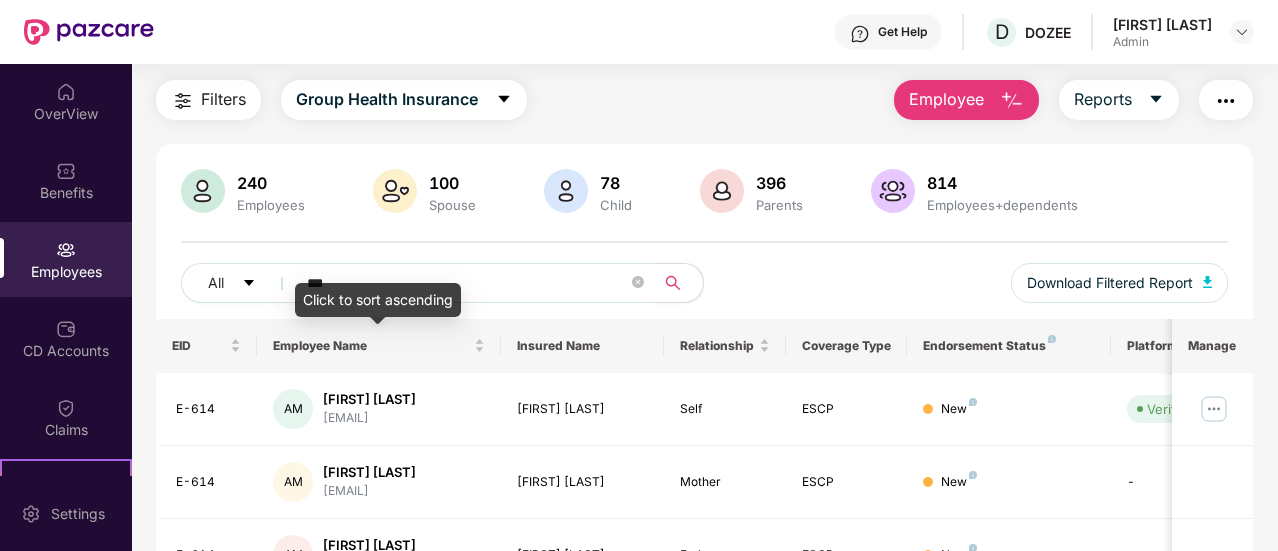 type on "****" 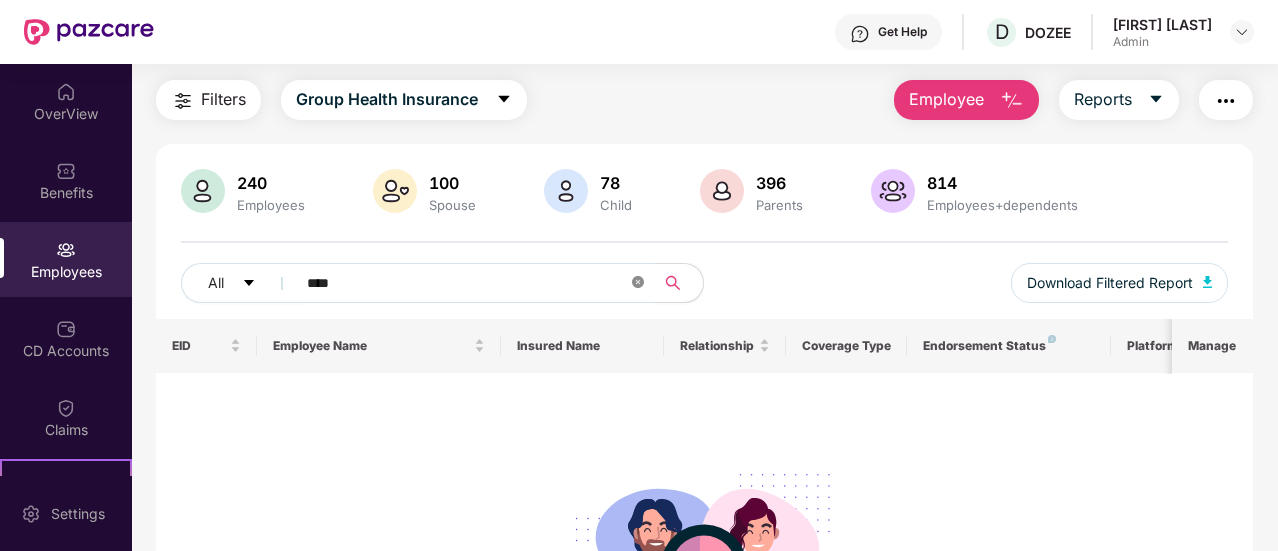 click 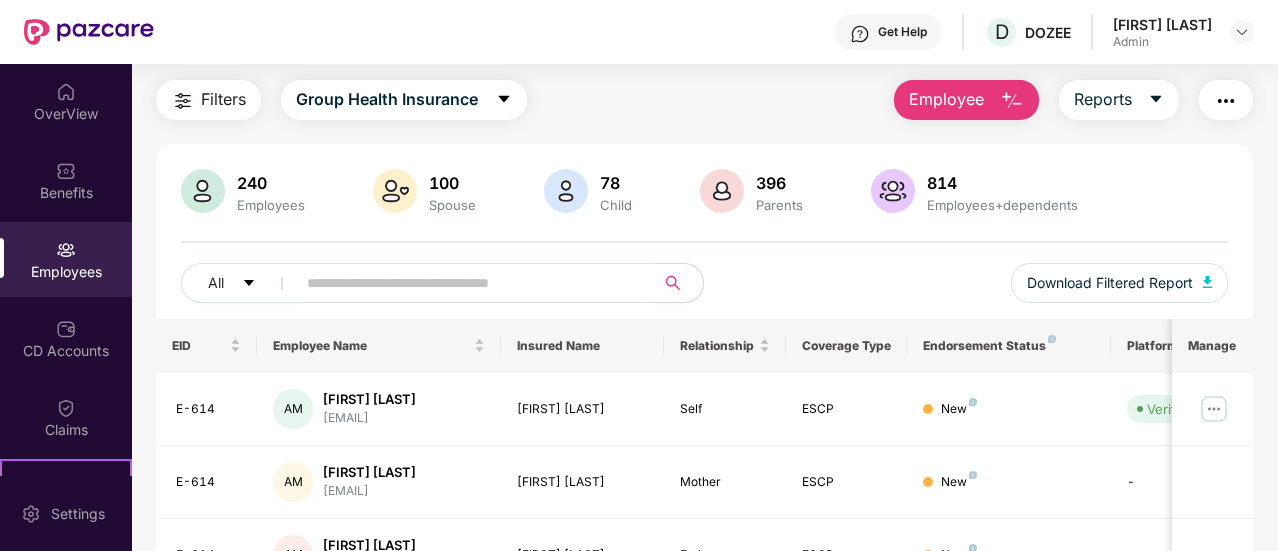 click on "Employee" at bounding box center (946, 99) 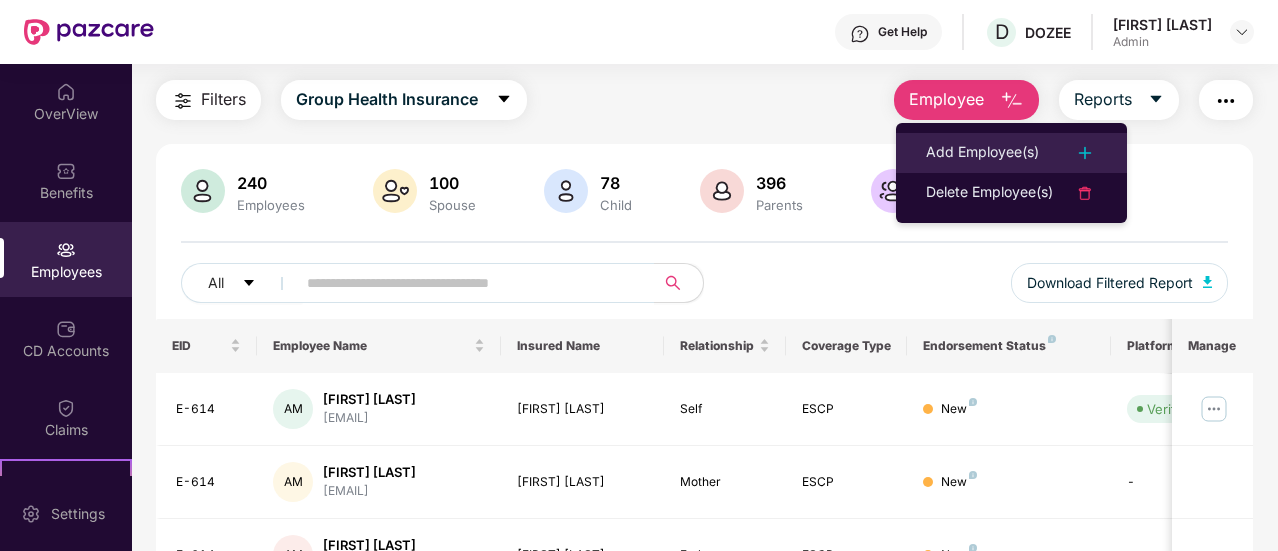 click on "Add Employee(s)" at bounding box center [1011, 153] 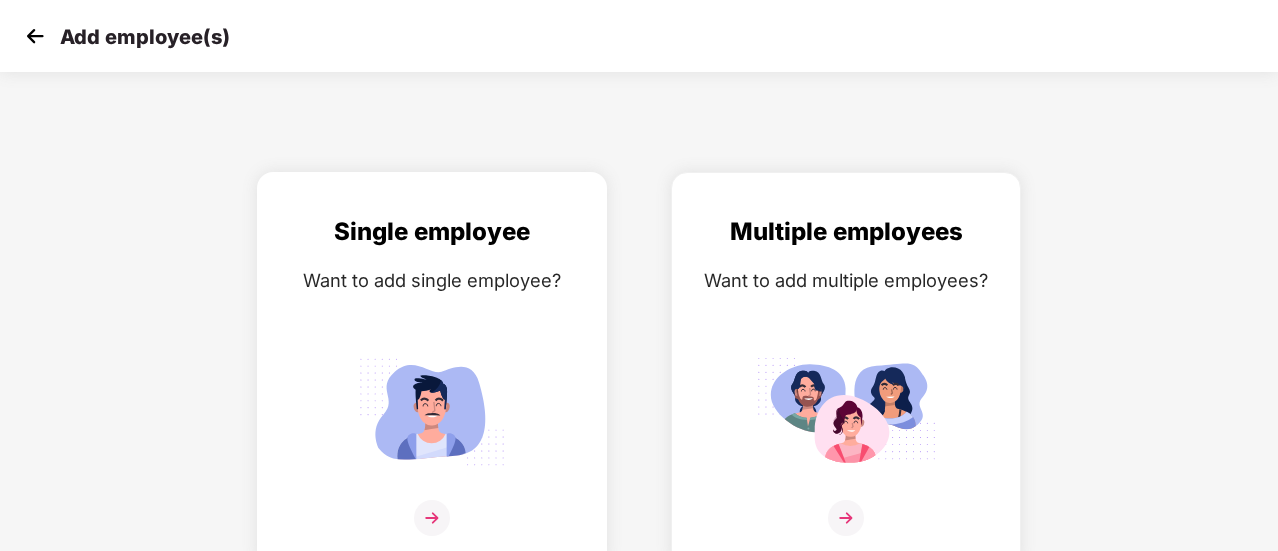 click on "Single employee Want to add single employee?" at bounding box center (432, 387) 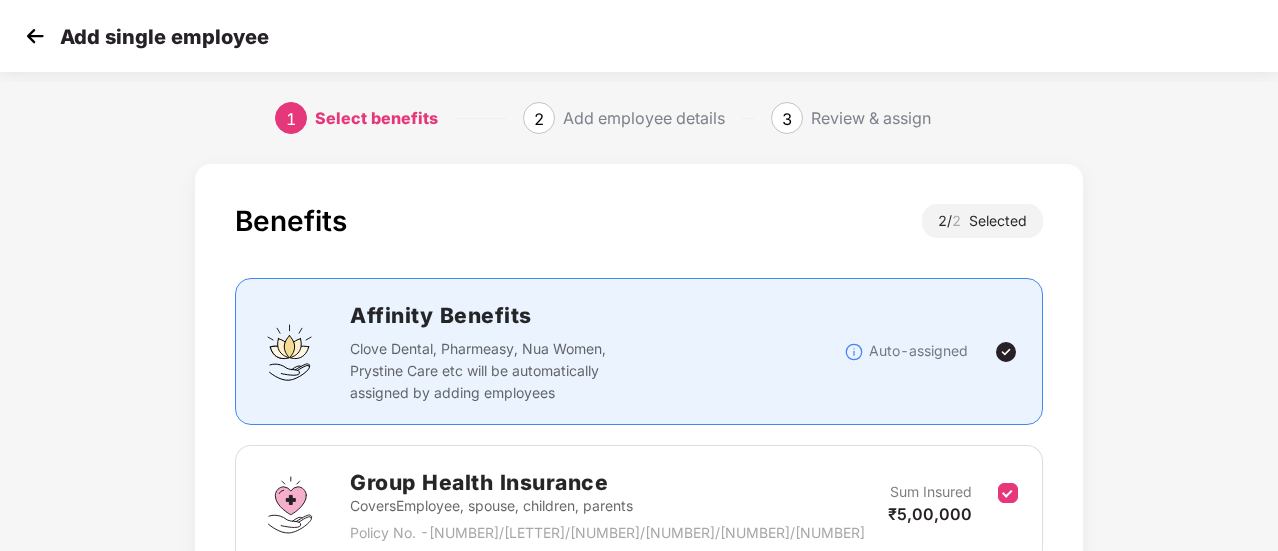 scroll, scrollTop: 326, scrollLeft: 0, axis: vertical 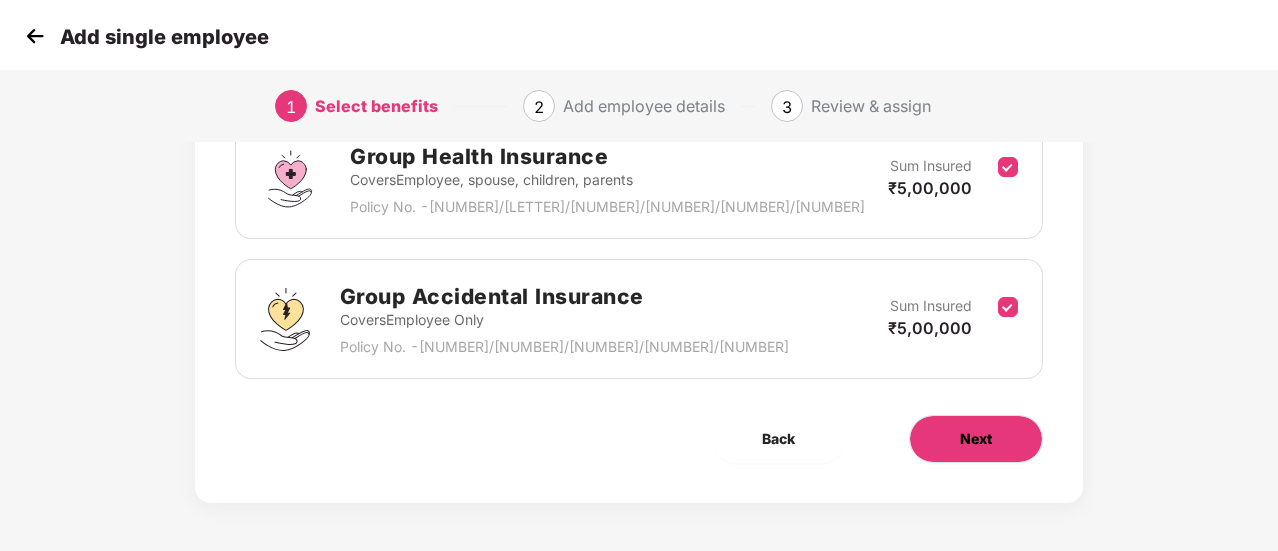 click on "Next" at bounding box center [976, 439] 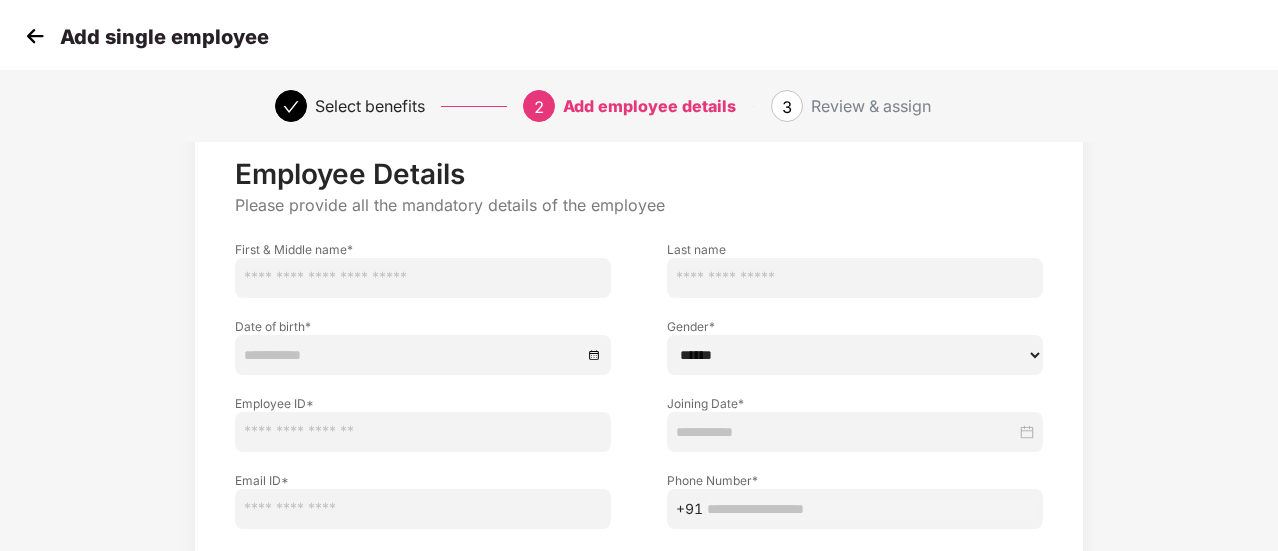 scroll, scrollTop: 54, scrollLeft: 0, axis: vertical 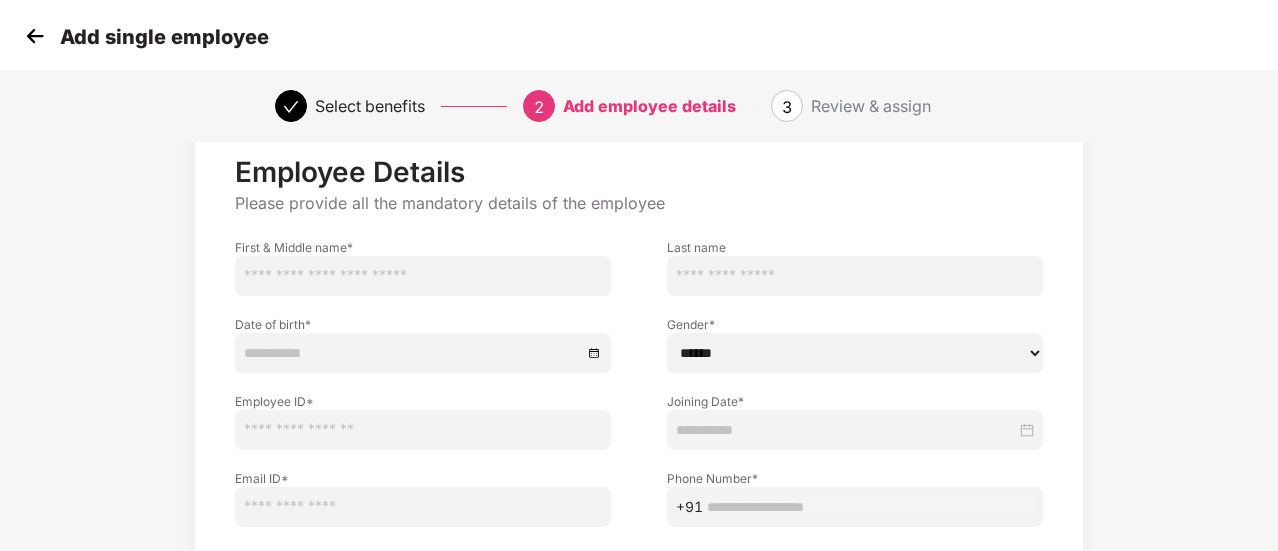 click at bounding box center [423, 276] 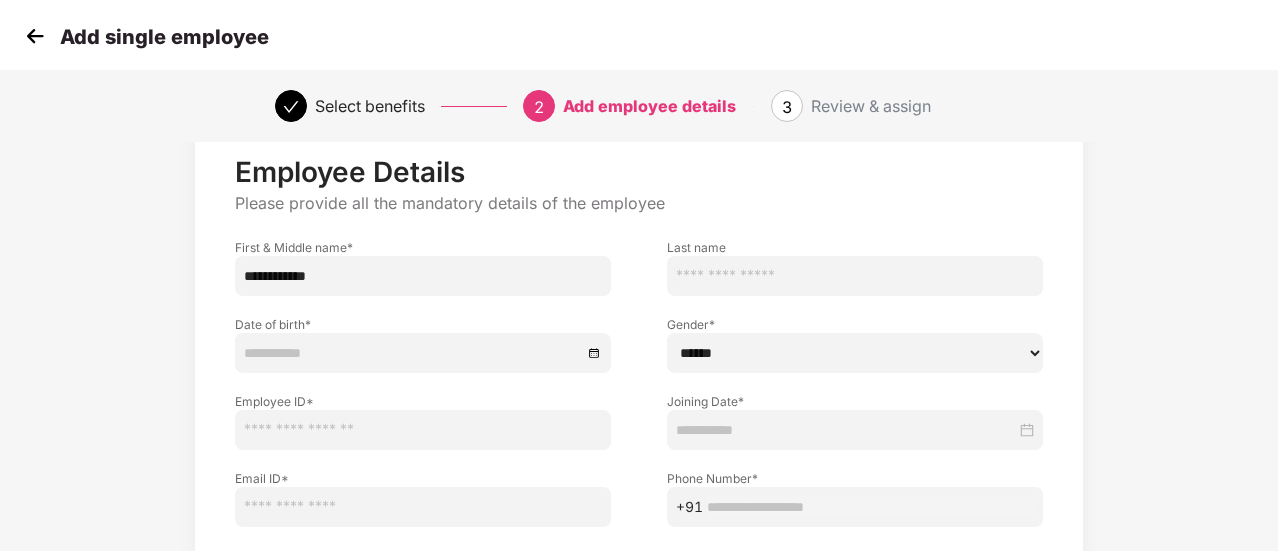 type on "**********" 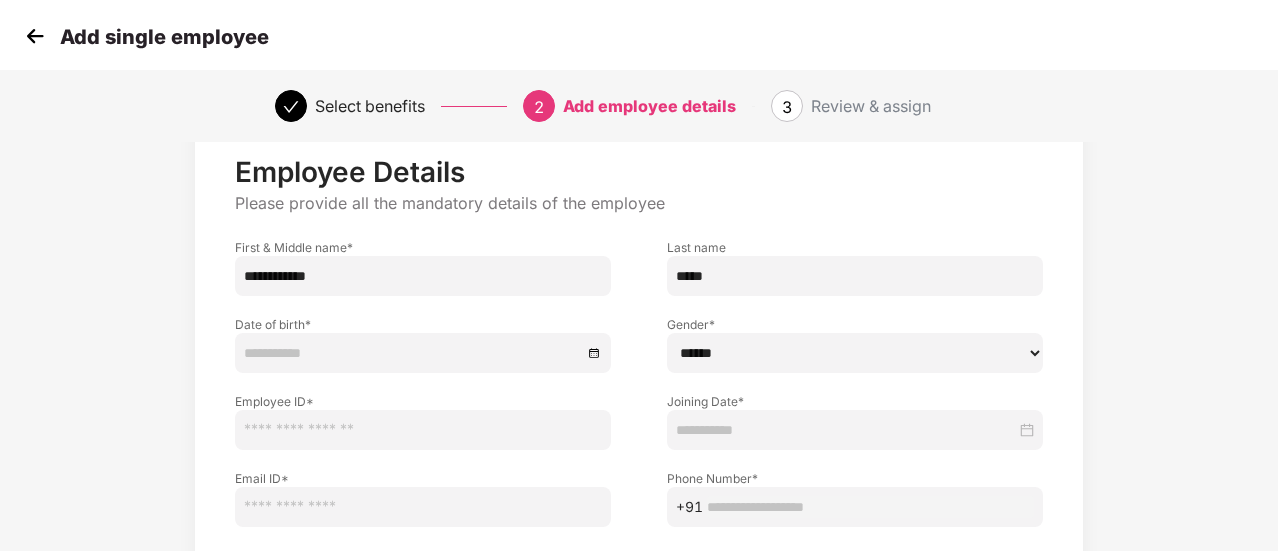 type on "*****" 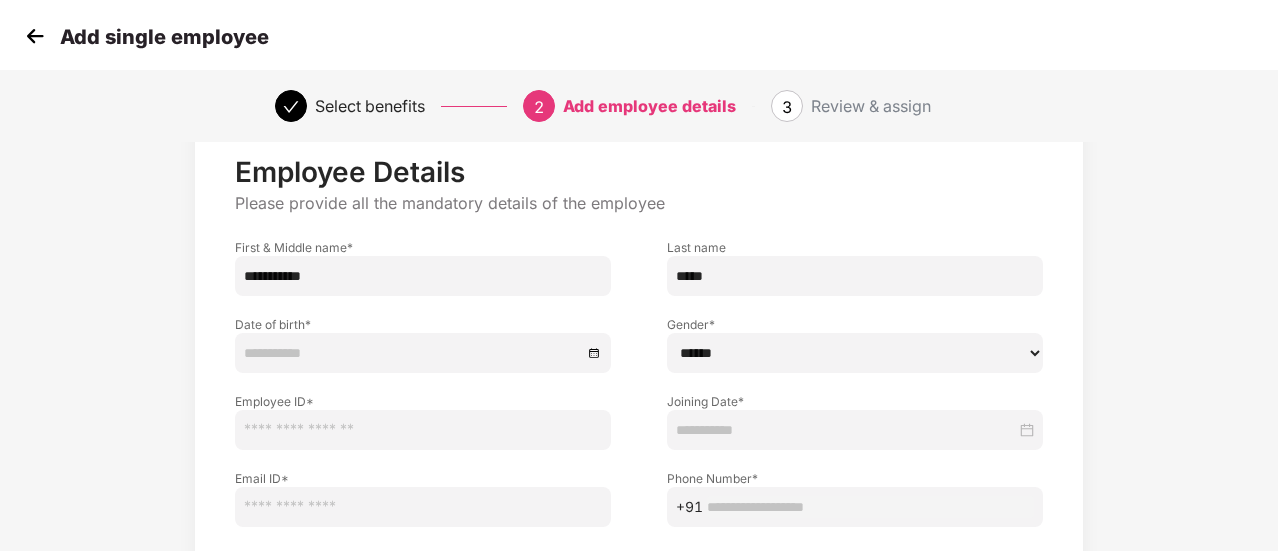 click at bounding box center (423, 353) 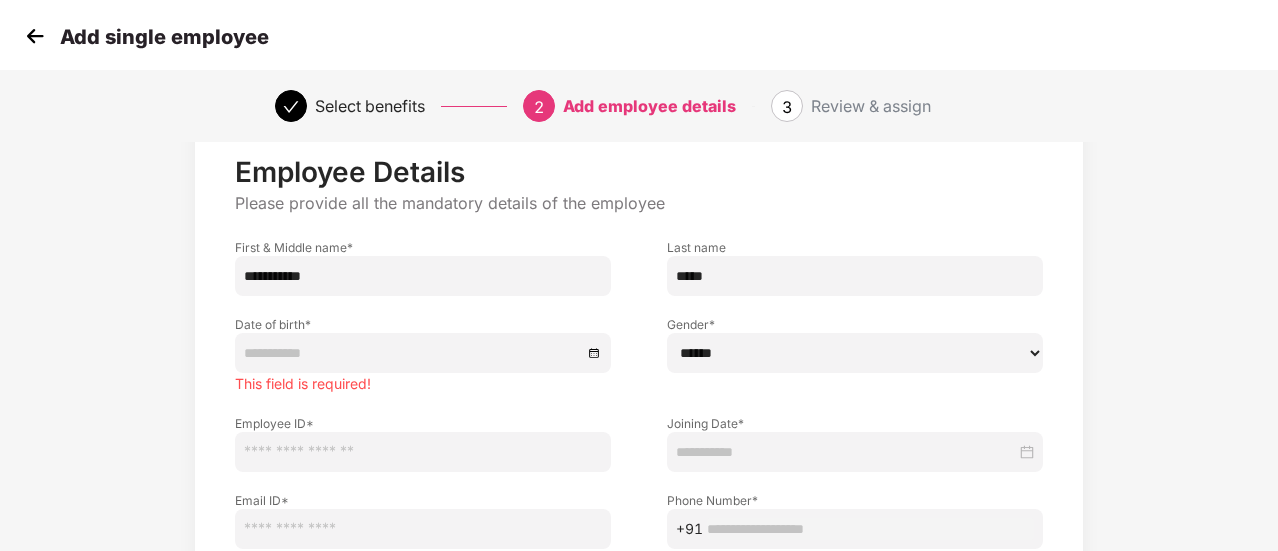 drag, startPoint x: 384, startPoint y: 285, endPoint x: 208, endPoint y: 287, distance: 176.01137 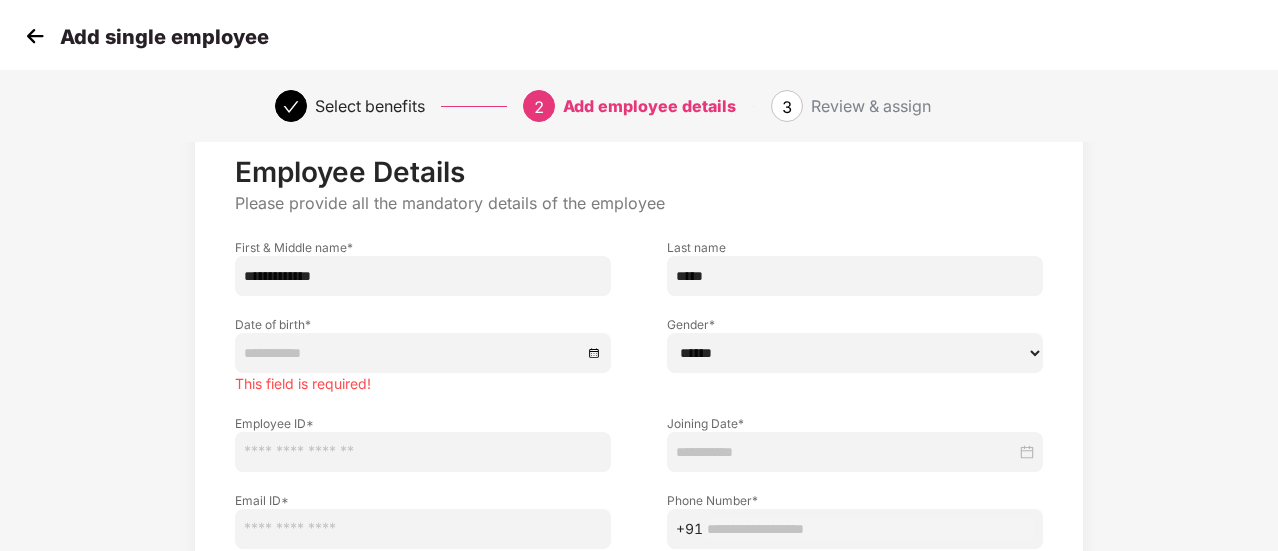 type on "**********" 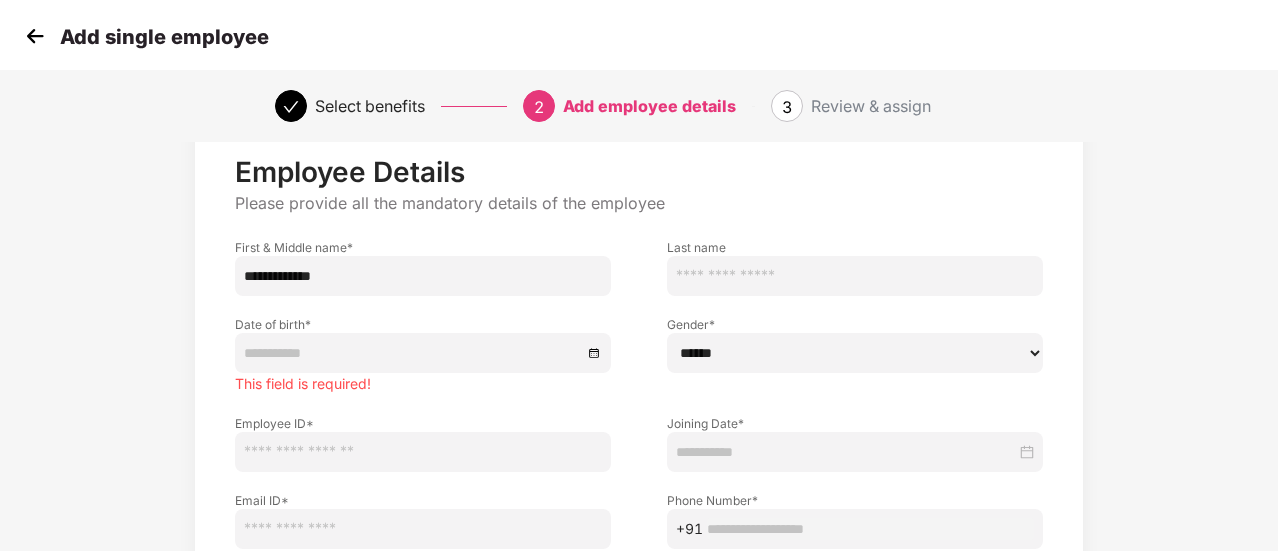 type 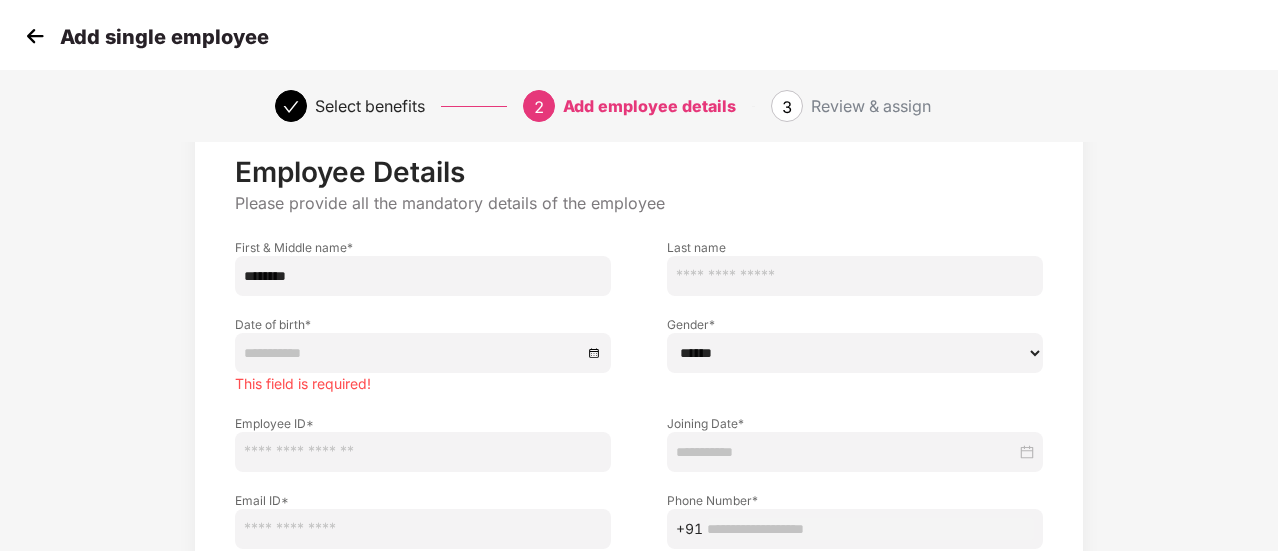 type on "********" 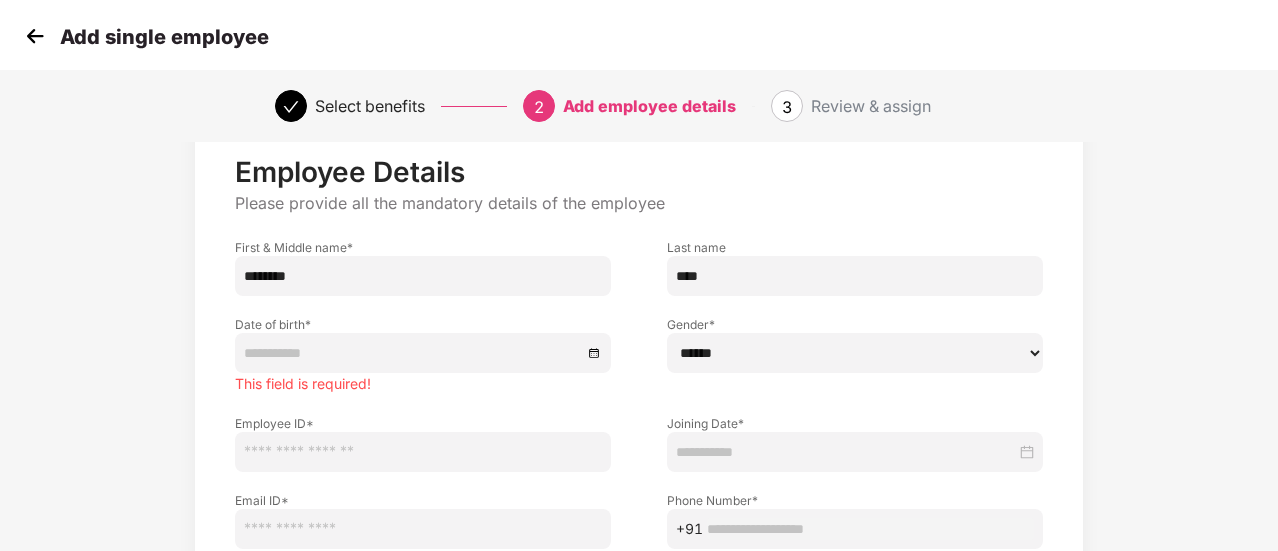 type on "****" 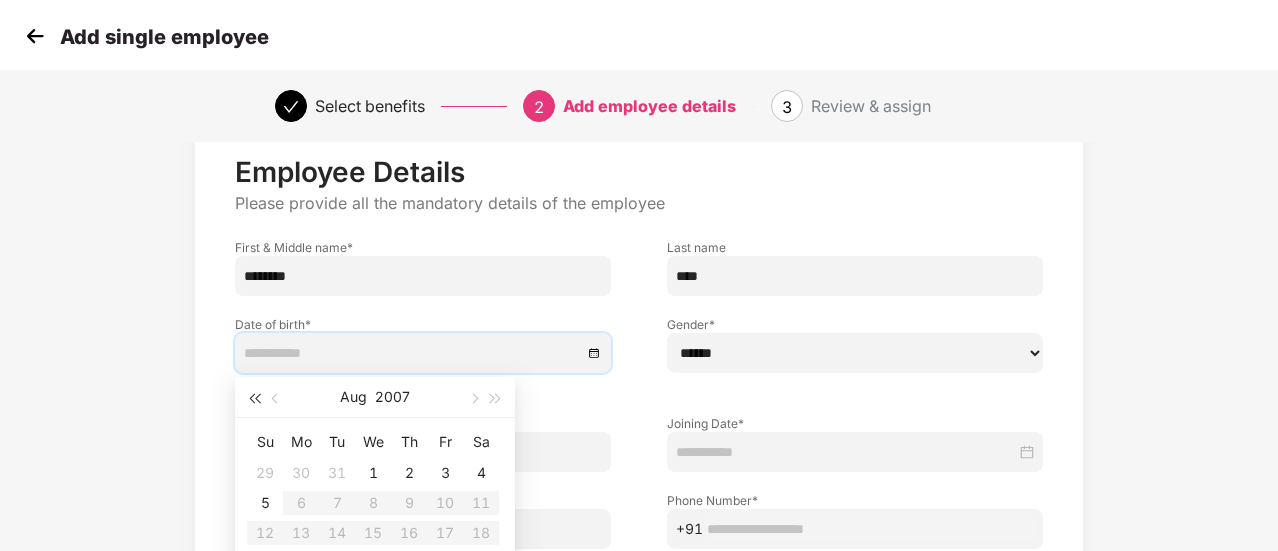click at bounding box center [254, 399] 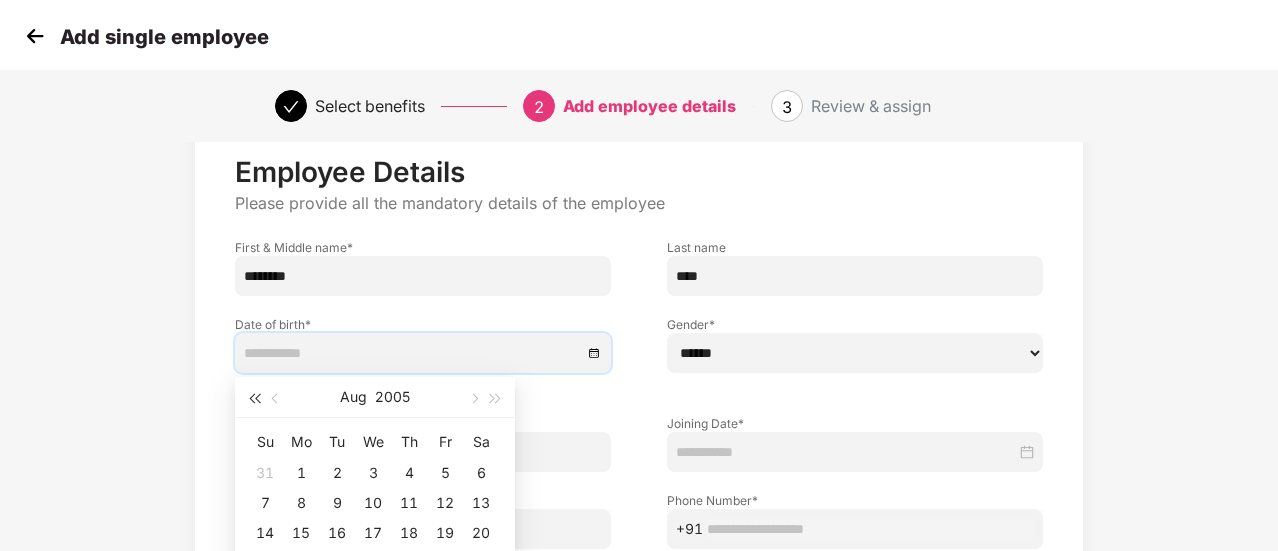 click at bounding box center [254, 399] 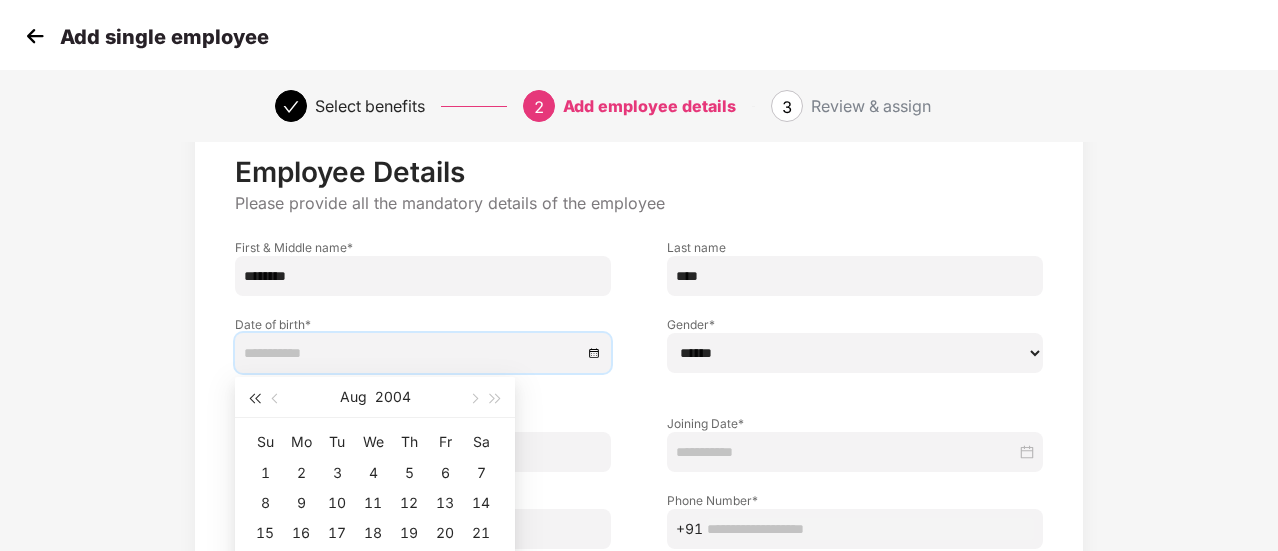 click at bounding box center (254, 399) 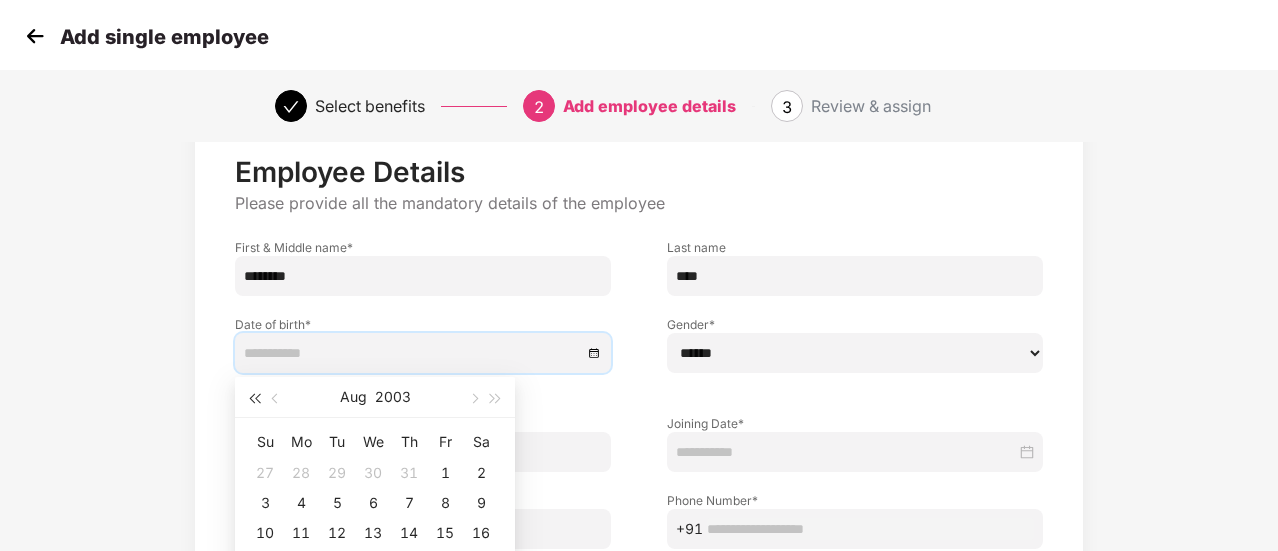 click at bounding box center [254, 399] 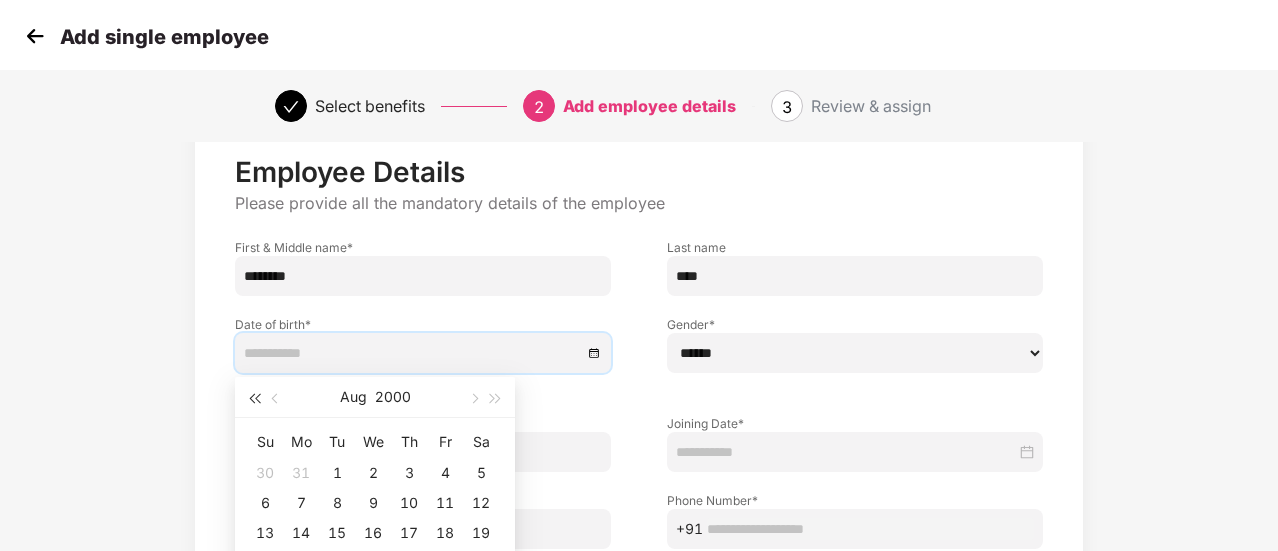 click at bounding box center [254, 399] 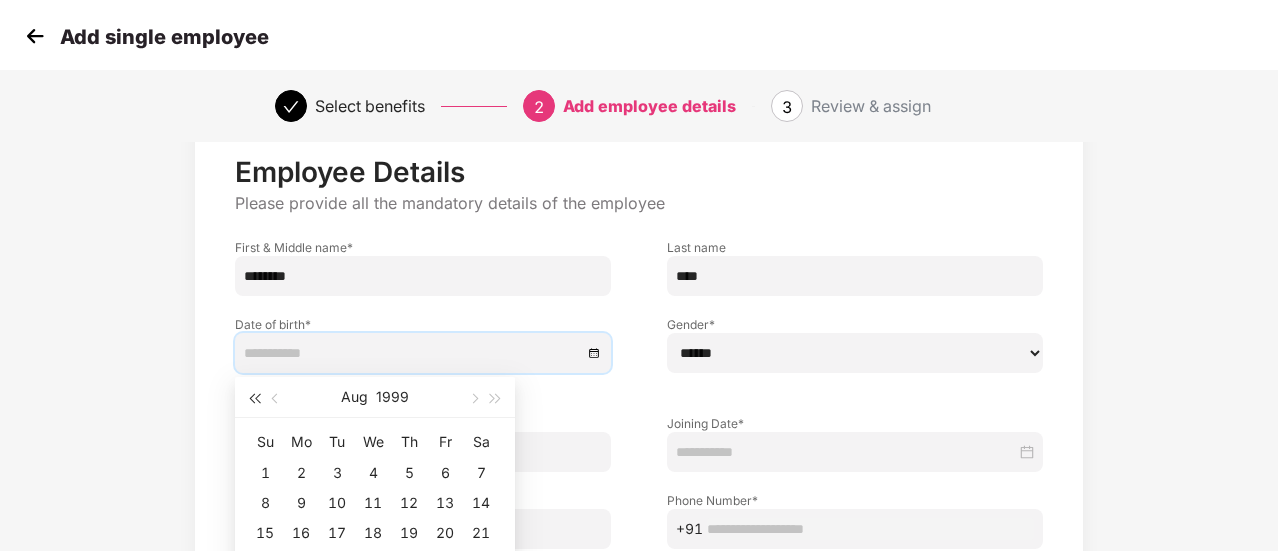 click at bounding box center (254, 399) 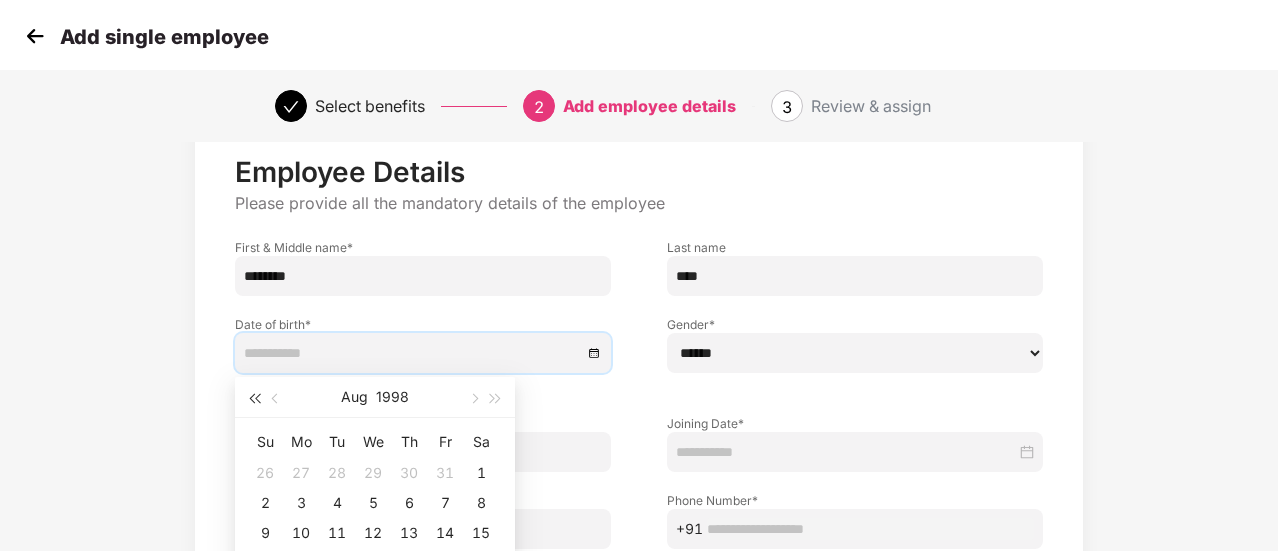 click at bounding box center (254, 399) 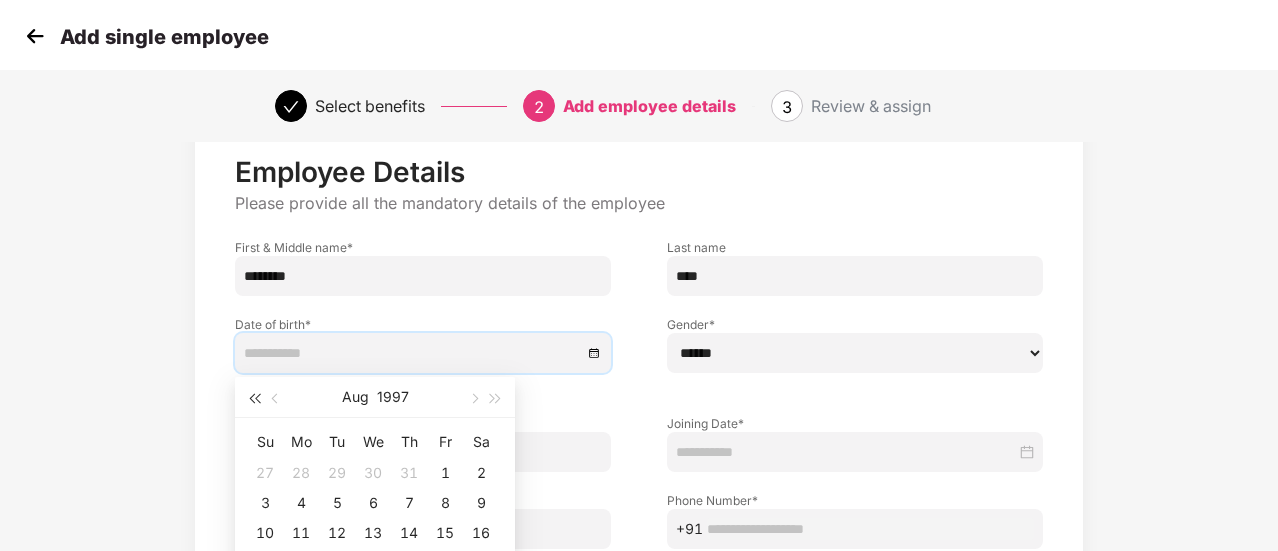 click at bounding box center (254, 399) 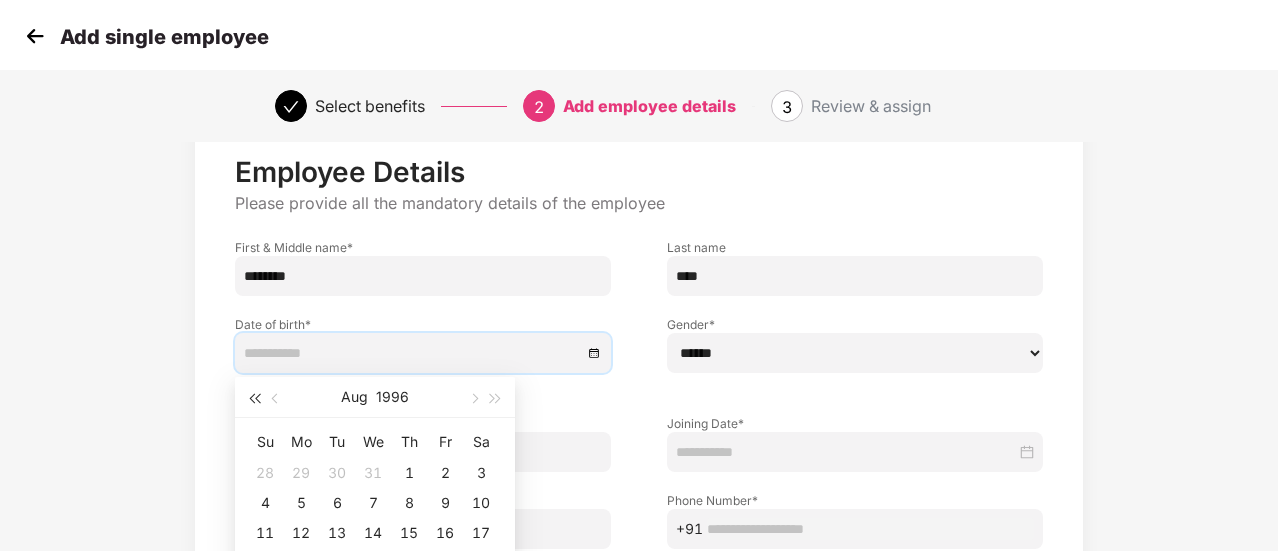 click at bounding box center [254, 399] 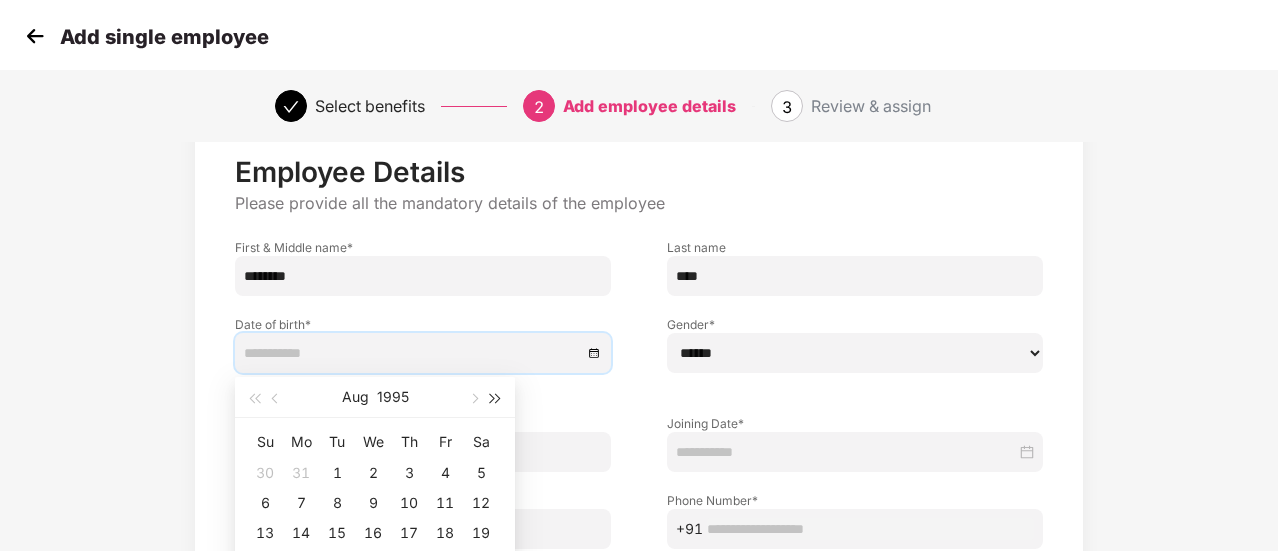 click at bounding box center (496, 399) 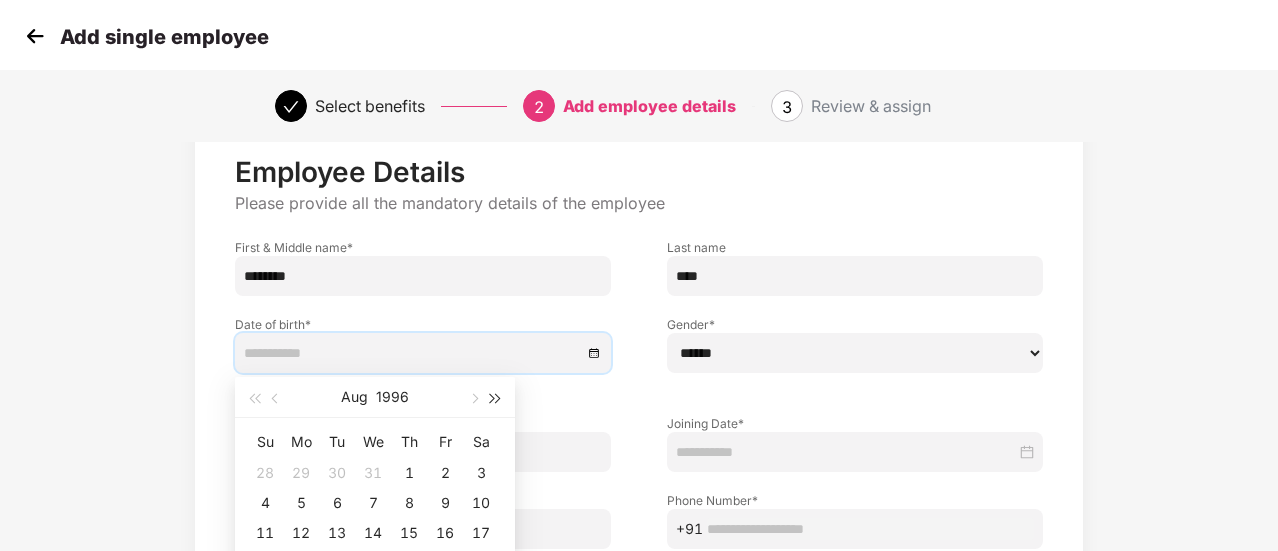 click at bounding box center [496, 399] 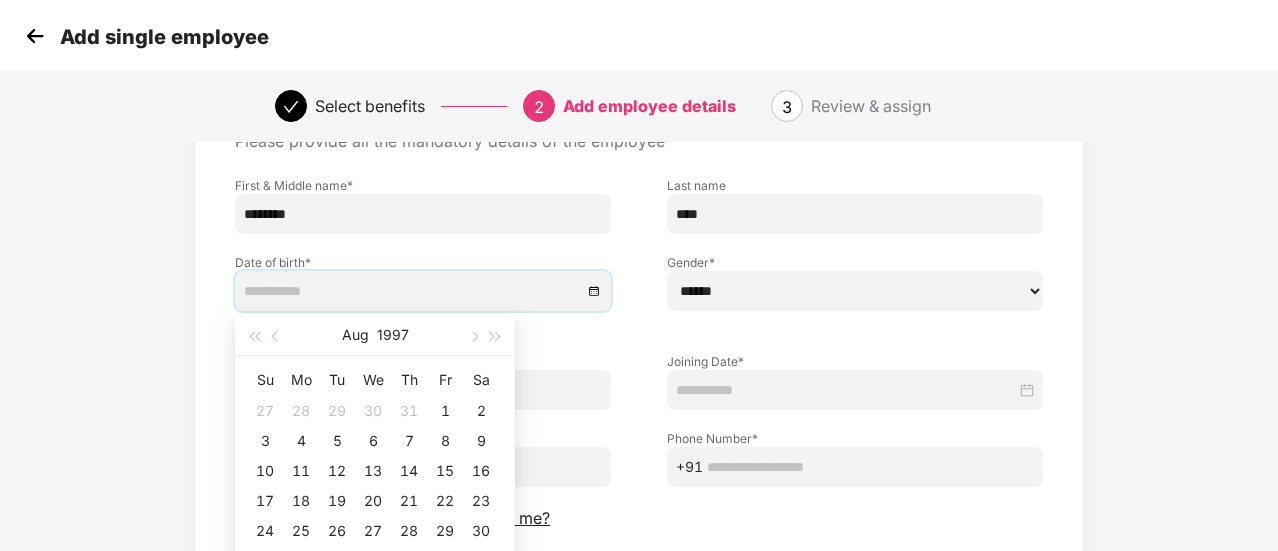scroll, scrollTop: 122, scrollLeft: 0, axis: vertical 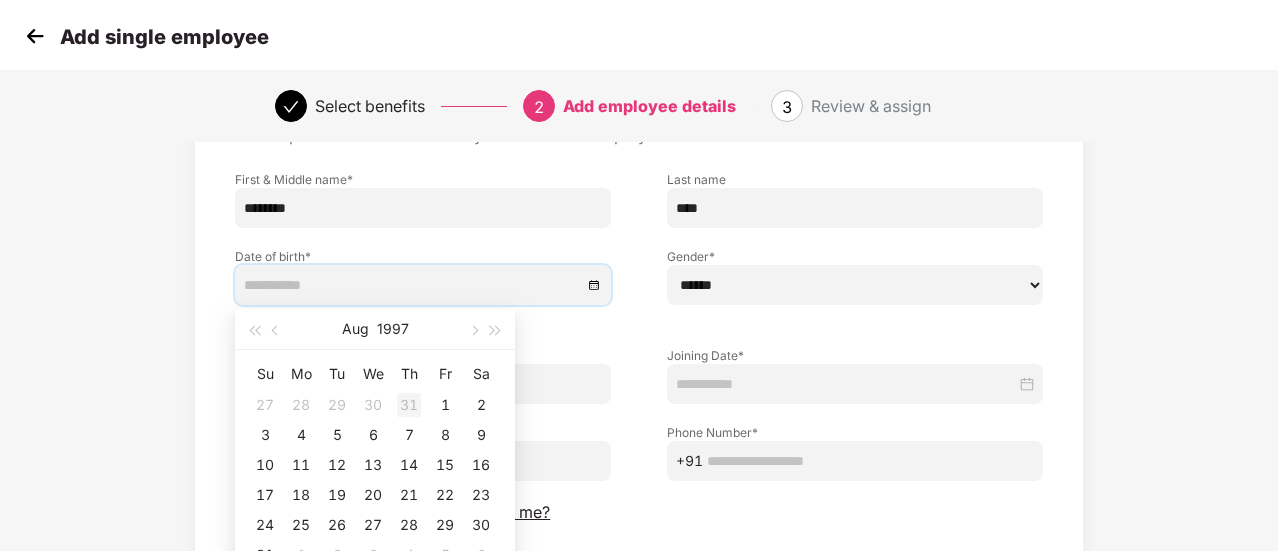 type on "**********" 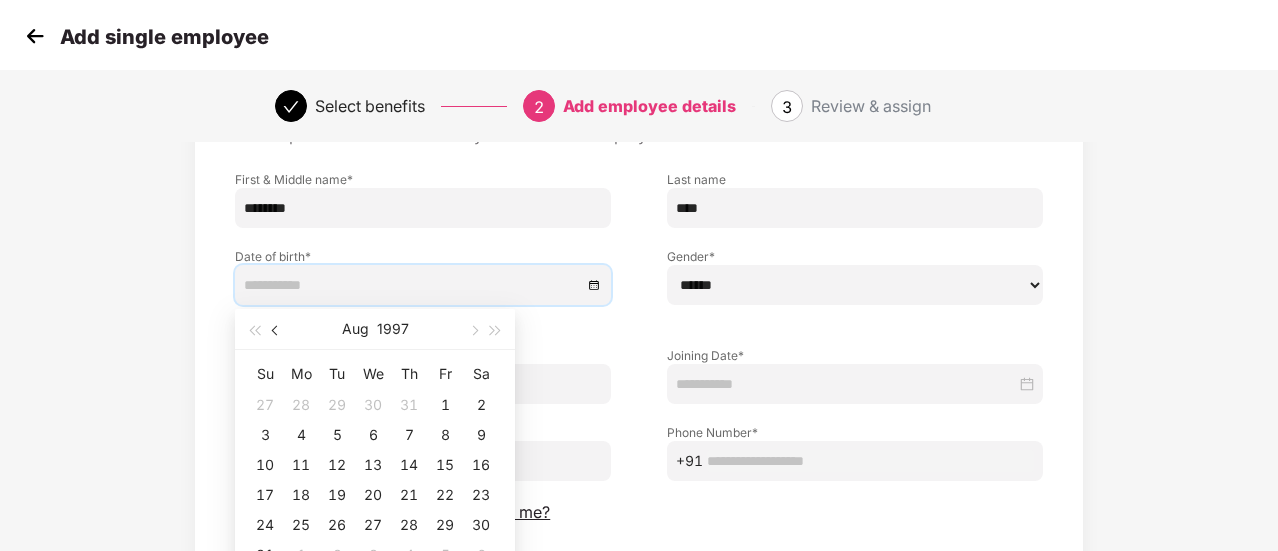 click at bounding box center (276, 329) 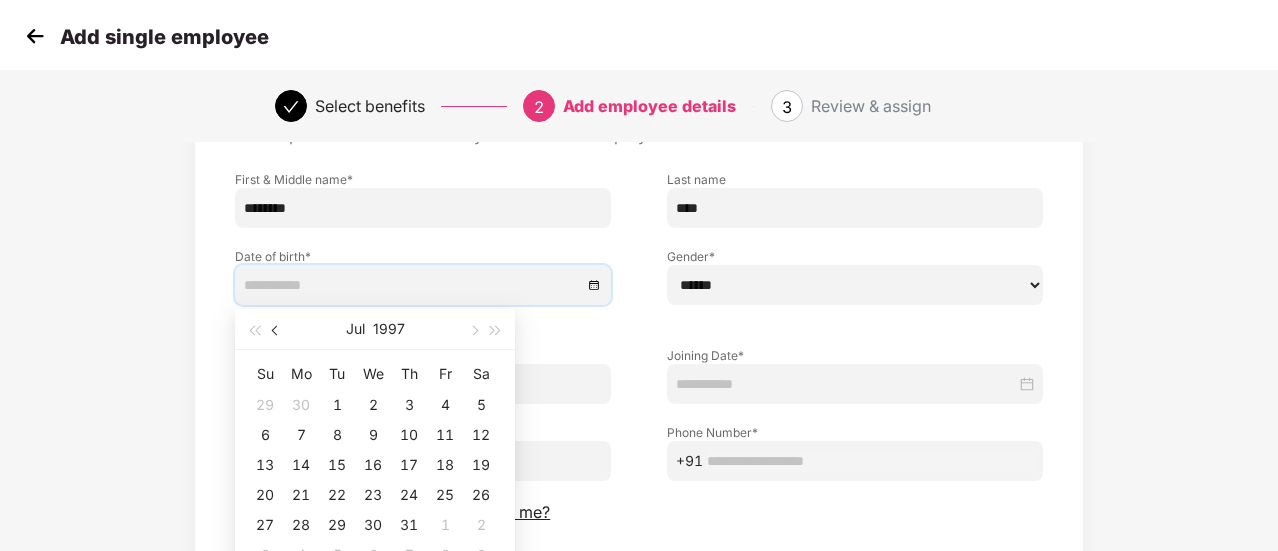 click at bounding box center (276, 329) 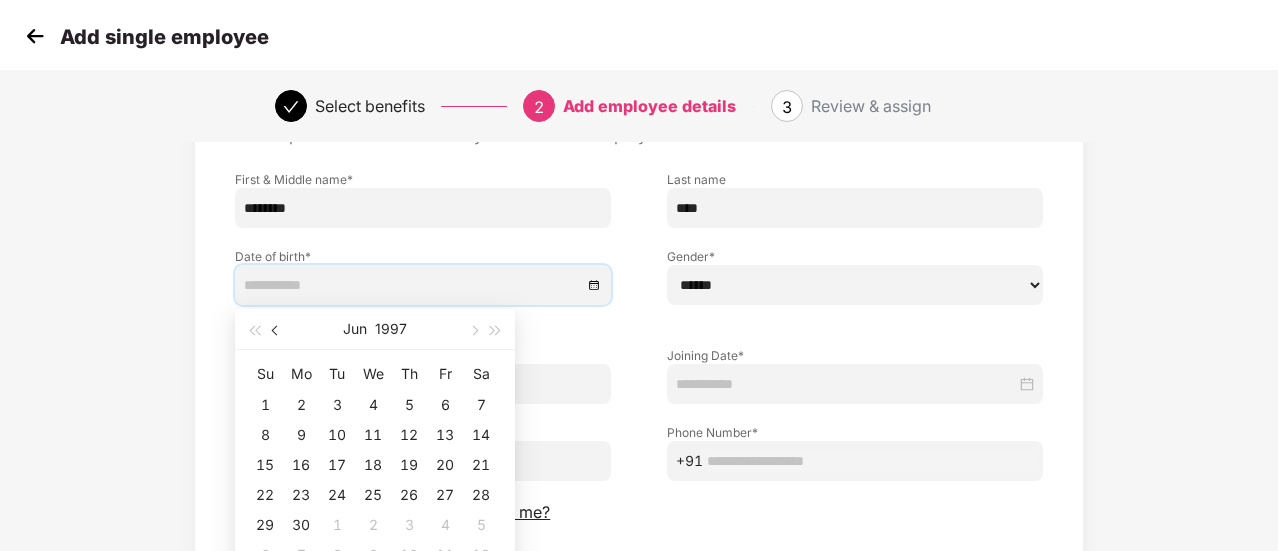 click at bounding box center [276, 329] 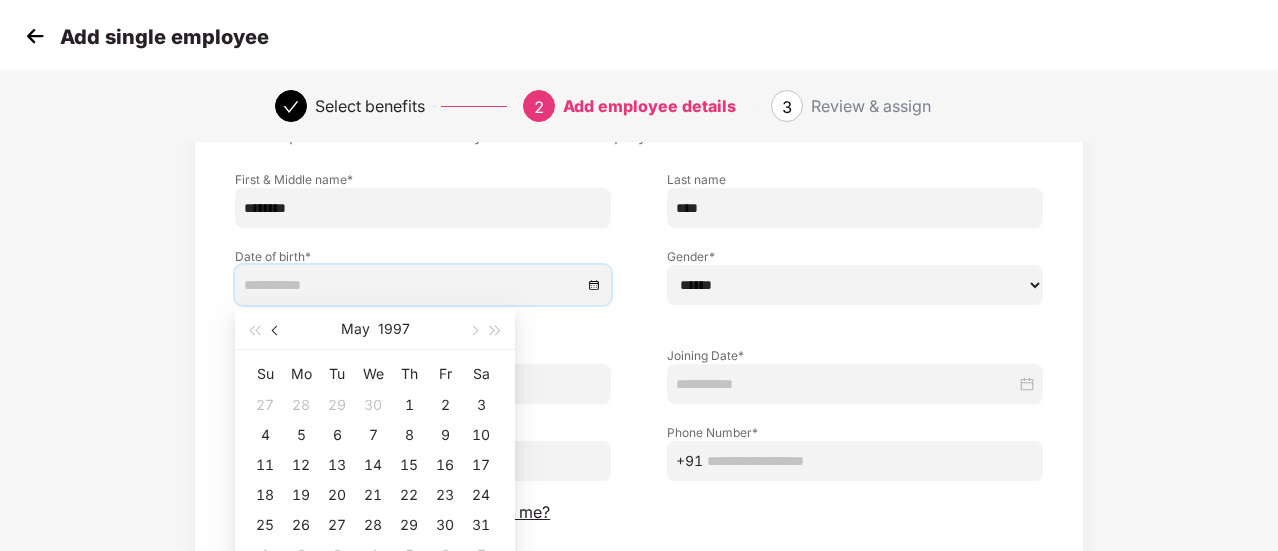 click at bounding box center [276, 329] 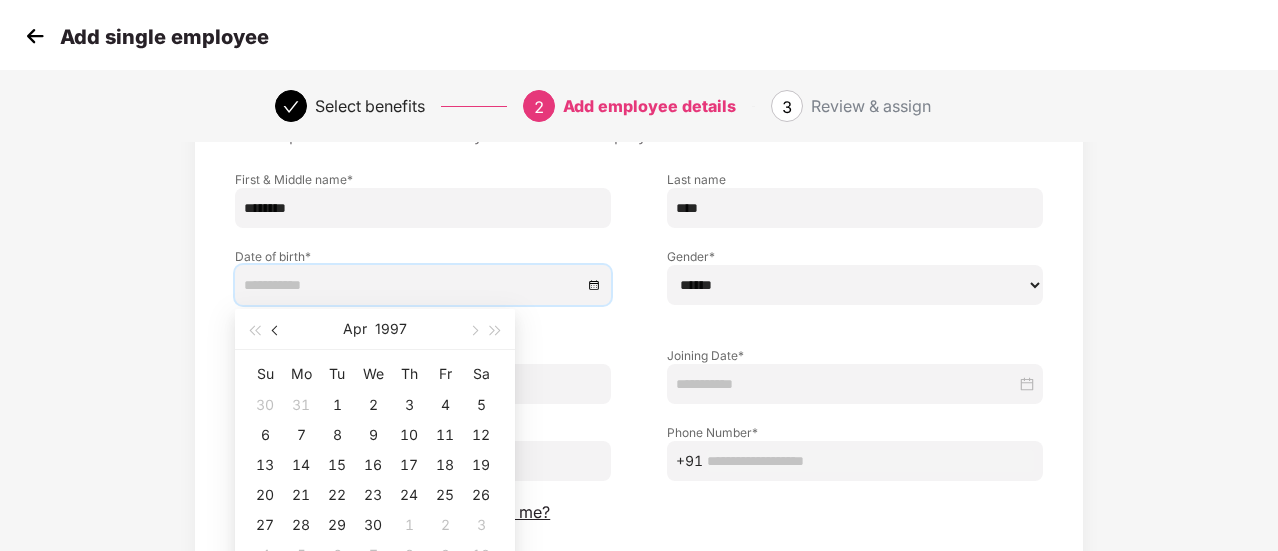click at bounding box center [276, 329] 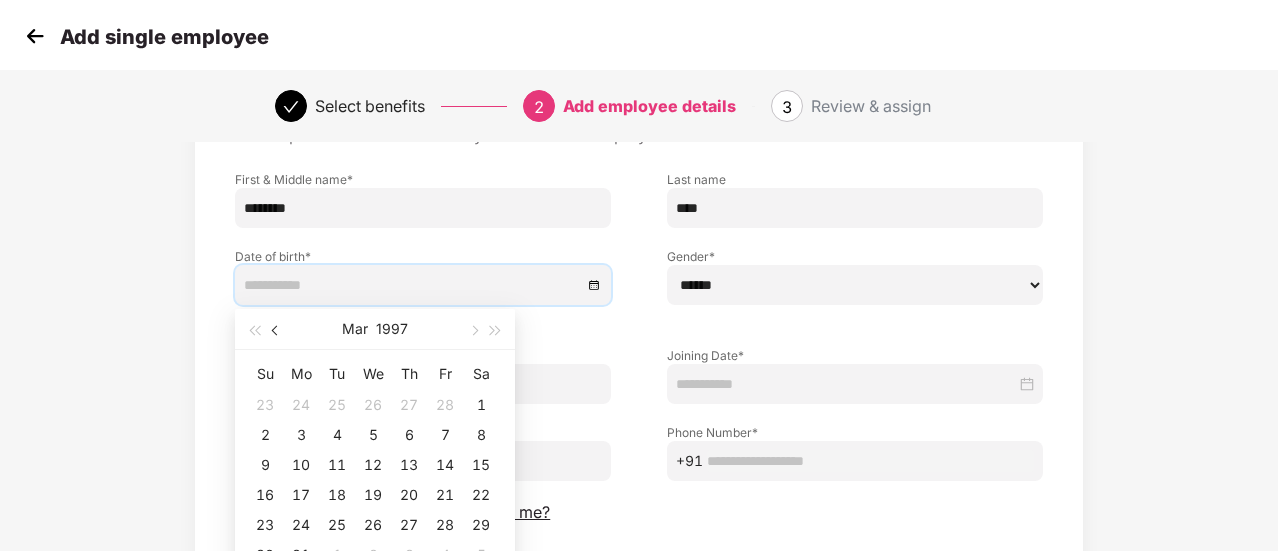 click at bounding box center (276, 329) 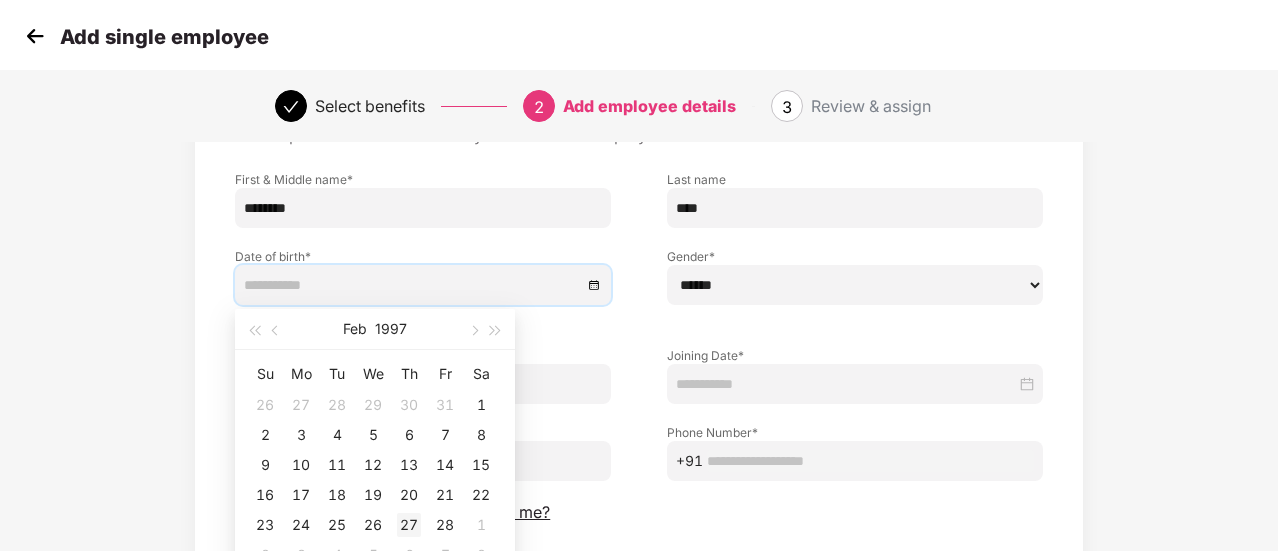 type on "**********" 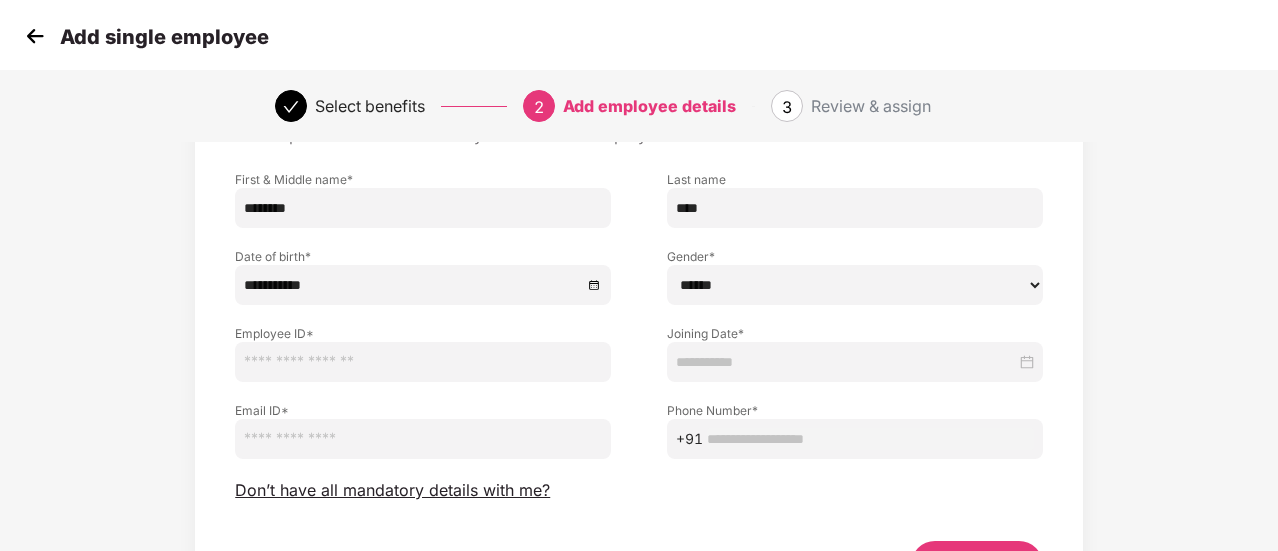 click on "****** **** ******" at bounding box center (855, 285) 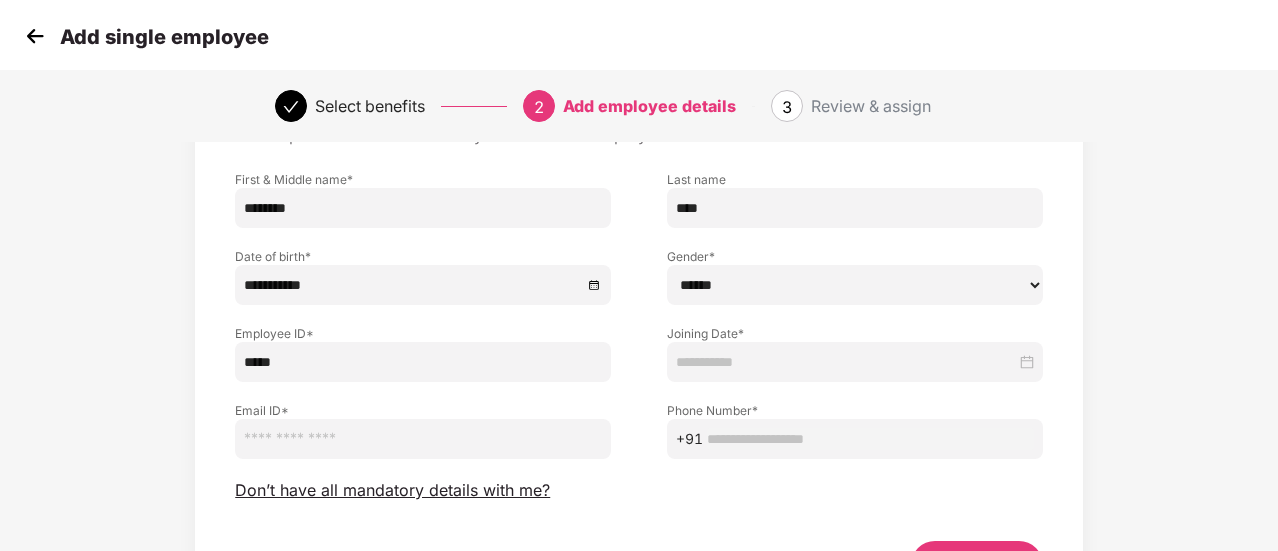 type on "*****" 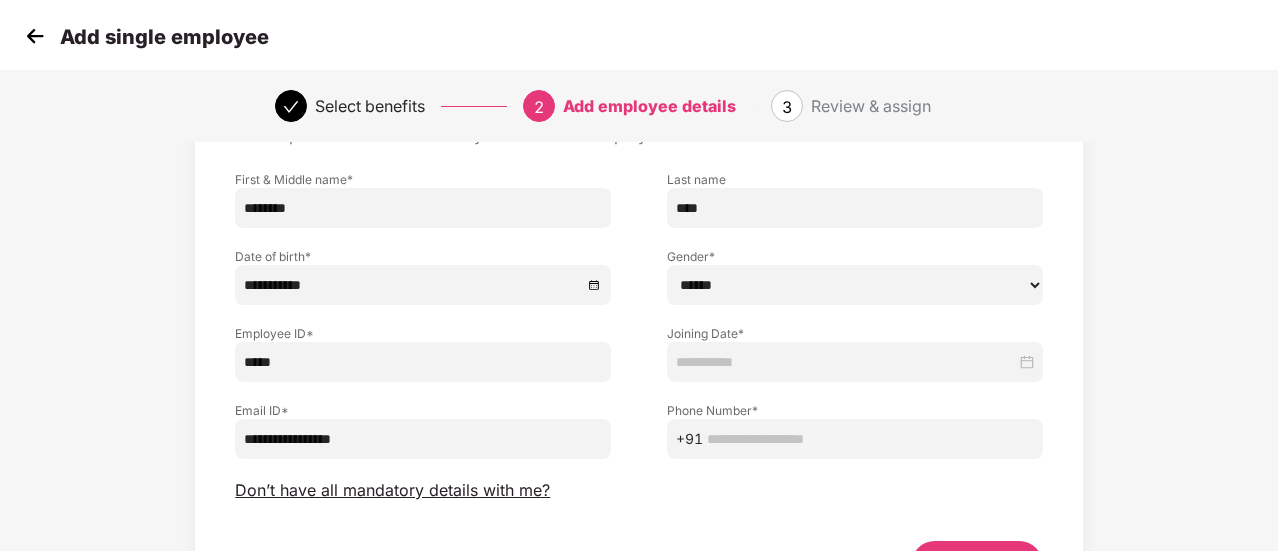 type on "**********" 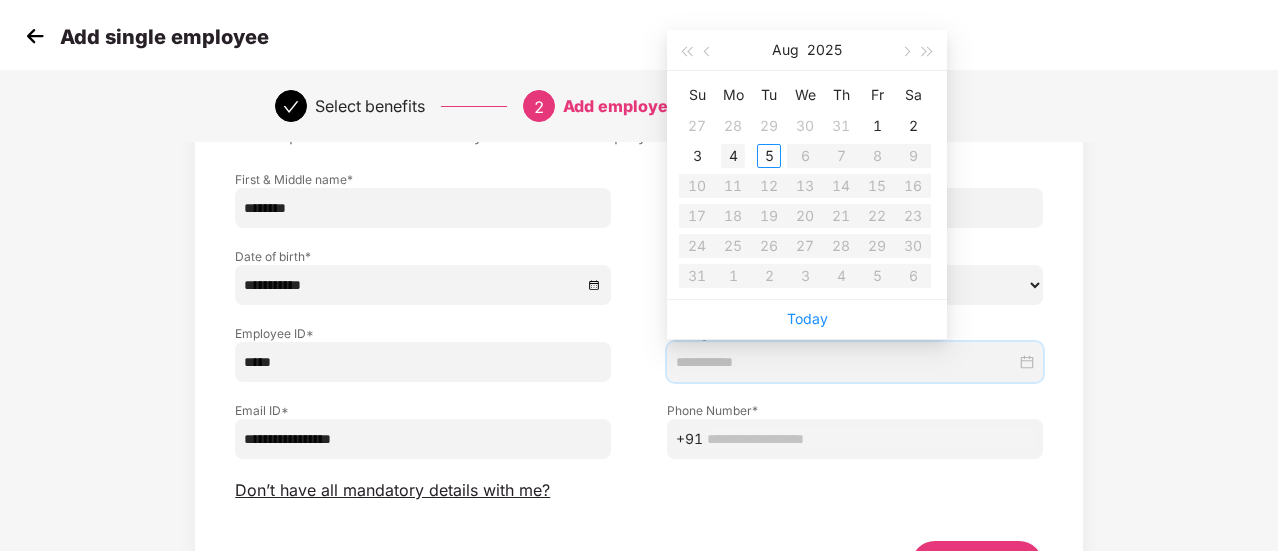 type on "**********" 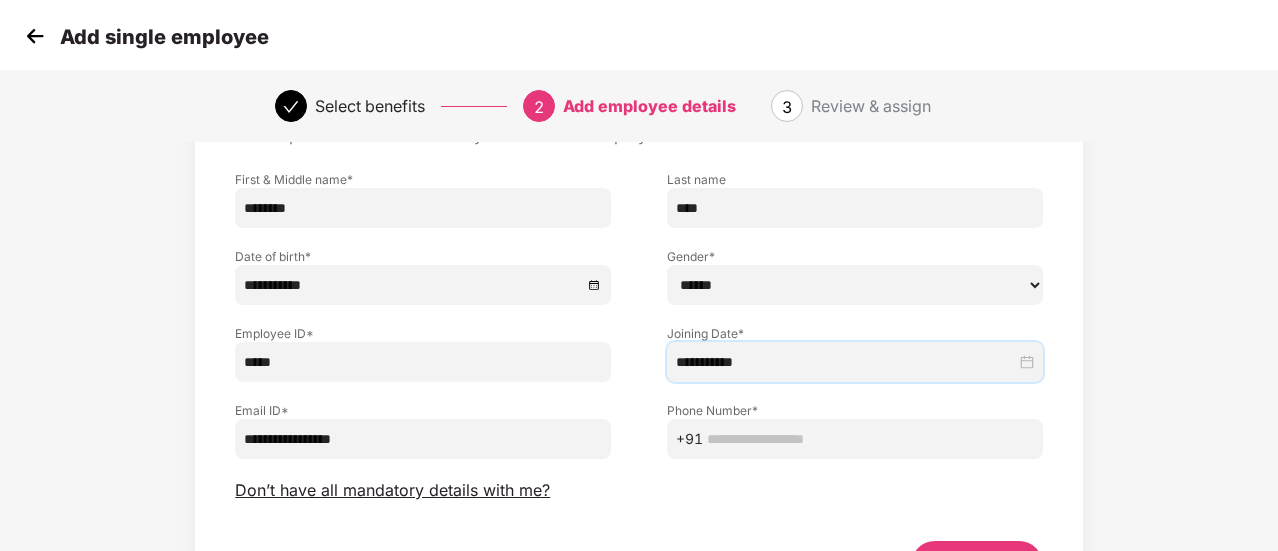 scroll, scrollTop: 172, scrollLeft: 0, axis: vertical 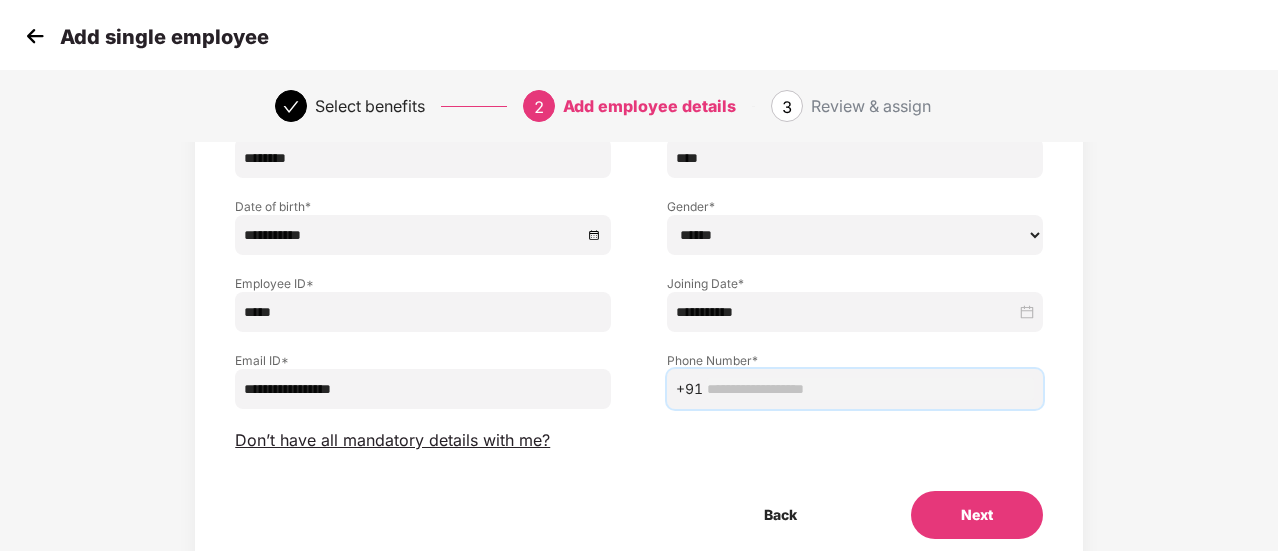click at bounding box center [870, 389] 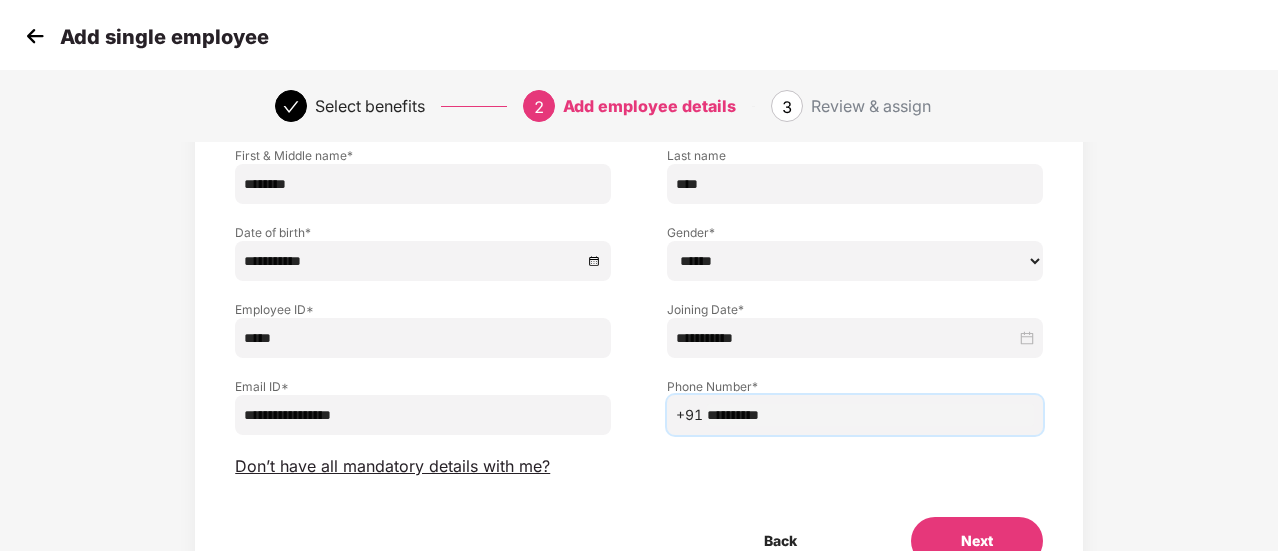 scroll, scrollTop: 175, scrollLeft: 0, axis: vertical 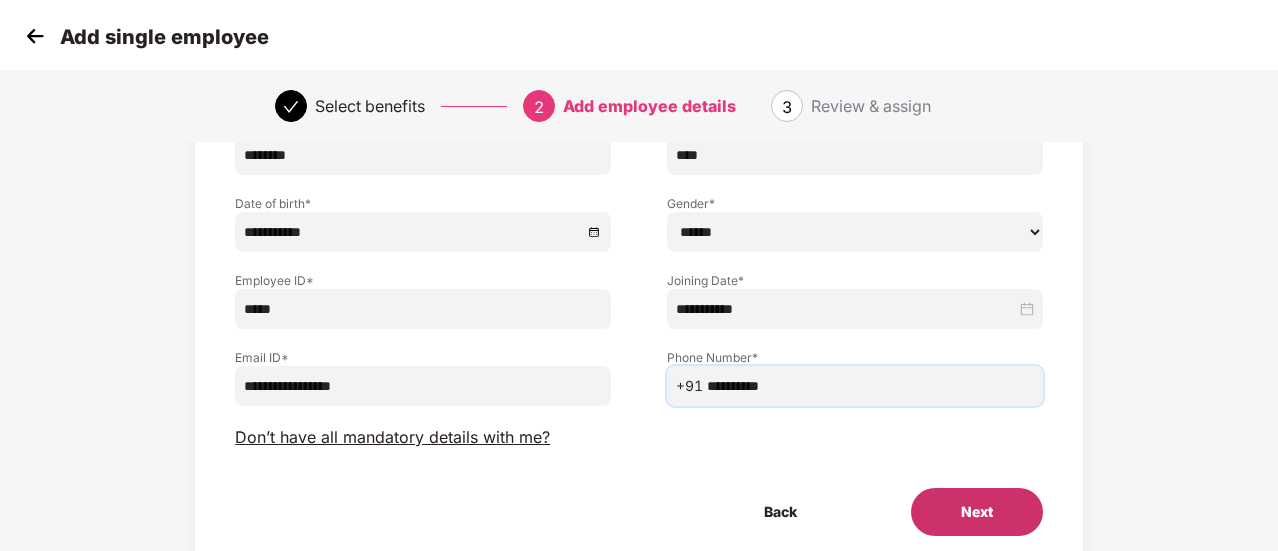 type on "**********" 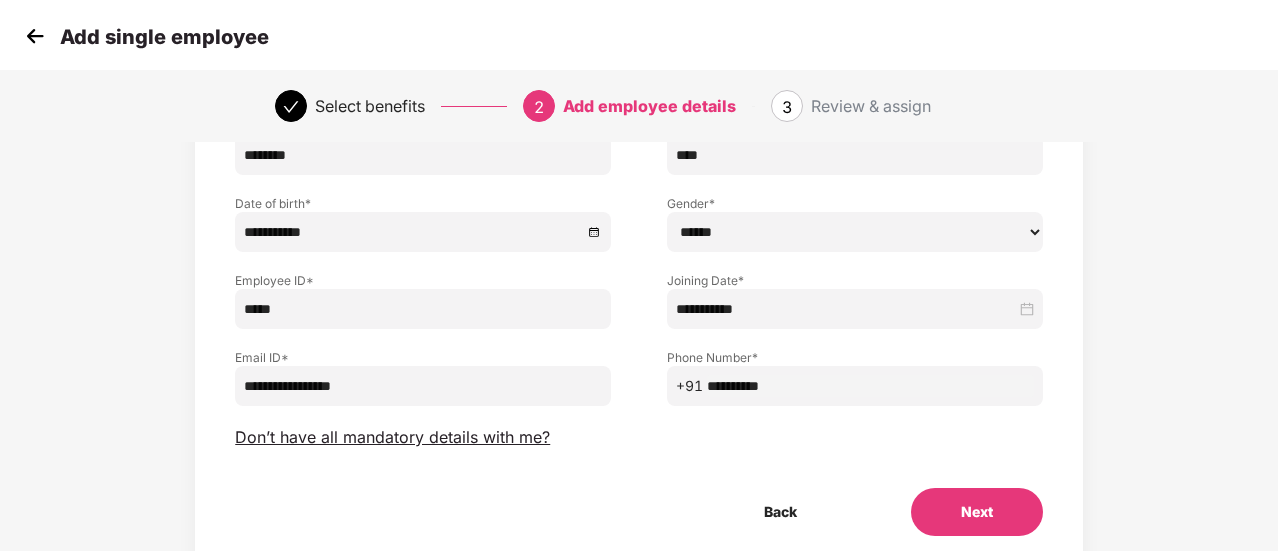 click on "Next" at bounding box center [977, 512] 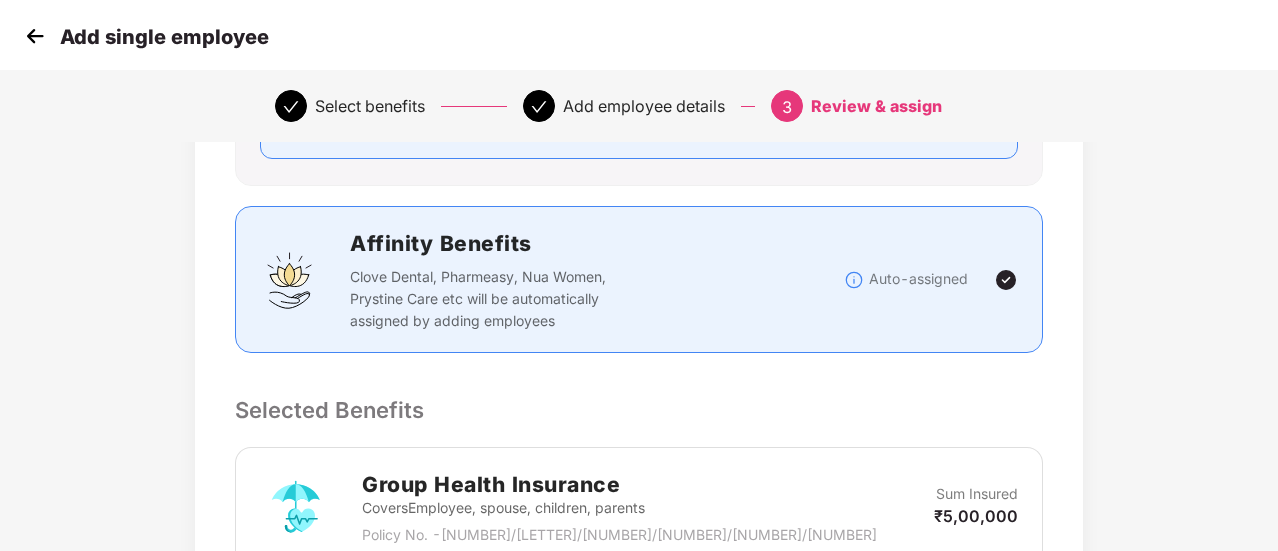 scroll, scrollTop: 832, scrollLeft: 0, axis: vertical 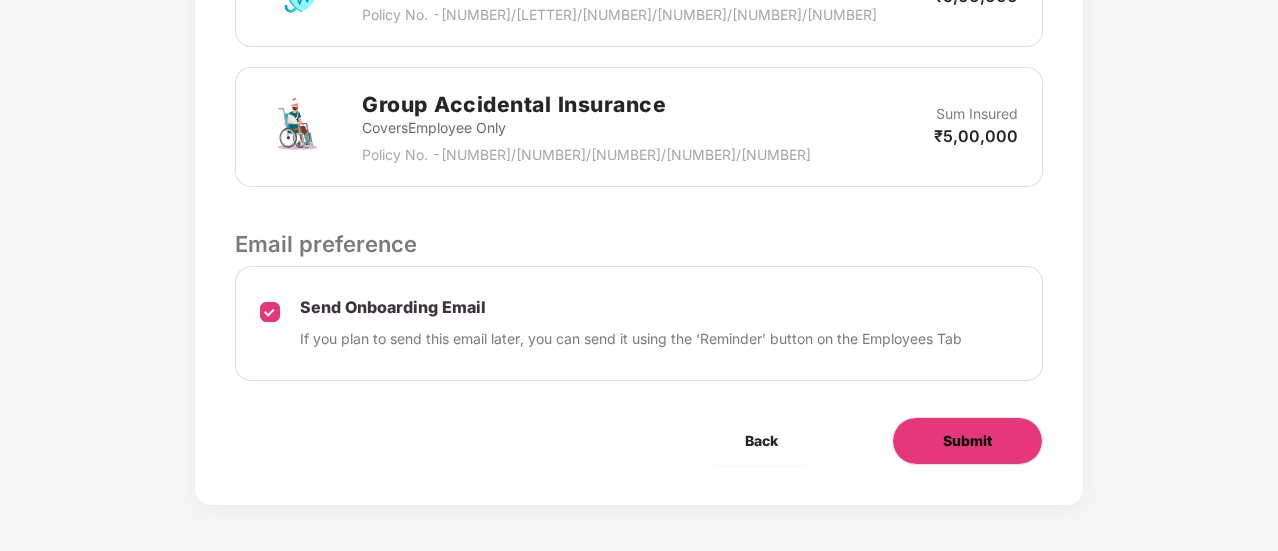 click on "Submit" at bounding box center (967, 441) 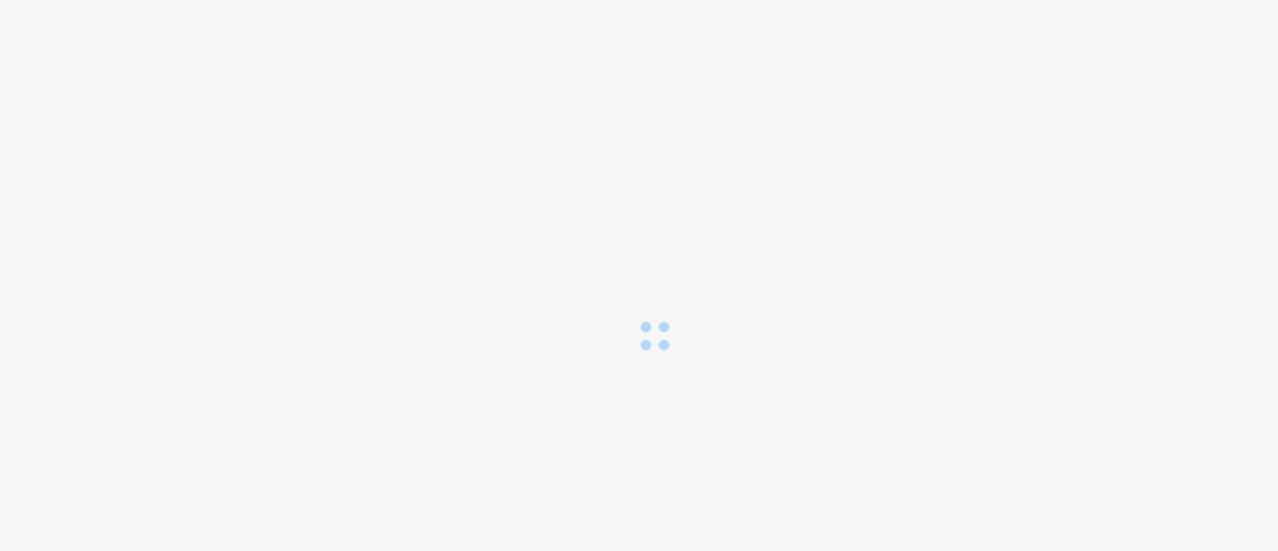 scroll, scrollTop: 0, scrollLeft: 0, axis: both 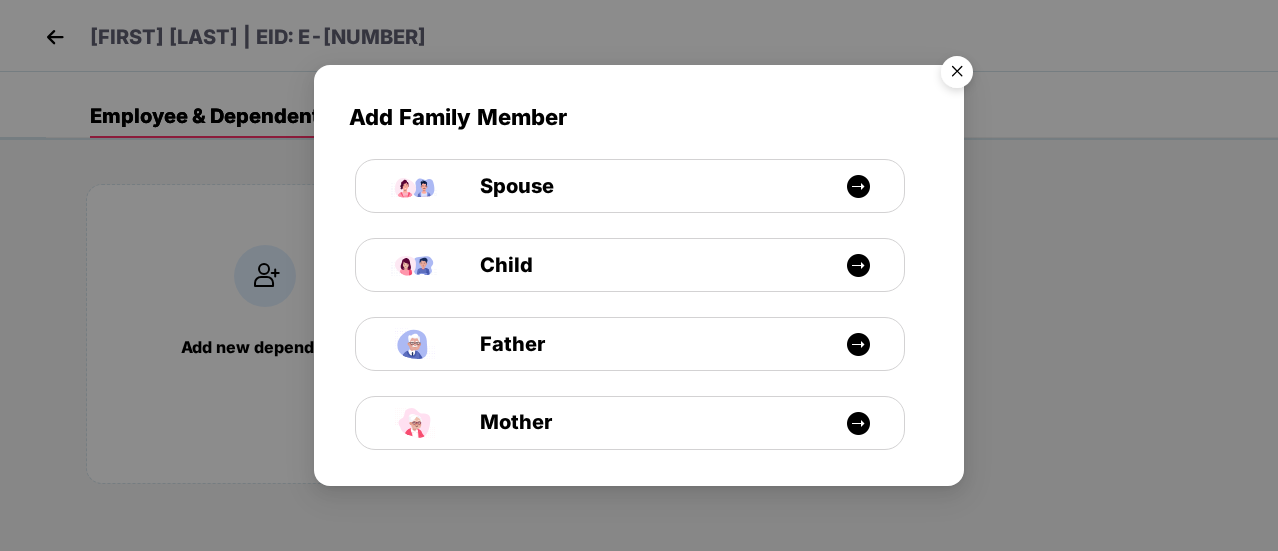 click at bounding box center [957, 75] 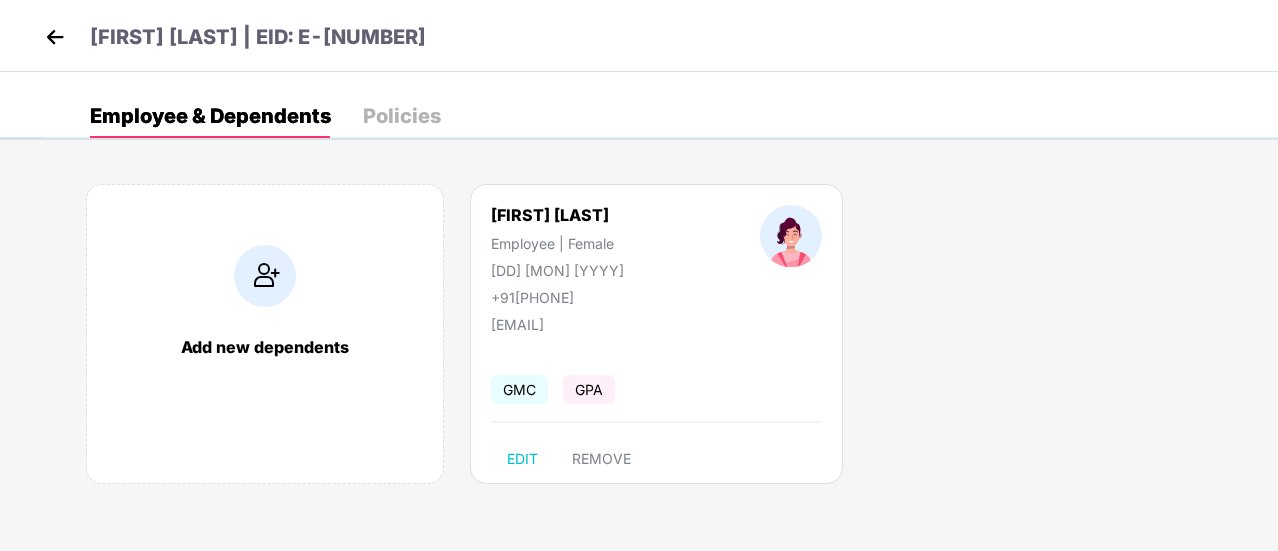 click on "[FIRST] [LAST] | EID: E-[NUMBER]" at bounding box center [233, 40] 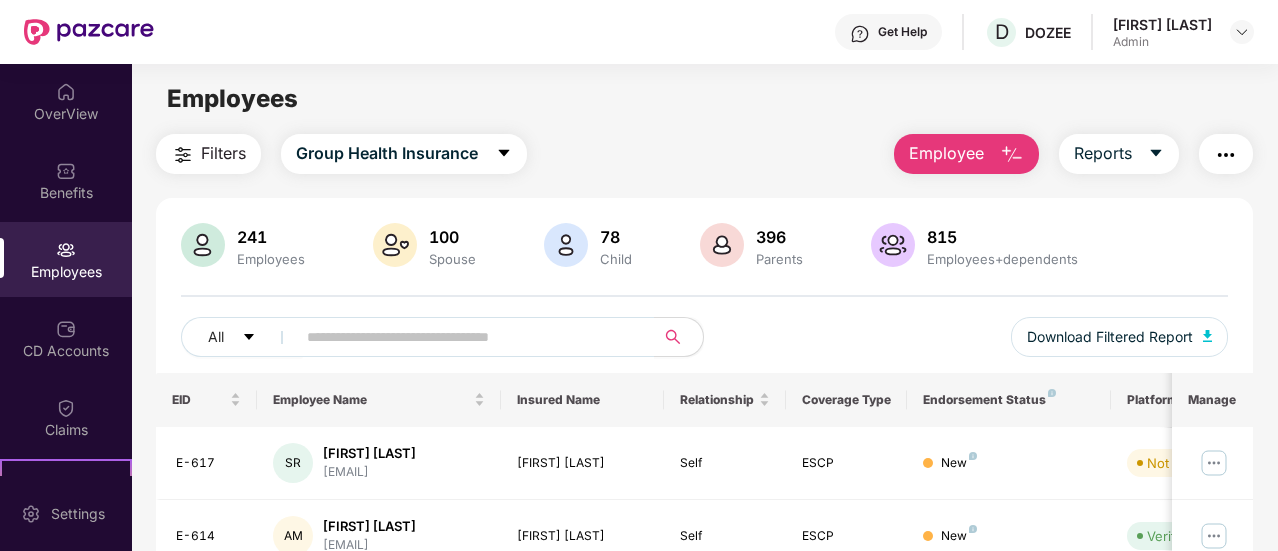 click on "Employee" at bounding box center (946, 153) 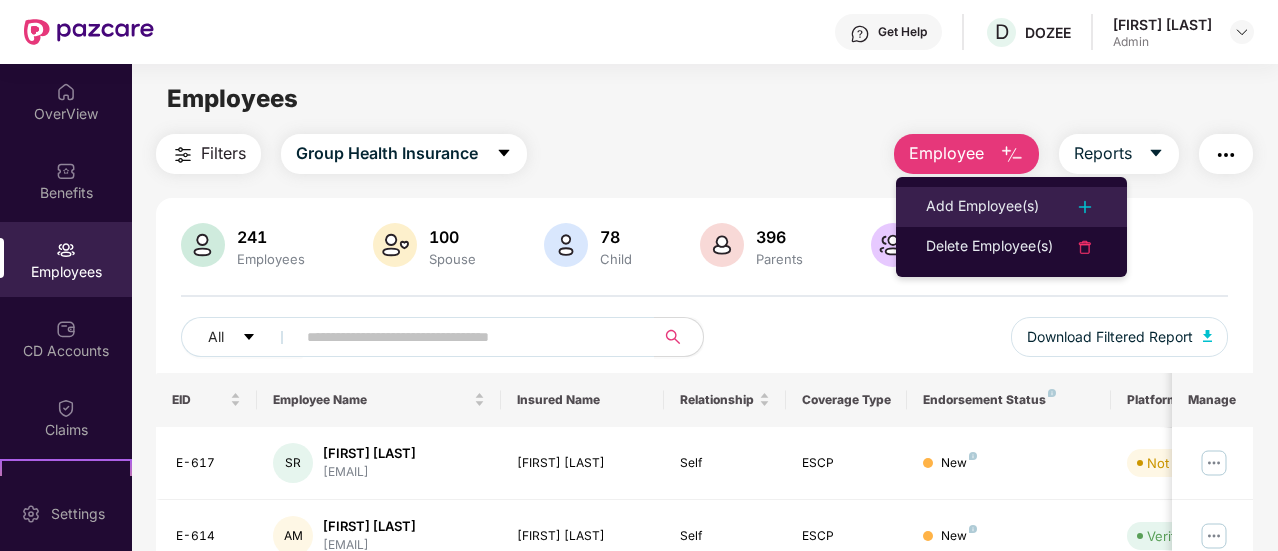 click on "Add Employee(s)" at bounding box center (982, 207) 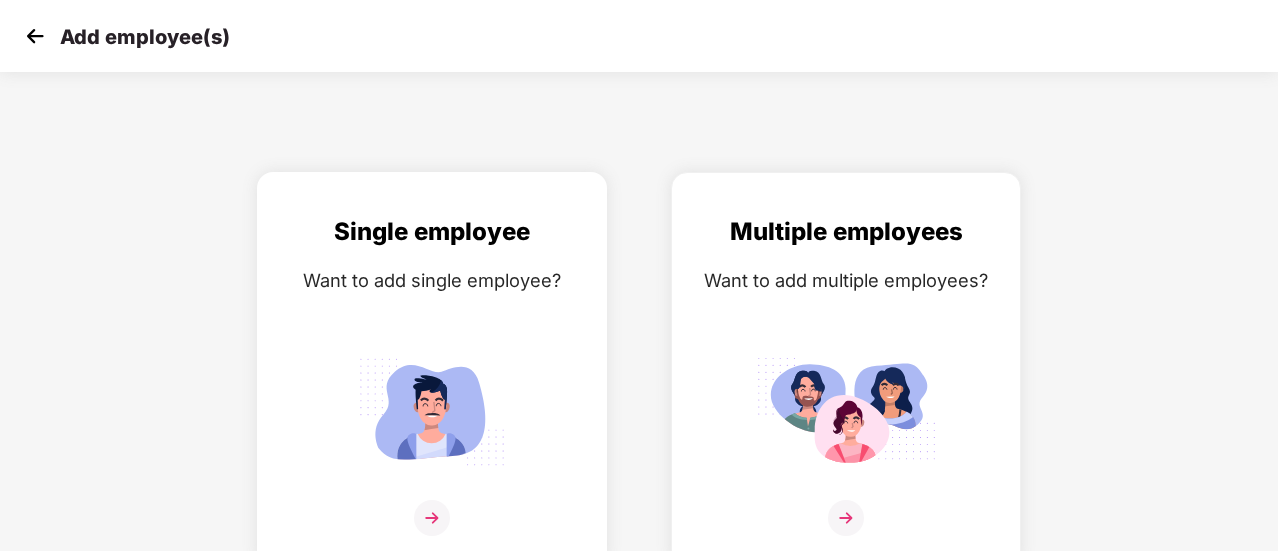 click at bounding box center [432, 411] 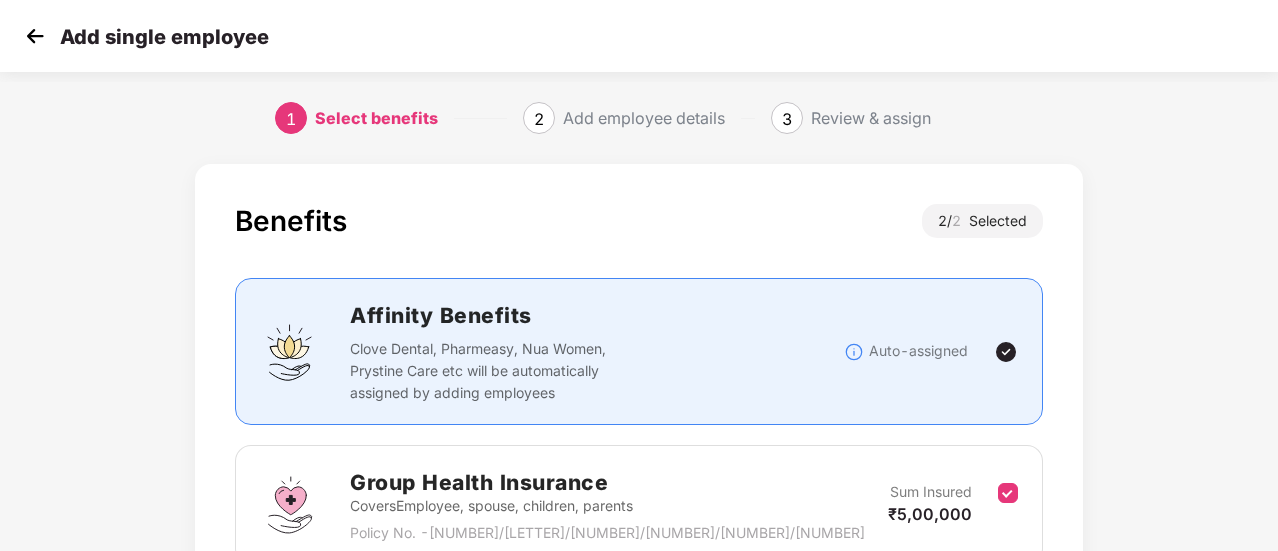 scroll, scrollTop: 326, scrollLeft: 0, axis: vertical 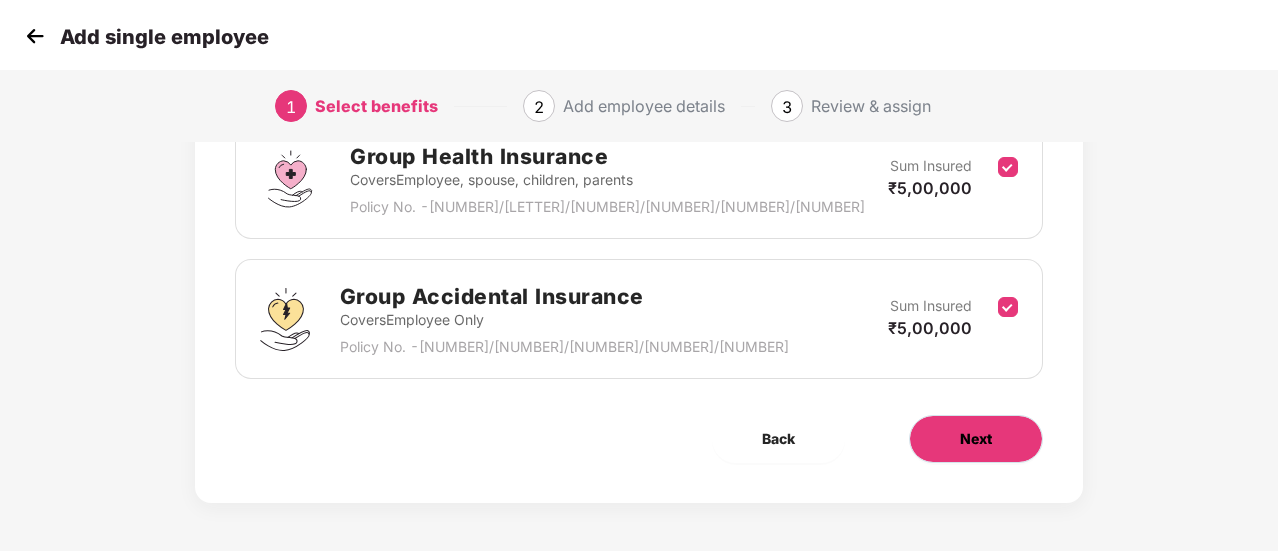 click on "Next" at bounding box center (976, 439) 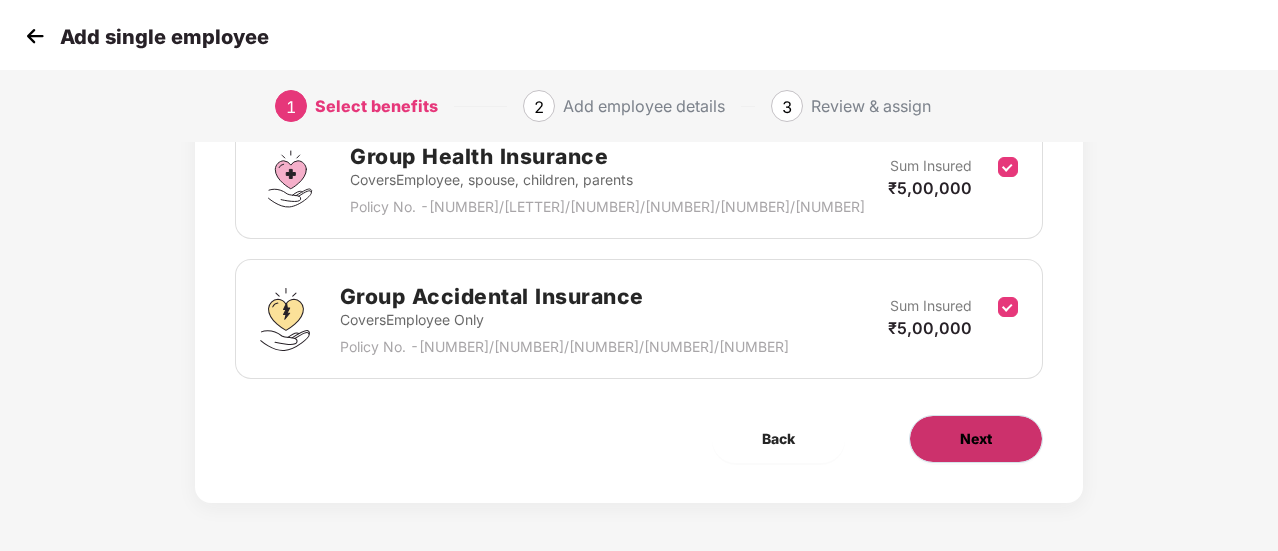 scroll, scrollTop: 0, scrollLeft: 0, axis: both 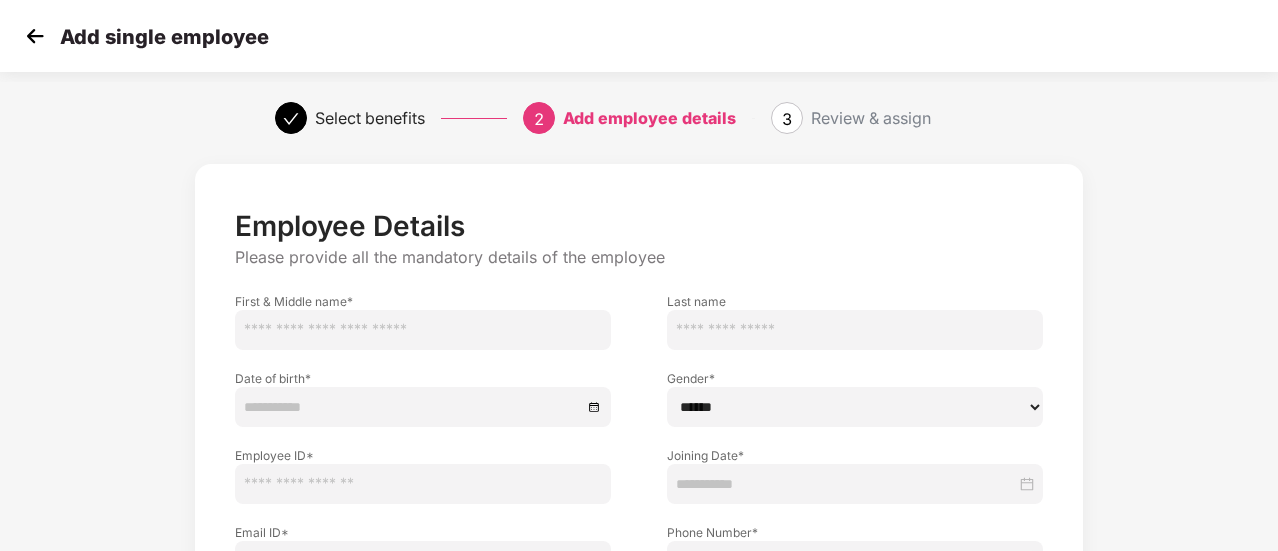 click at bounding box center (423, 330) 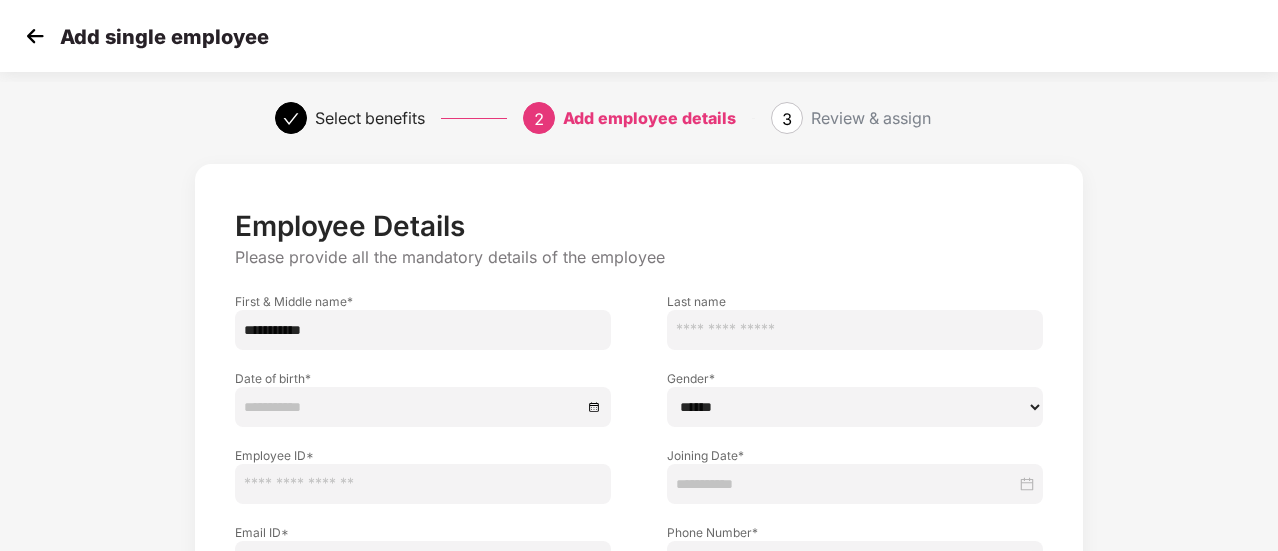 type on "**********" 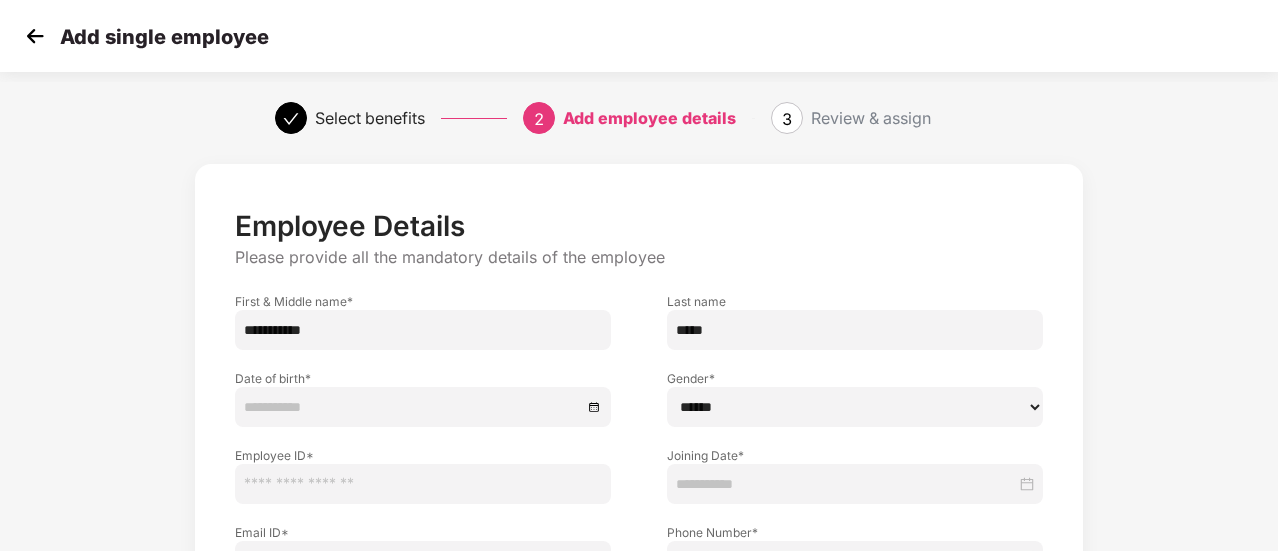 type on "*****" 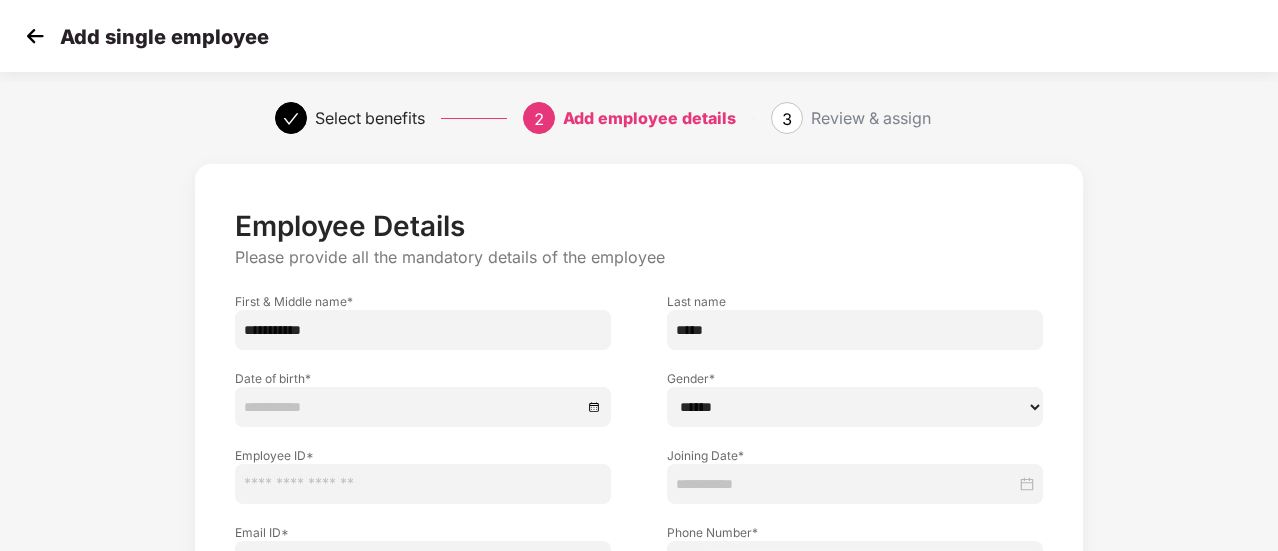 scroll, scrollTop: 83, scrollLeft: 0, axis: vertical 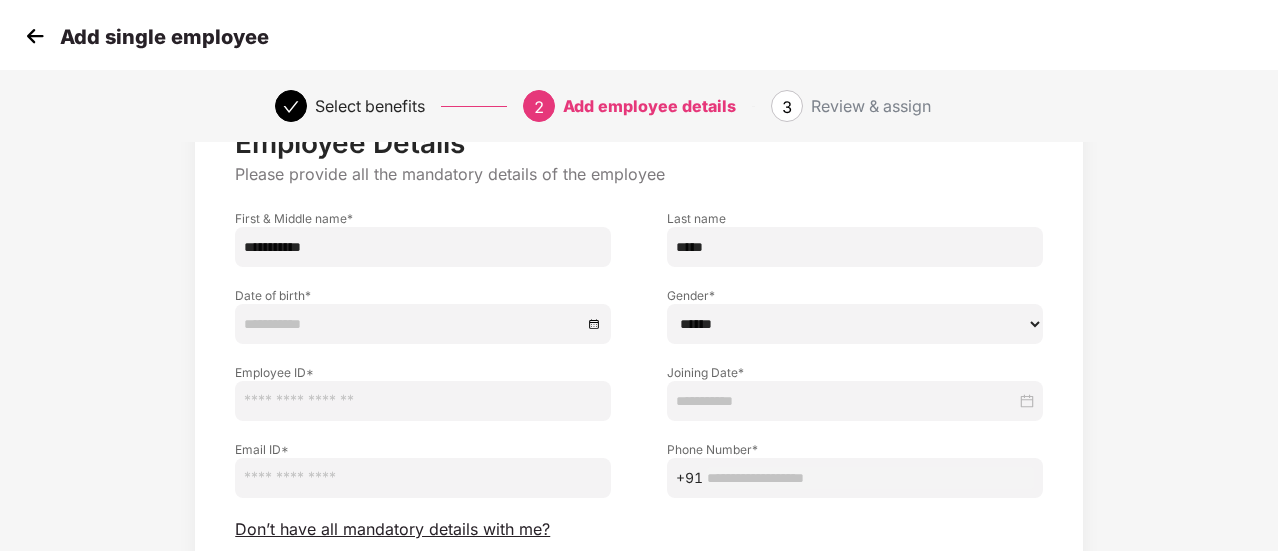 click at bounding box center (423, 324) 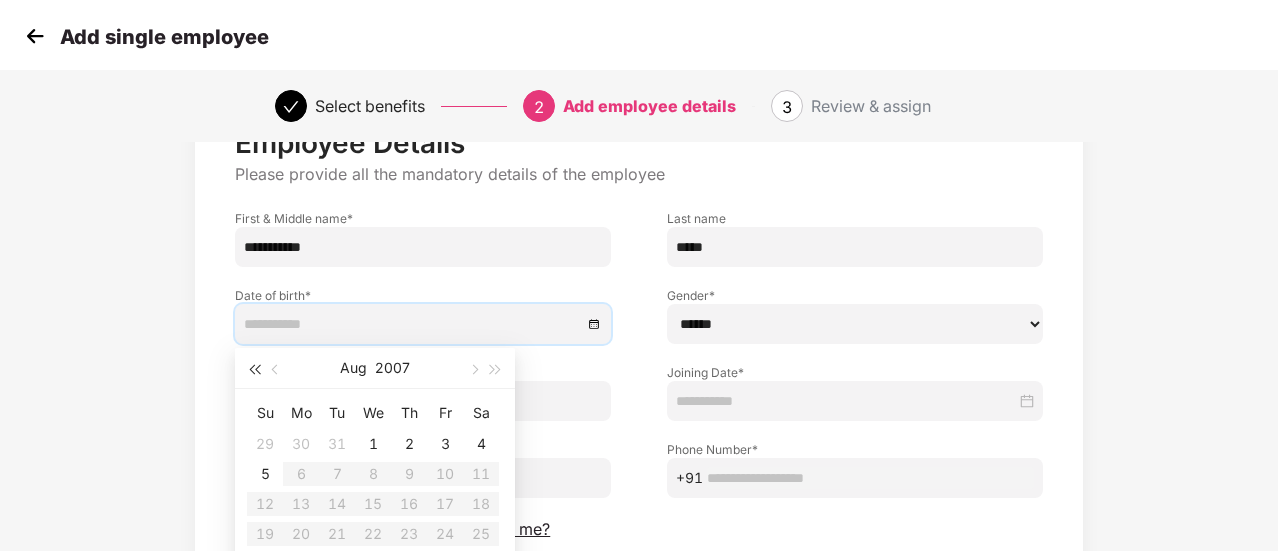 click at bounding box center [254, 368] 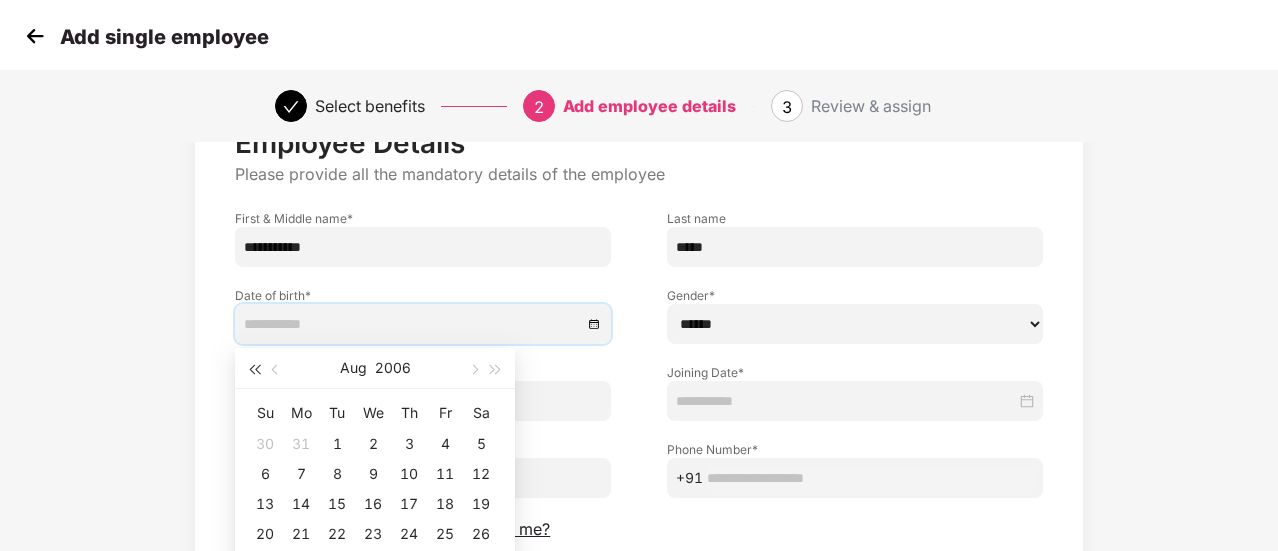 click at bounding box center [254, 368] 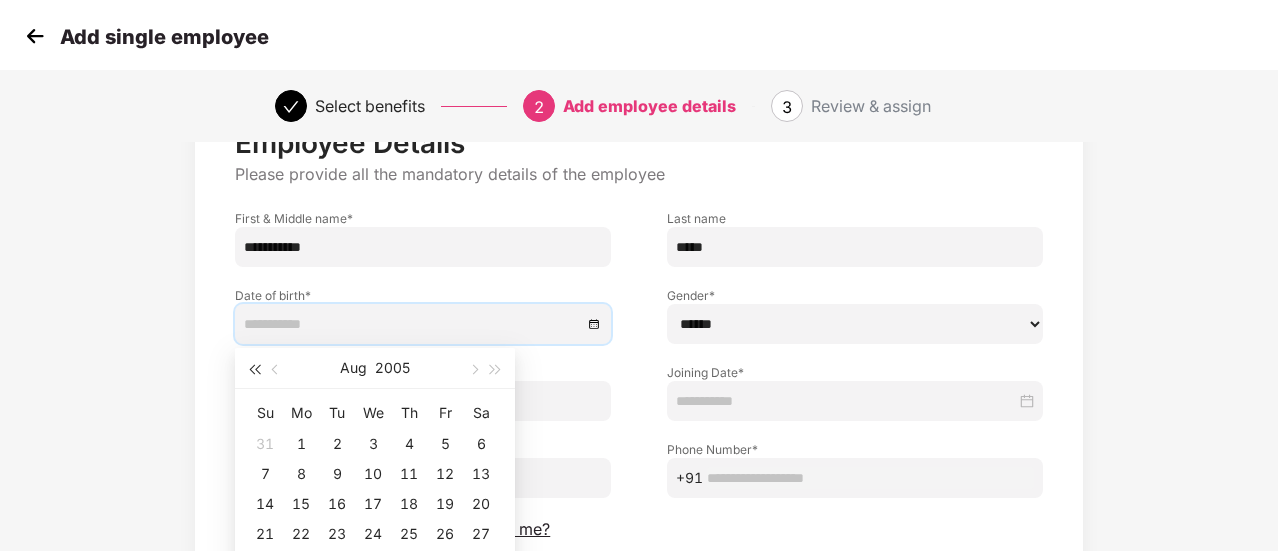 click at bounding box center (254, 368) 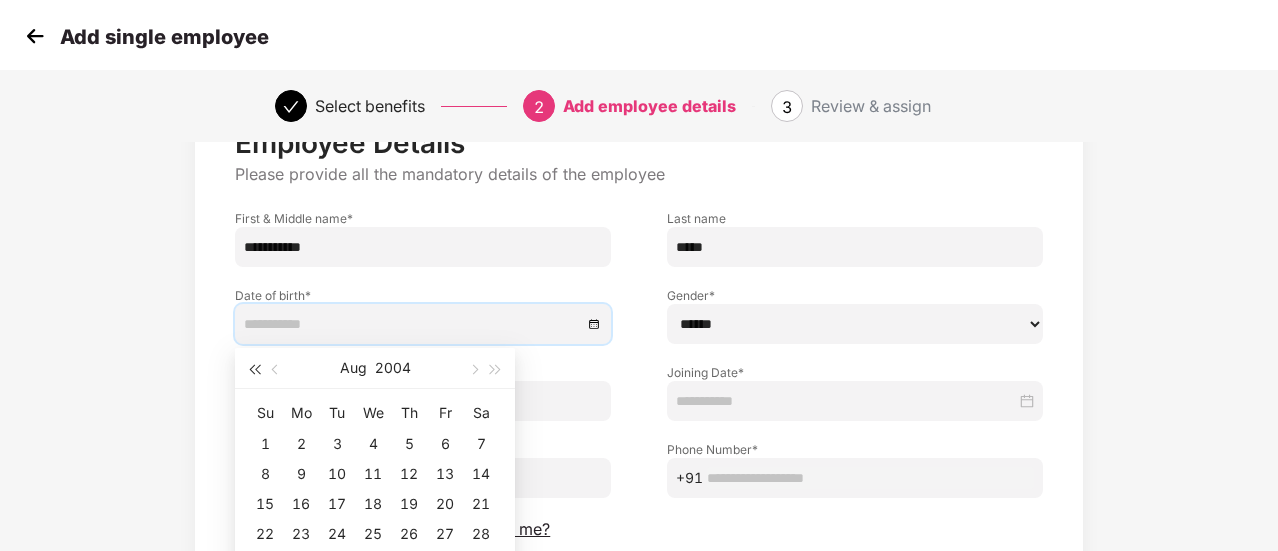 click at bounding box center [254, 368] 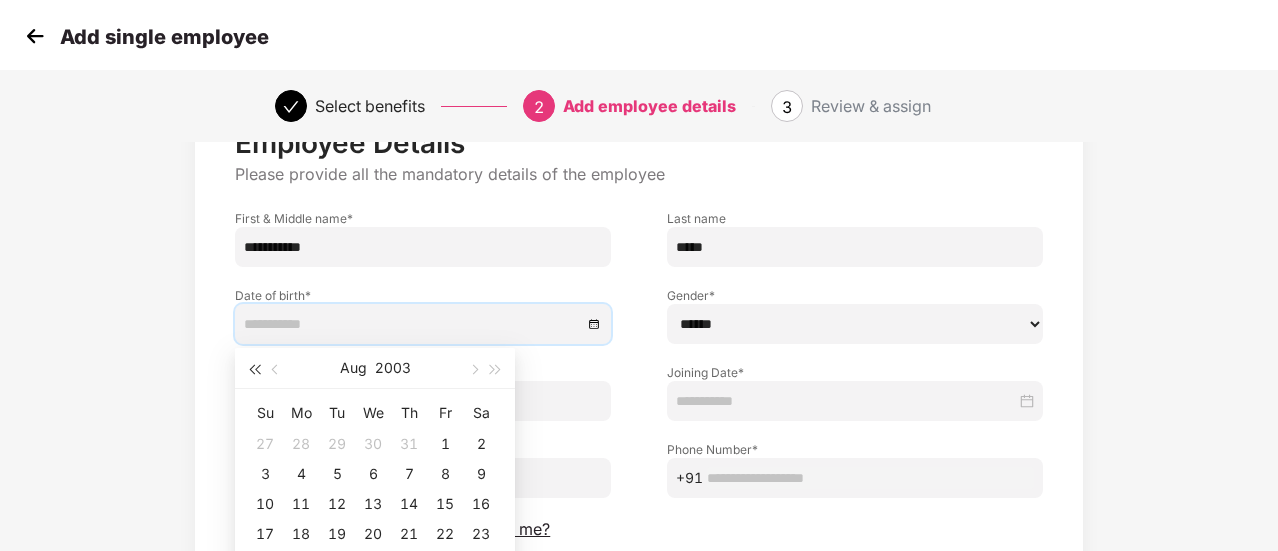 click at bounding box center [254, 368] 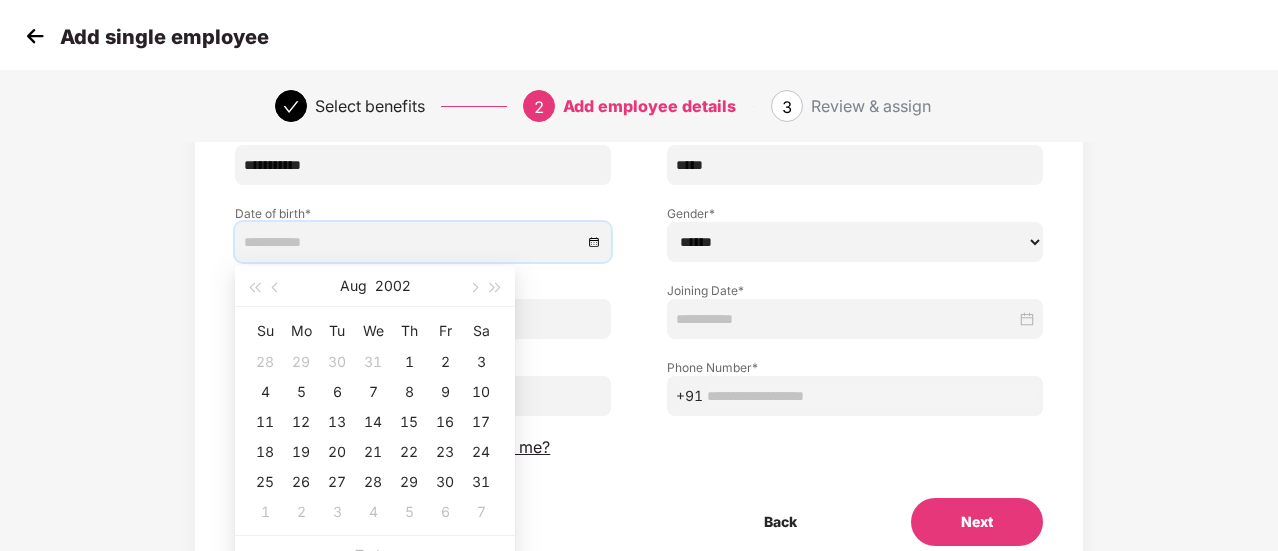 scroll, scrollTop: 167, scrollLeft: 0, axis: vertical 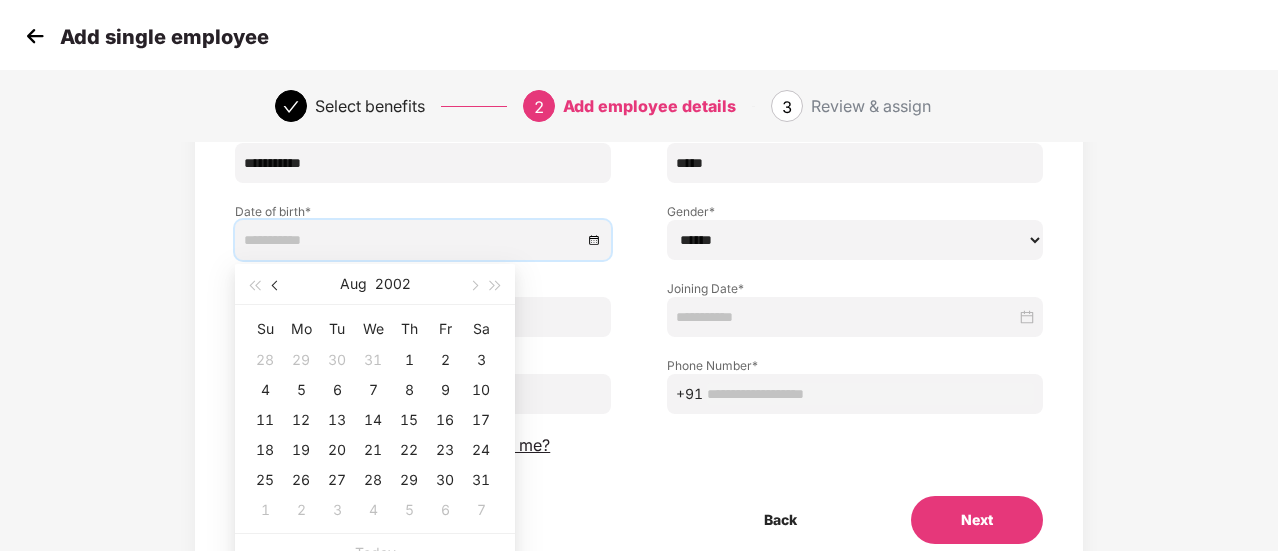 click at bounding box center [276, 284] 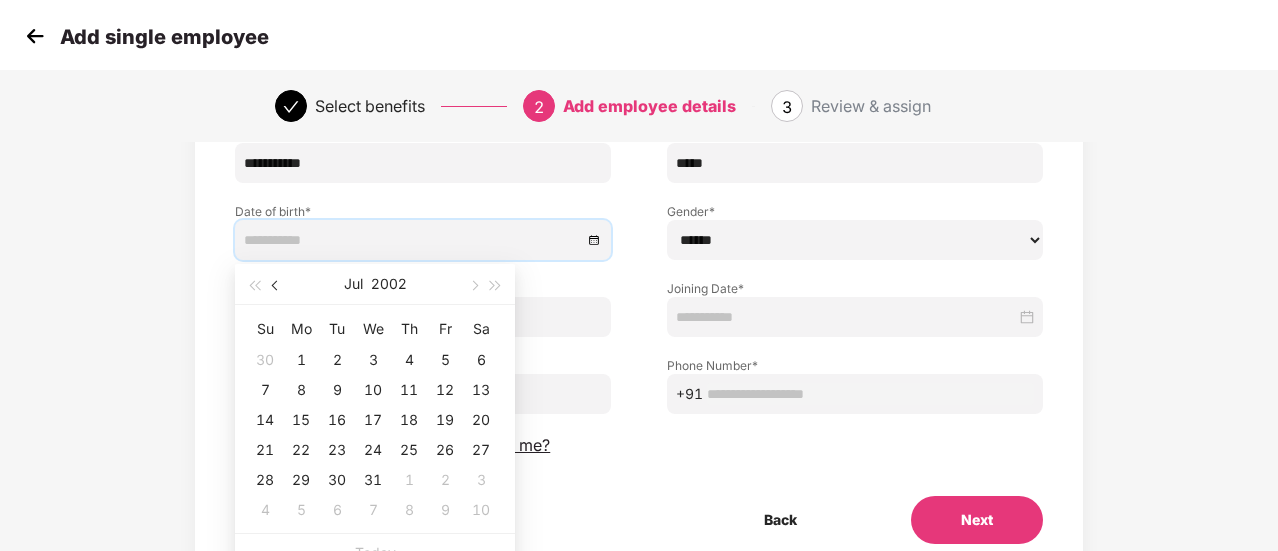 click at bounding box center [276, 284] 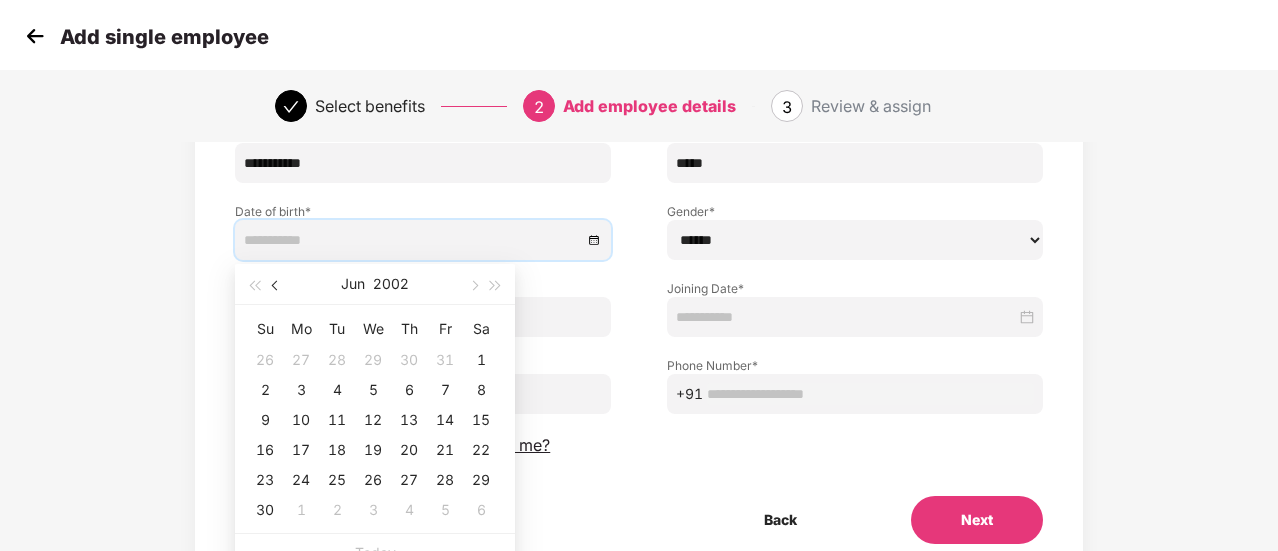 click at bounding box center (276, 284) 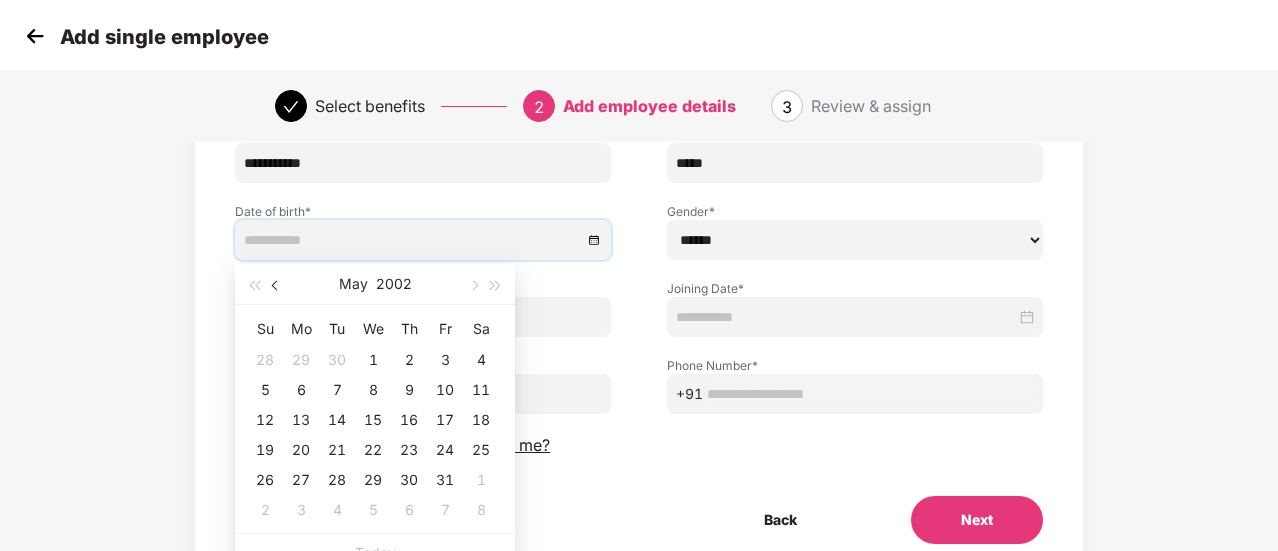click at bounding box center (276, 284) 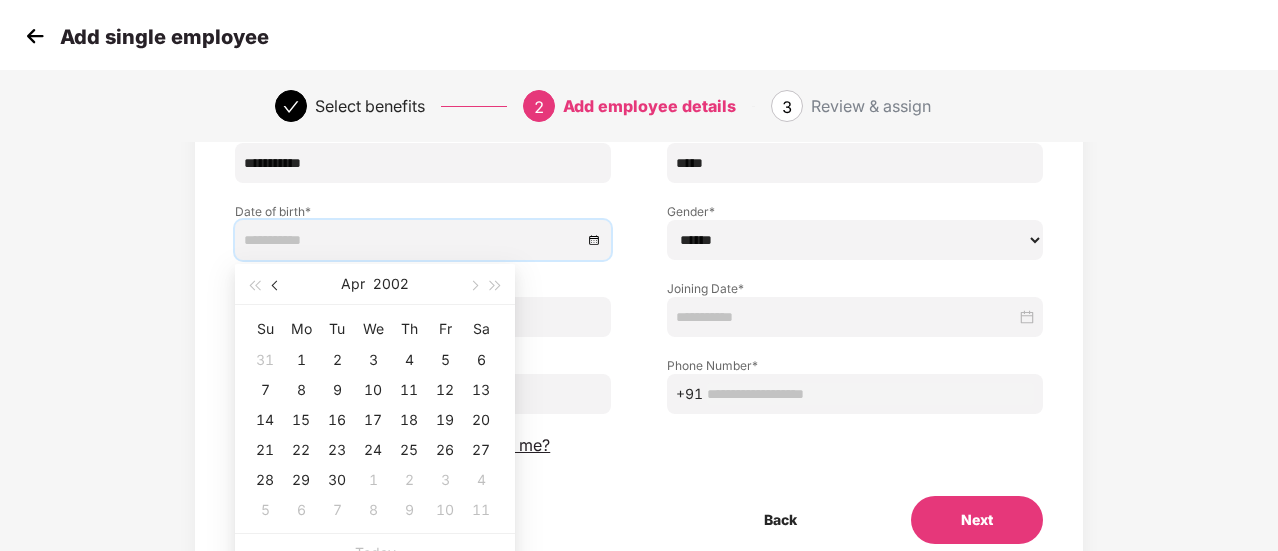 click at bounding box center [276, 284] 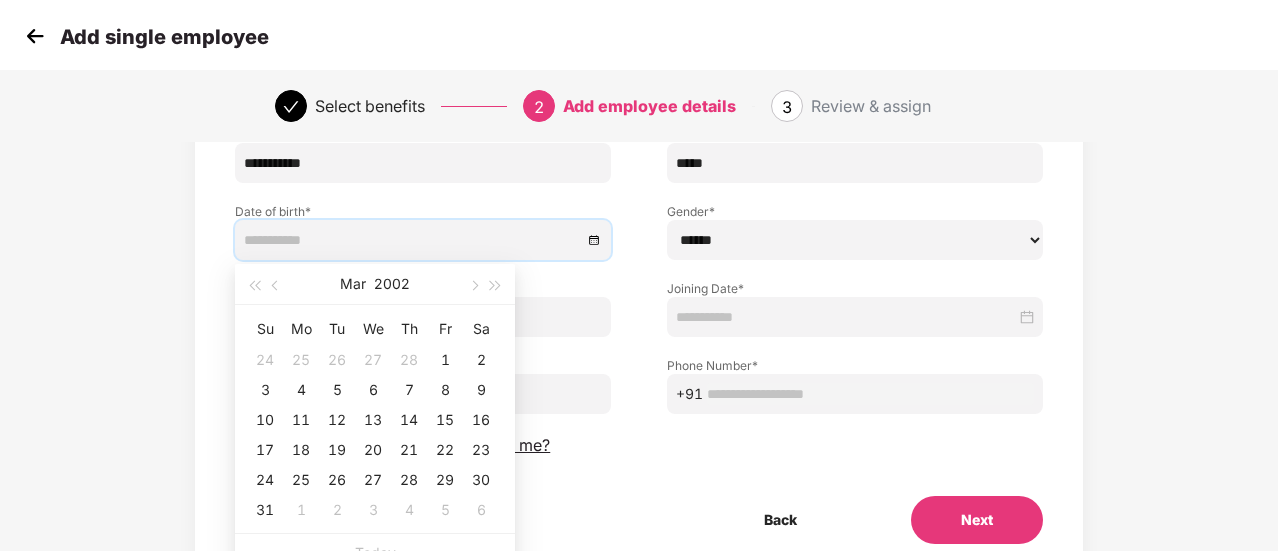 type on "**********" 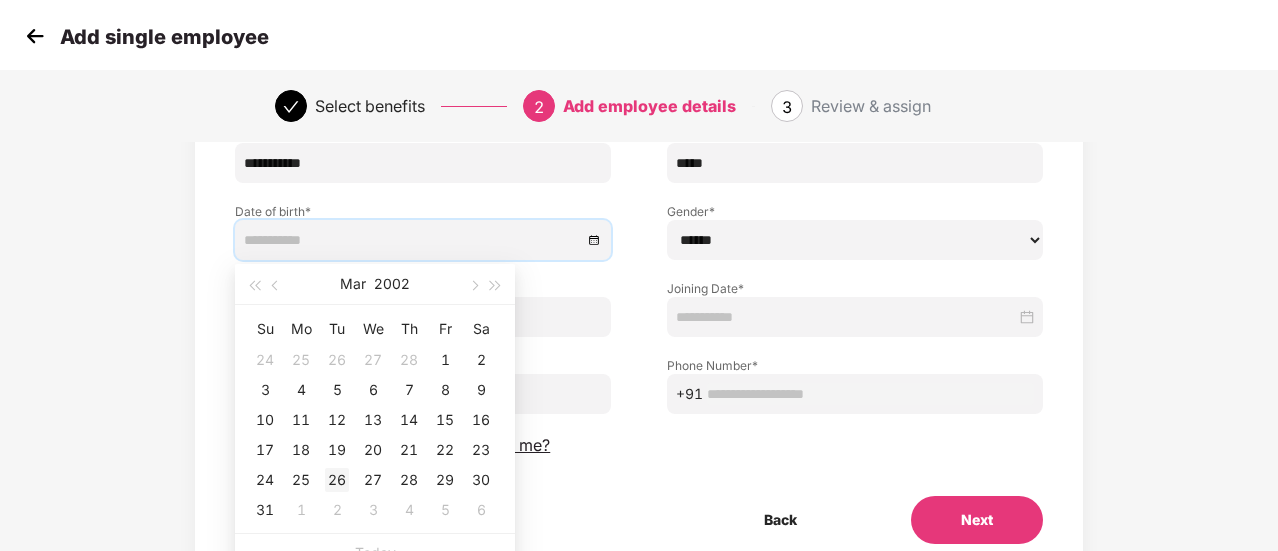 type on "**********" 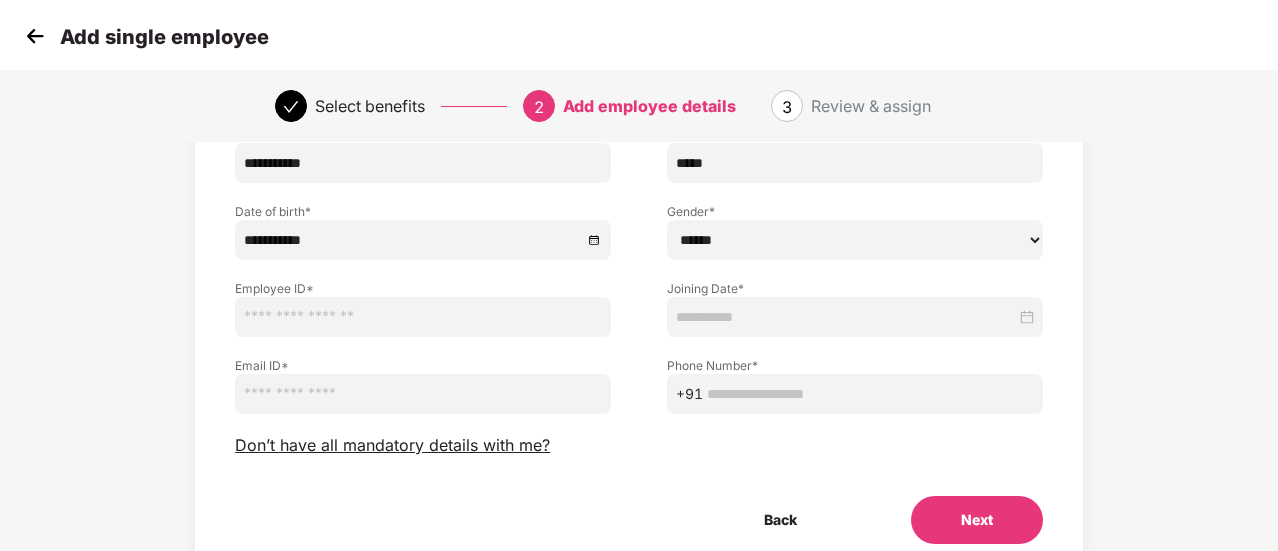 click on "****** **** ******" at bounding box center (855, 240) 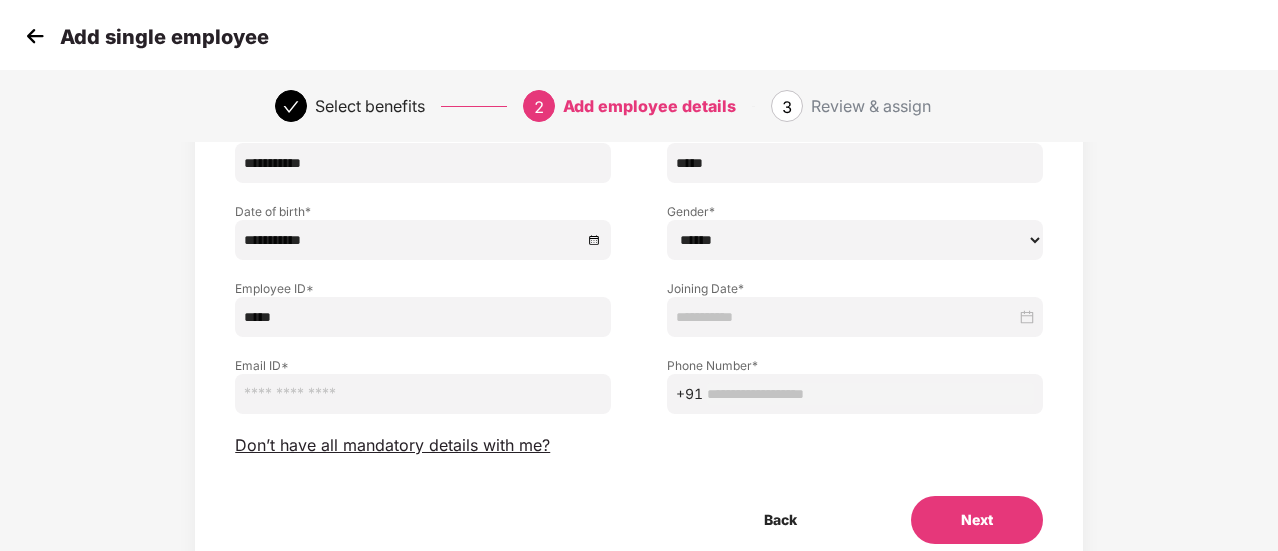 type on "*****" 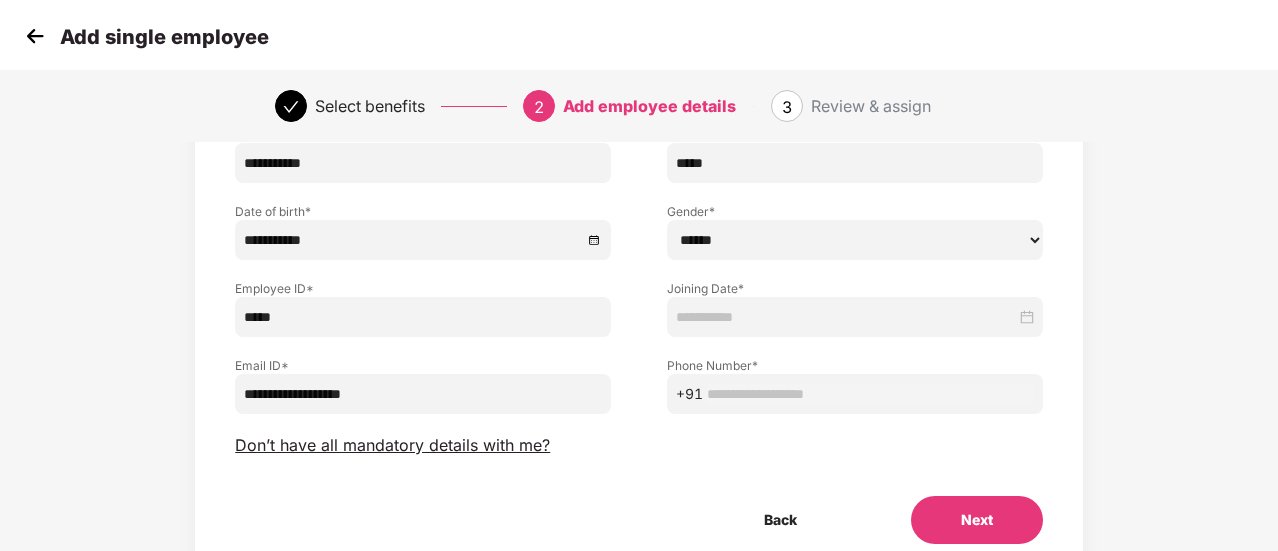 type on "**********" 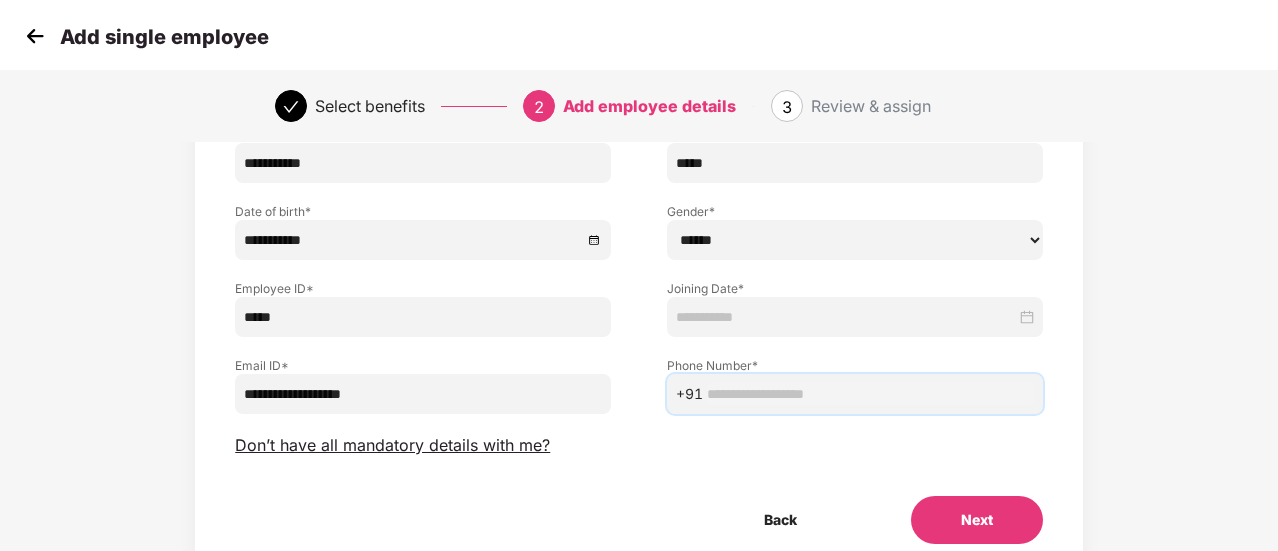 click at bounding box center (870, 394) 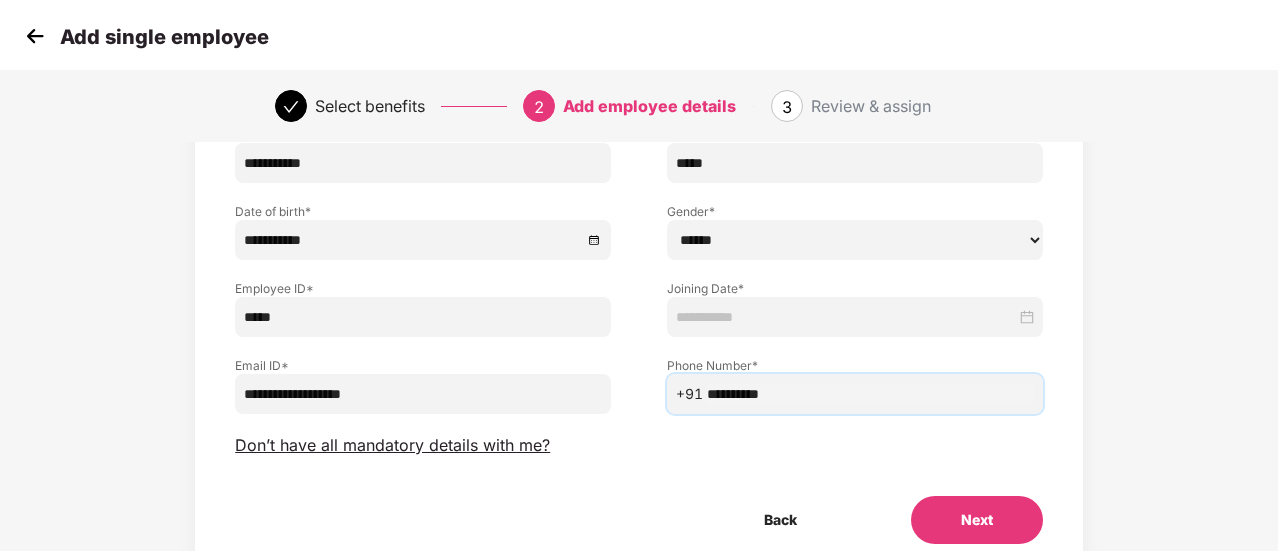 type on "**********" 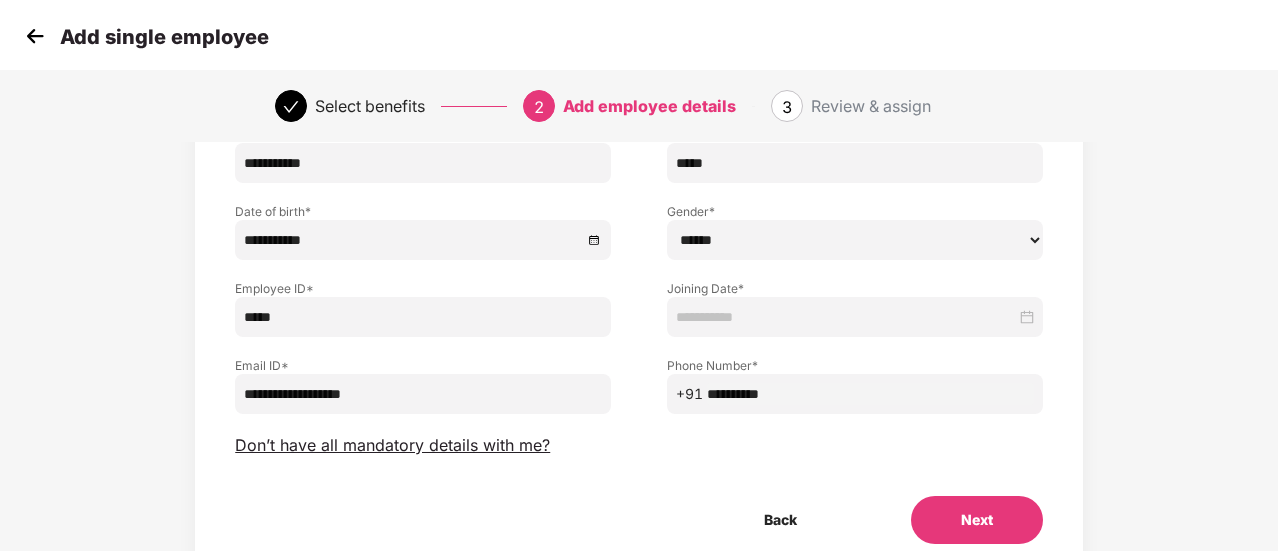 click at bounding box center (855, 317) 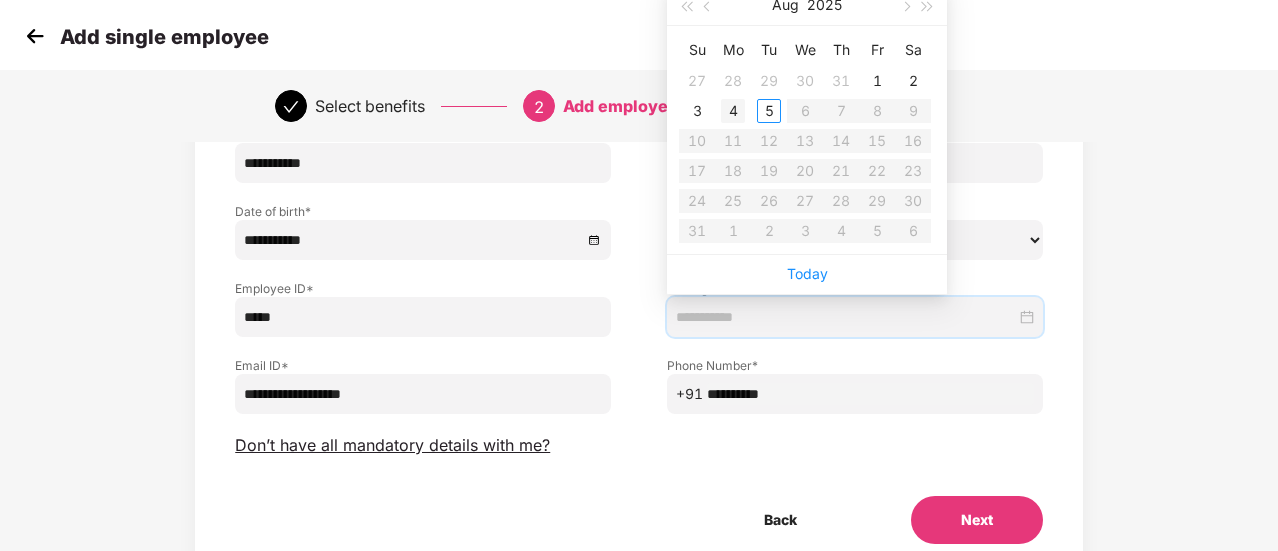 type on "**********" 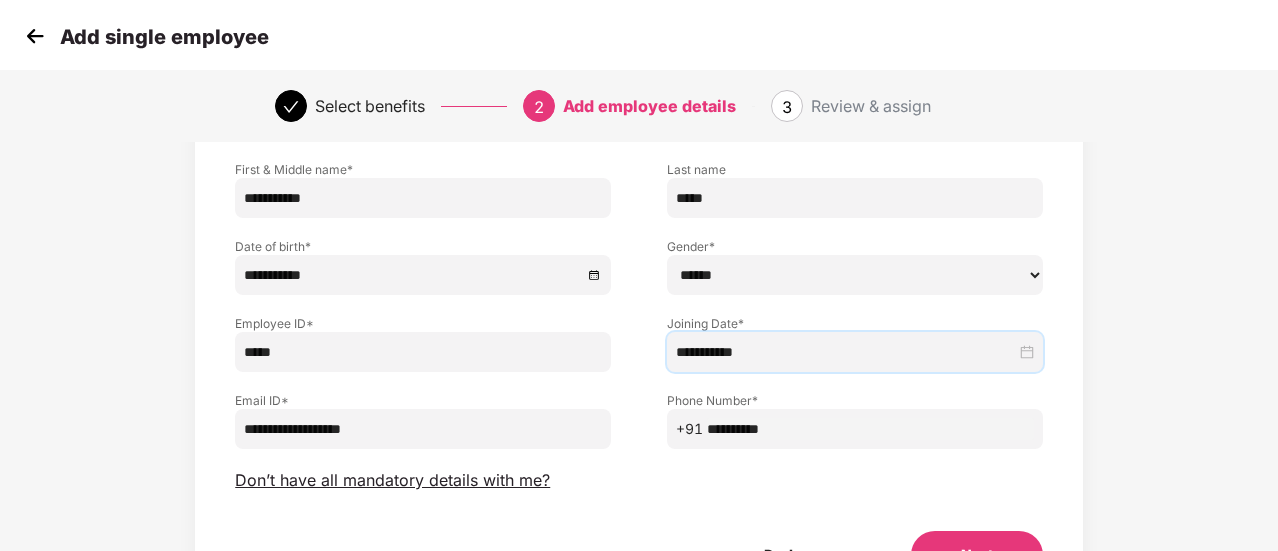scroll, scrollTop: 250, scrollLeft: 0, axis: vertical 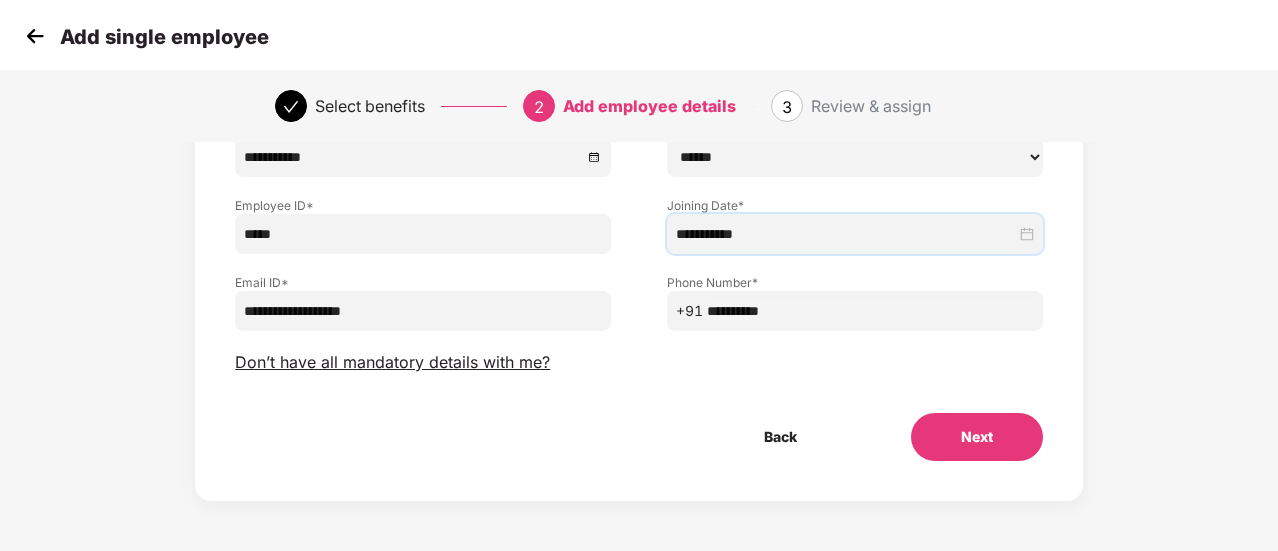 click on "Next" at bounding box center (977, 437) 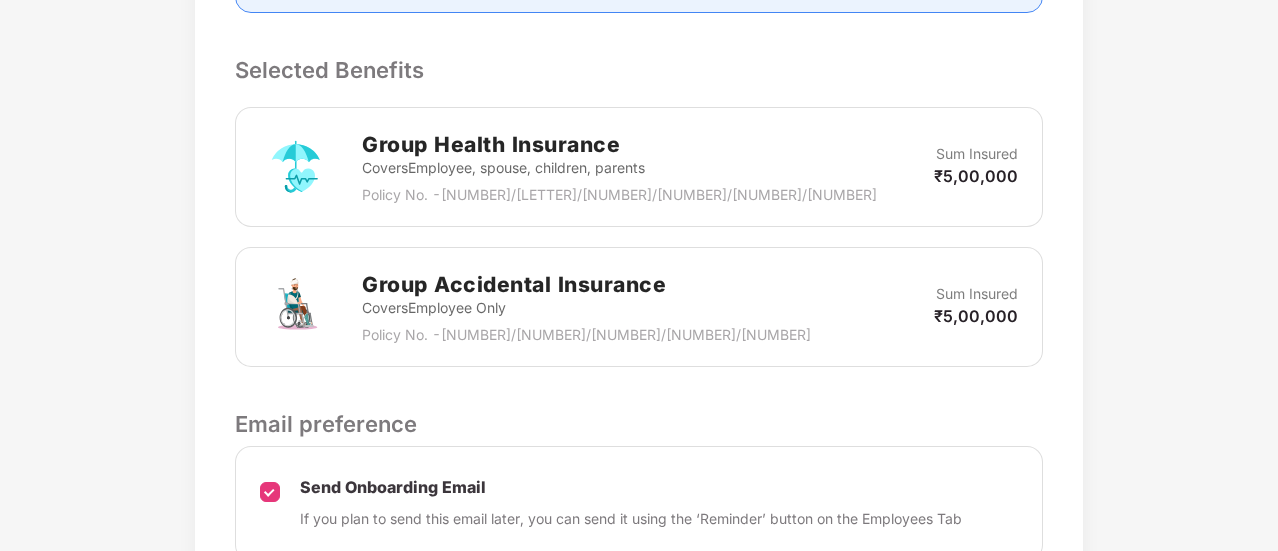 scroll, scrollTop: 832, scrollLeft: 0, axis: vertical 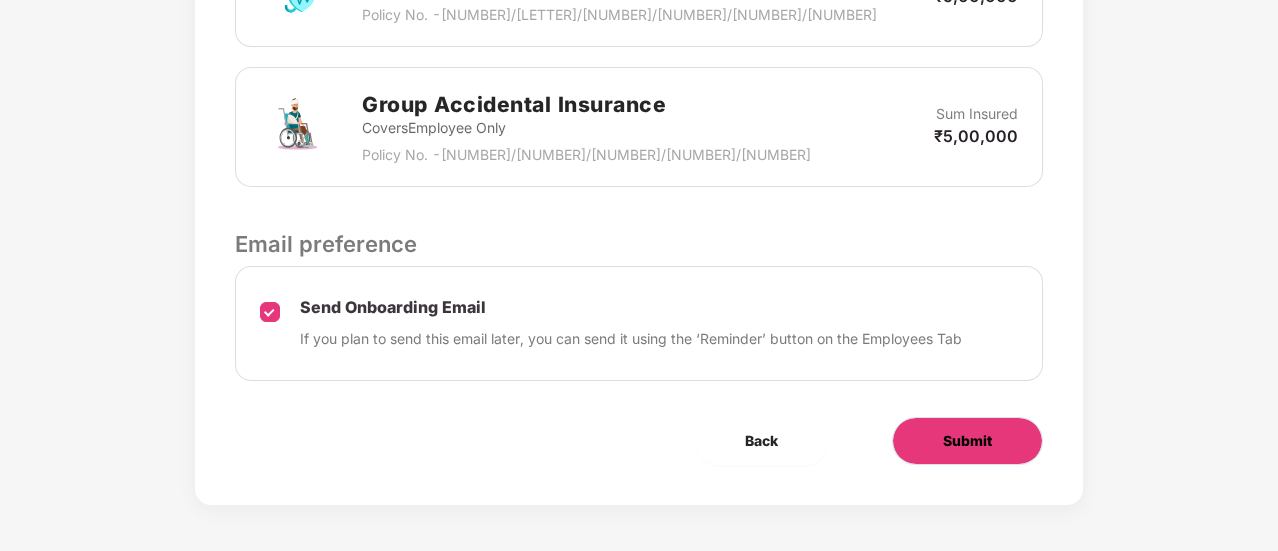 click on "Submit" at bounding box center (967, 441) 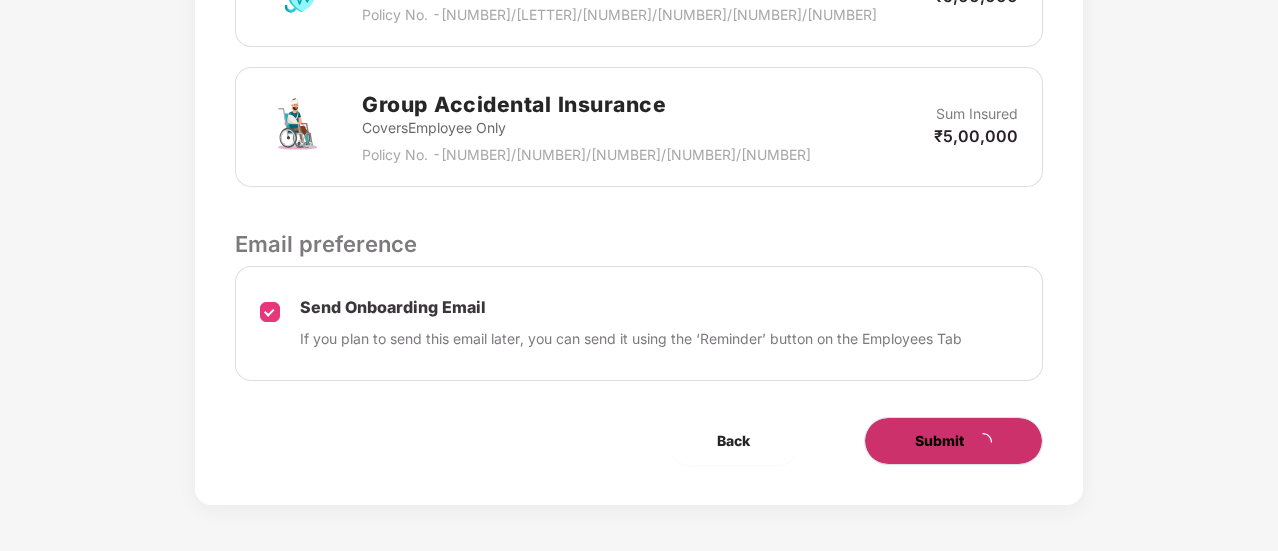 scroll, scrollTop: 0, scrollLeft: 0, axis: both 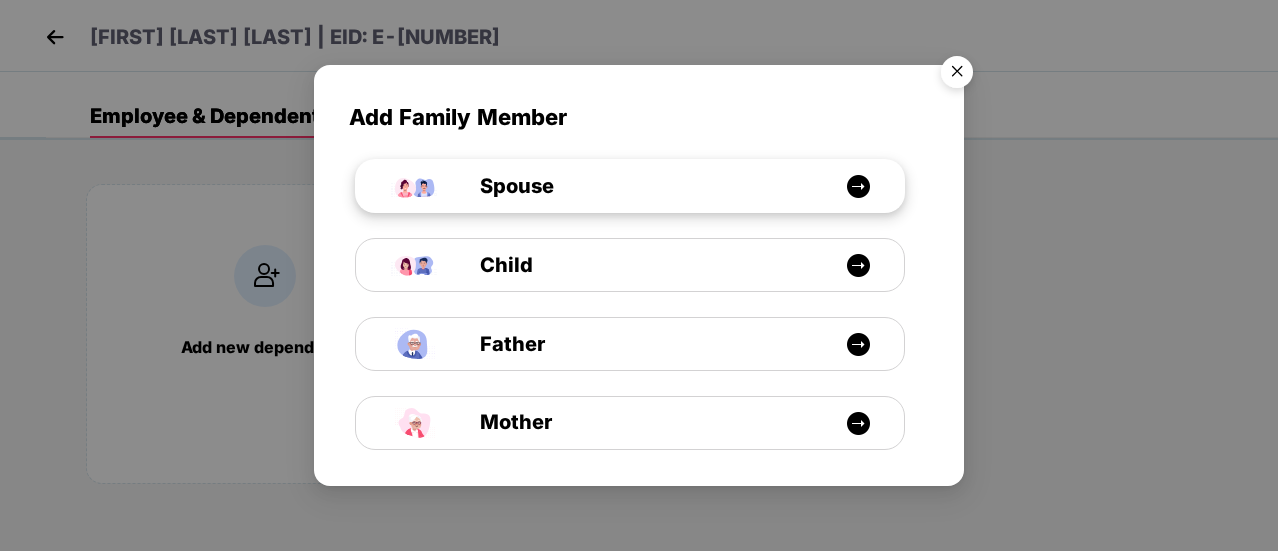click on "Spouse" at bounding box center (640, 186) 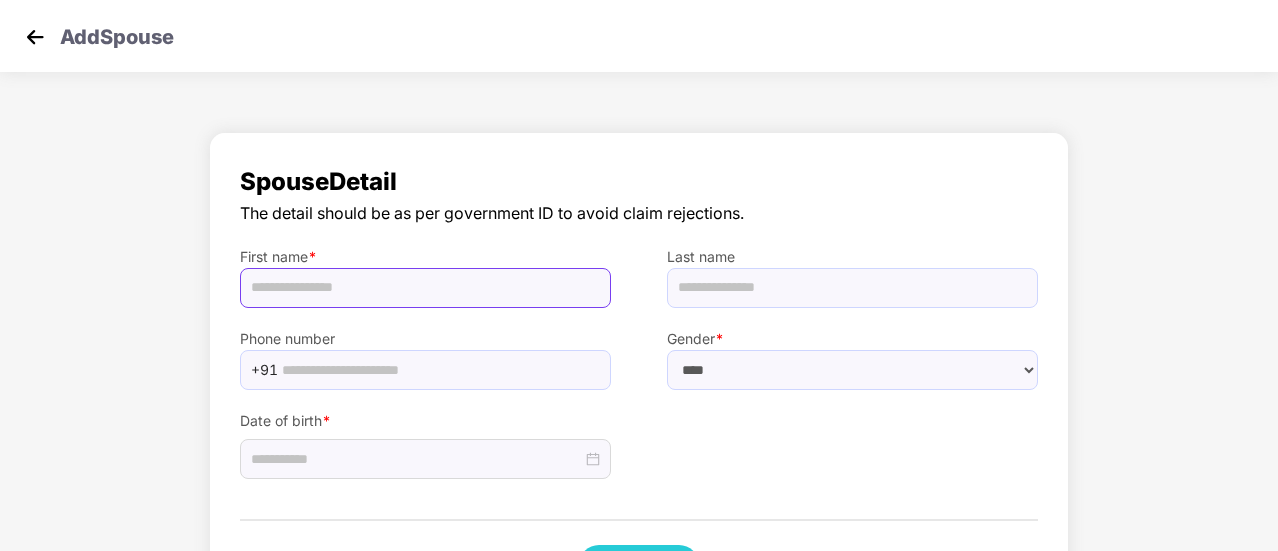 click at bounding box center [425, 288] 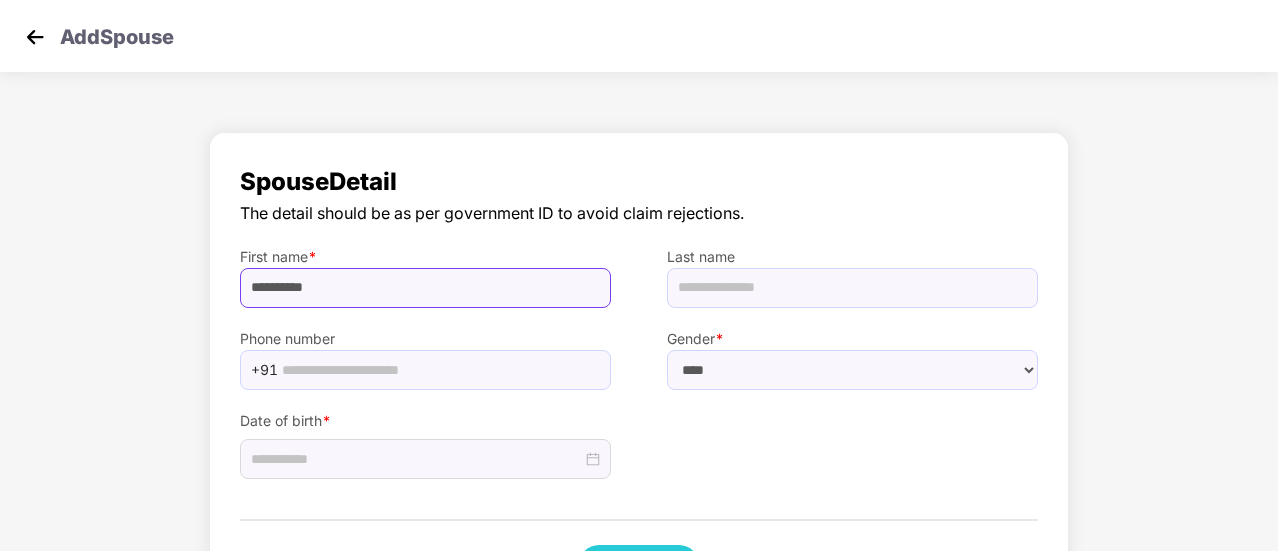 type on "**********" 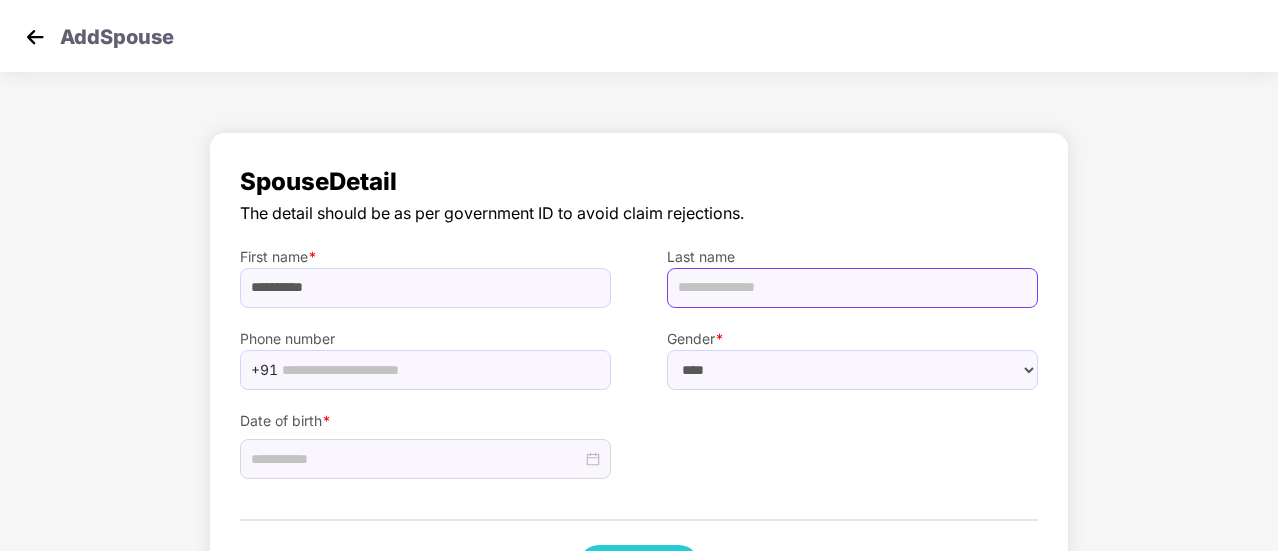 click at bounding box center [852, 288] 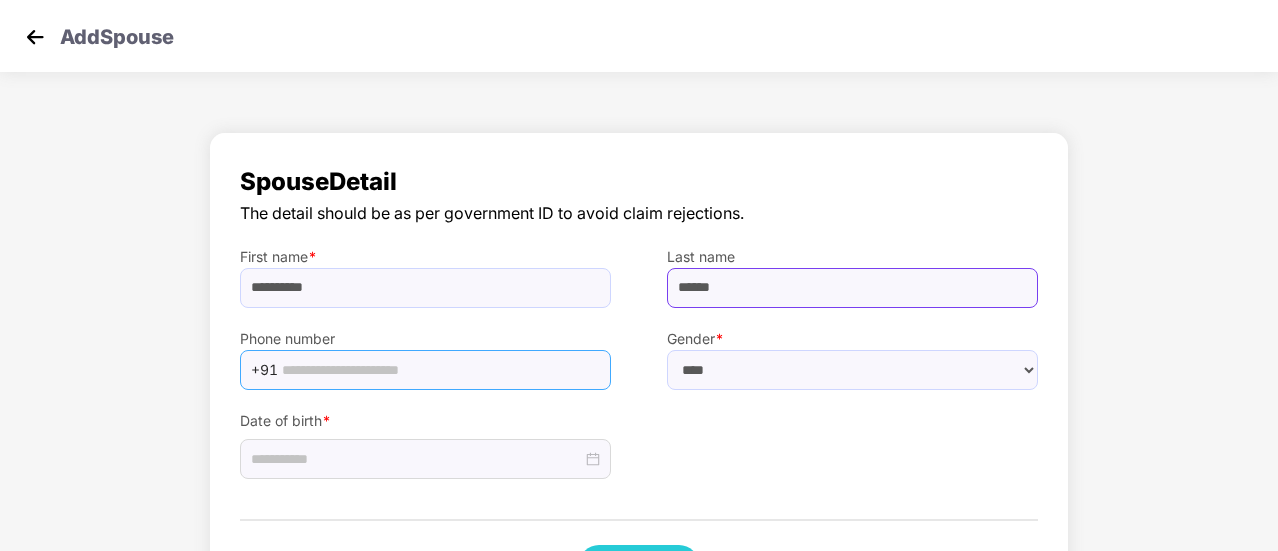 type on "******" 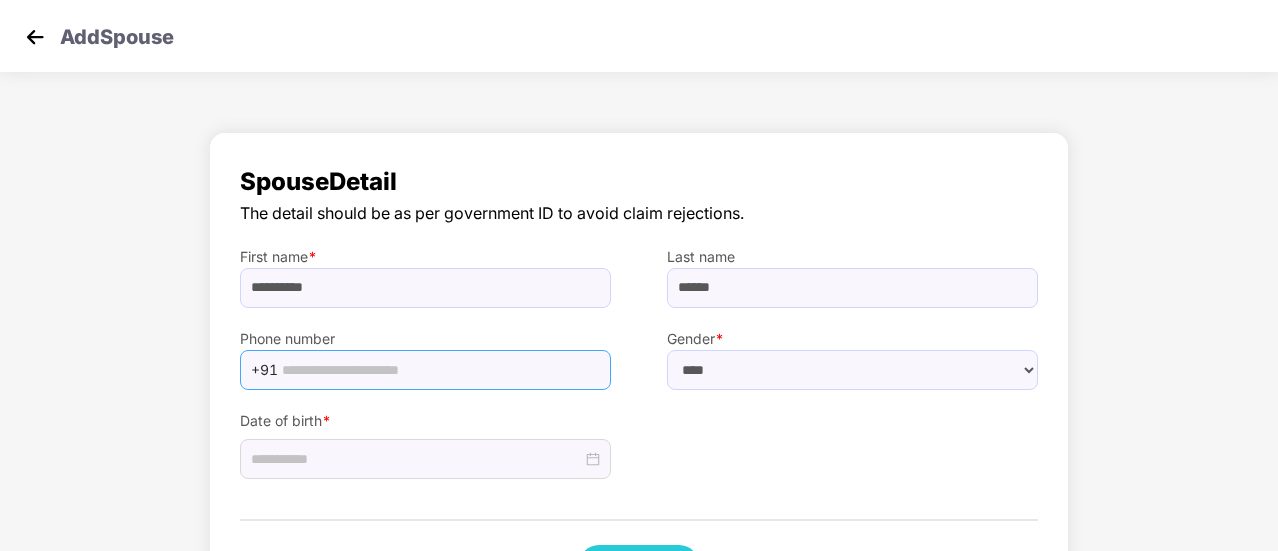 click at bounding box center [440, 370] 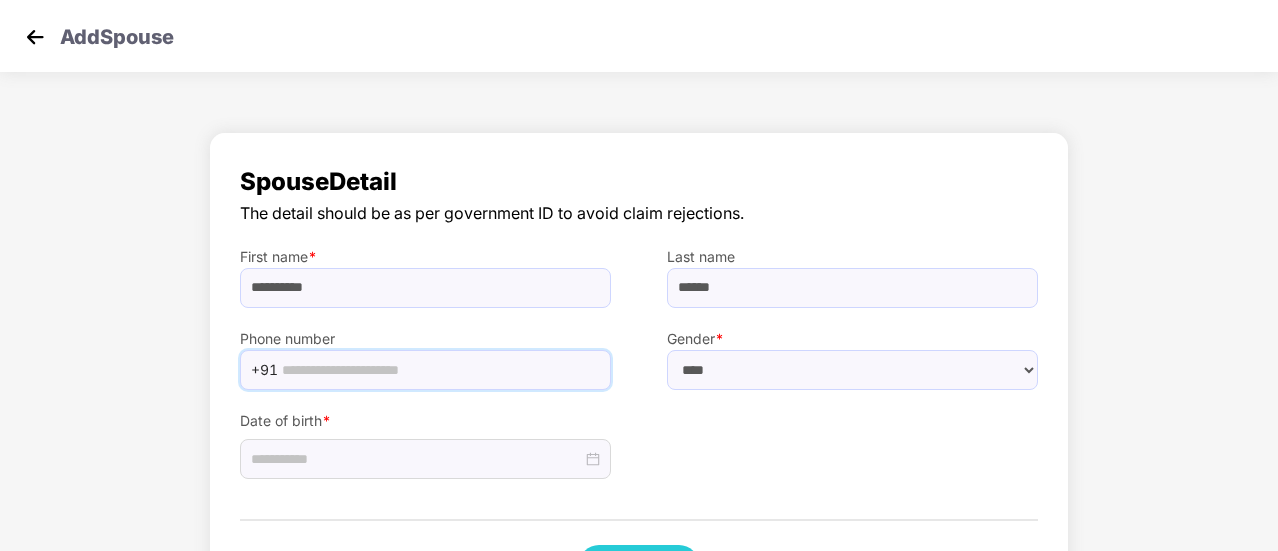 paste on "**********" 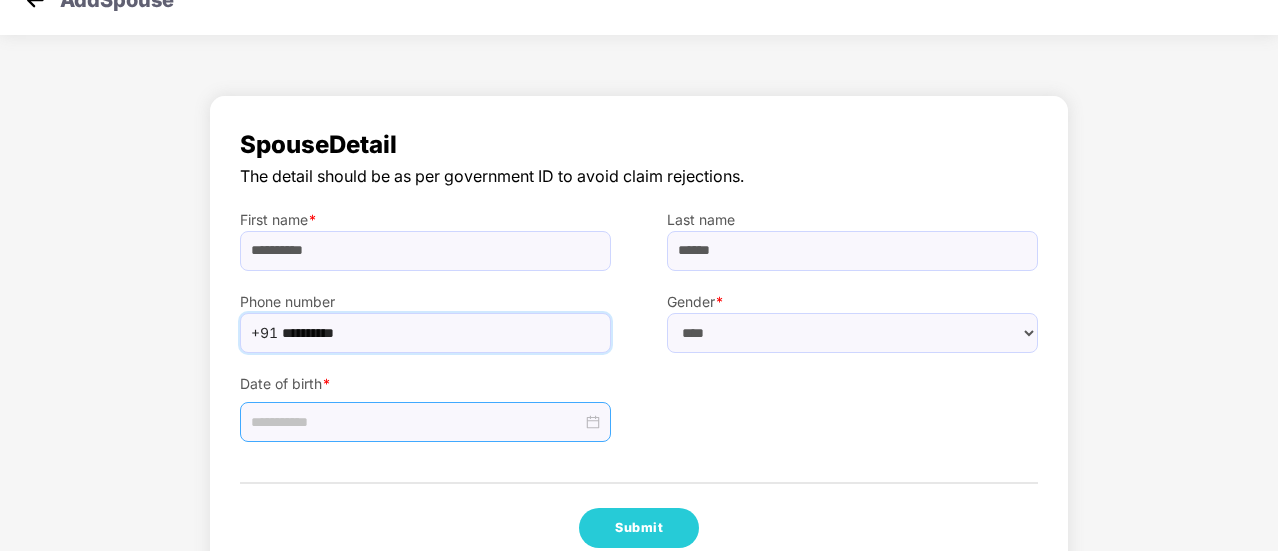 scroll, scrollTop: 38, scrollLeft: 0, axis: vertical 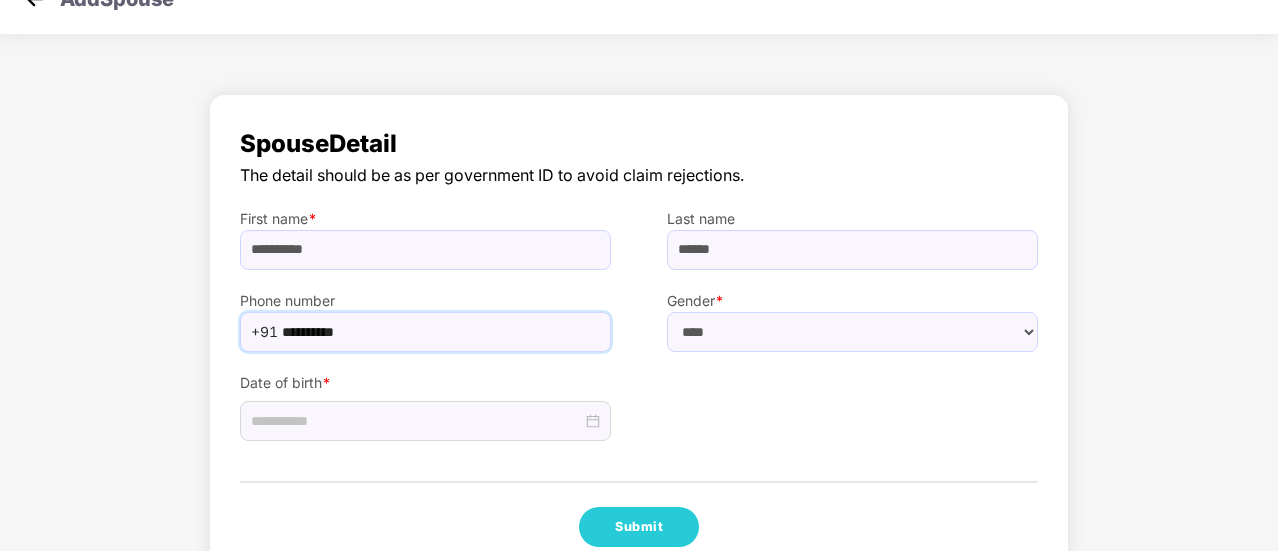 type on "**********" 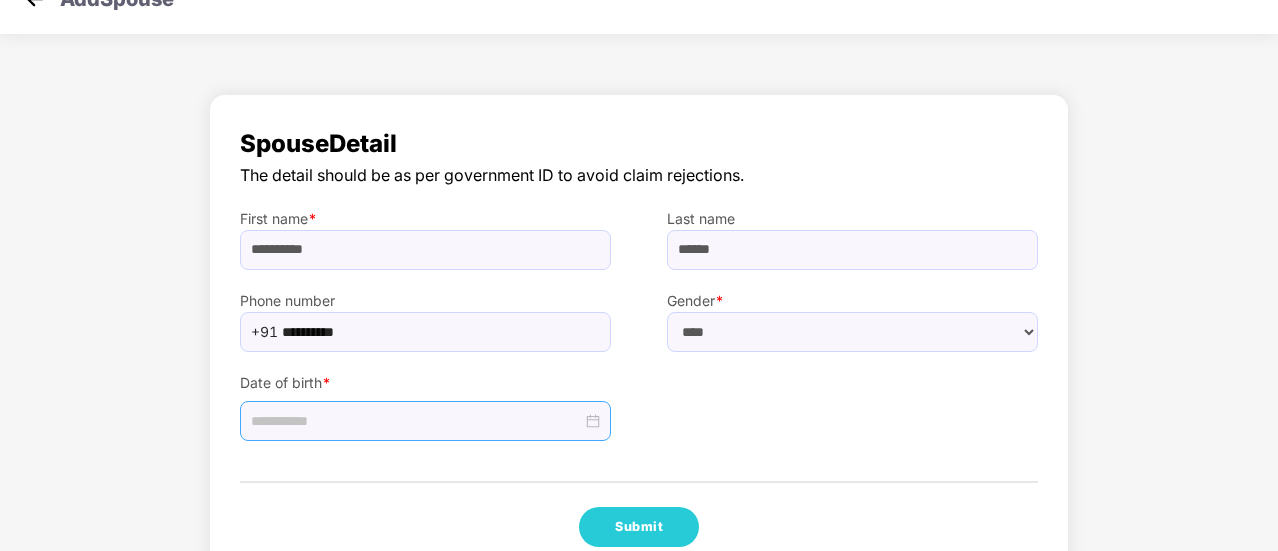 click at bounding box center (425, 421) 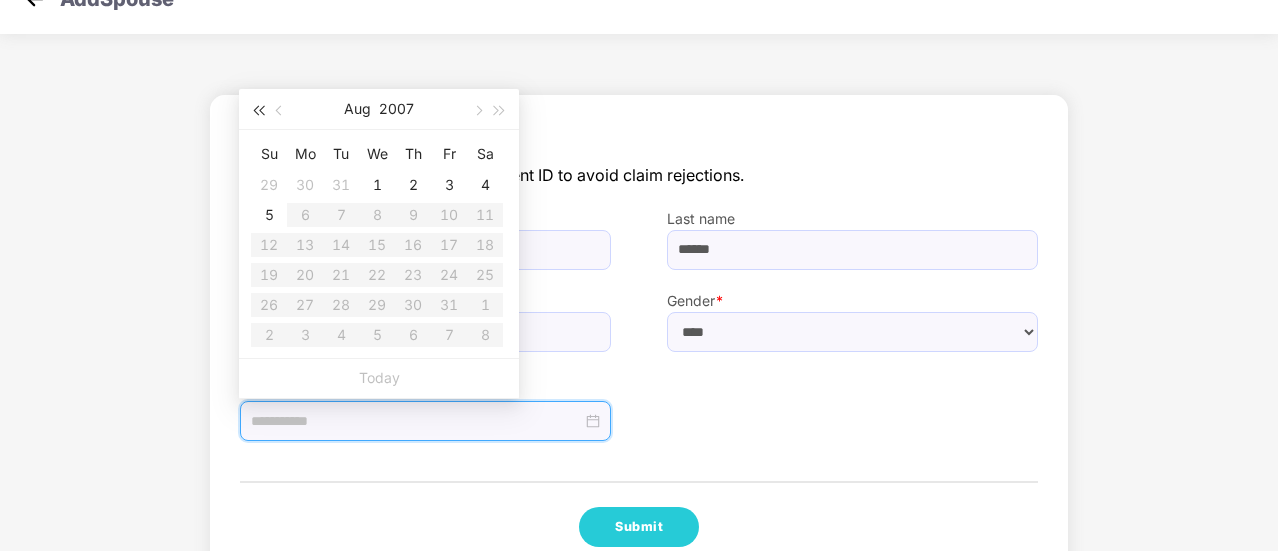 click at bounding box center (258, 111) 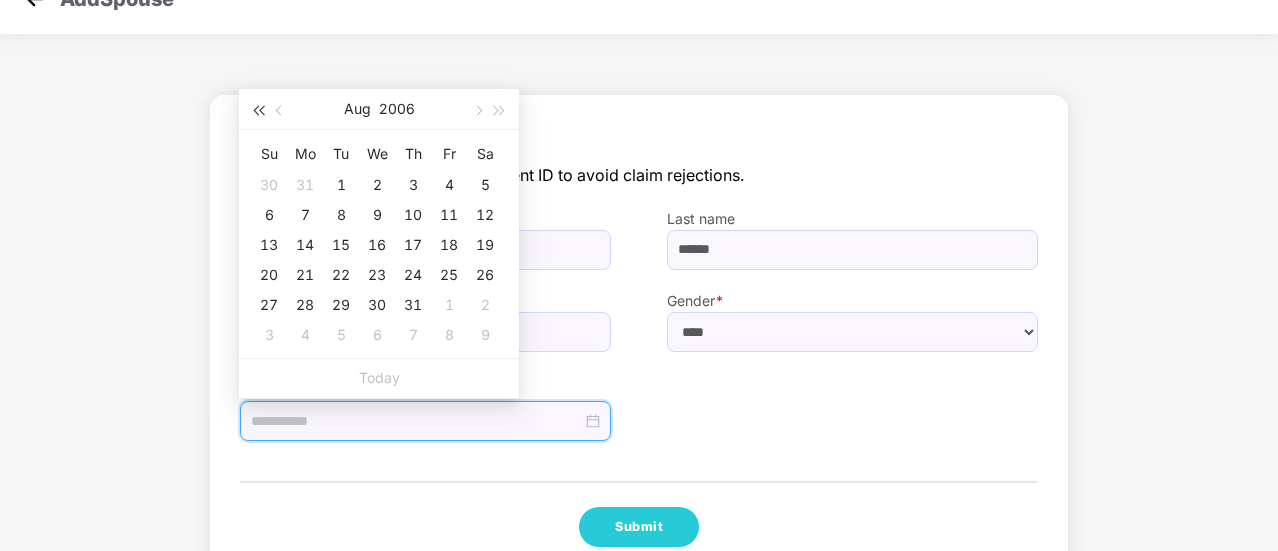 click at bounding box center [258, 111] 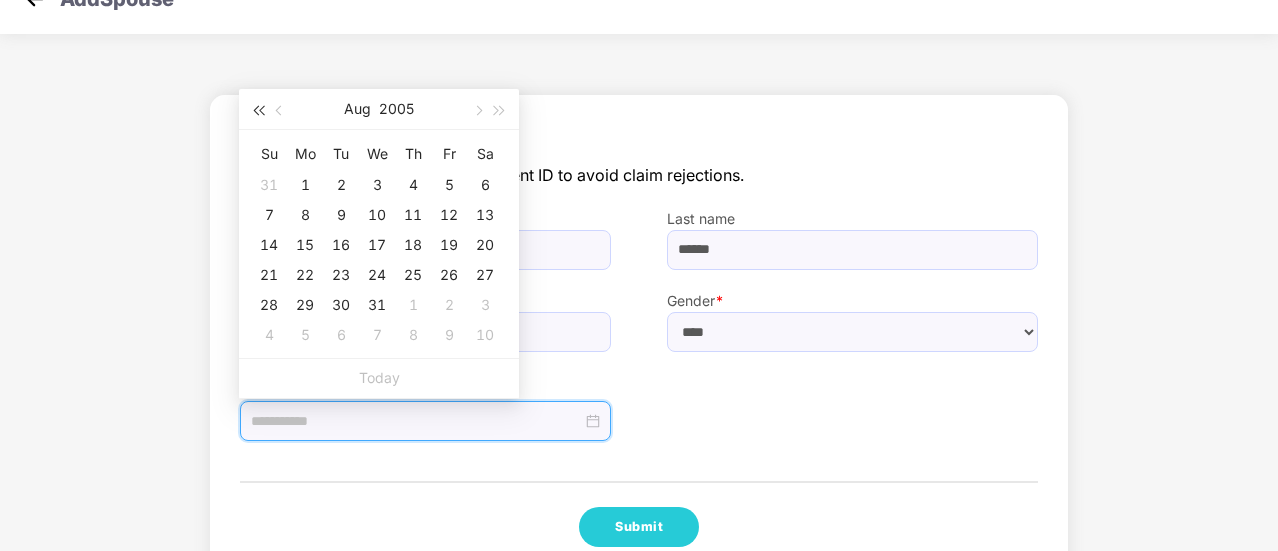 click at bounding box center (258, 111) 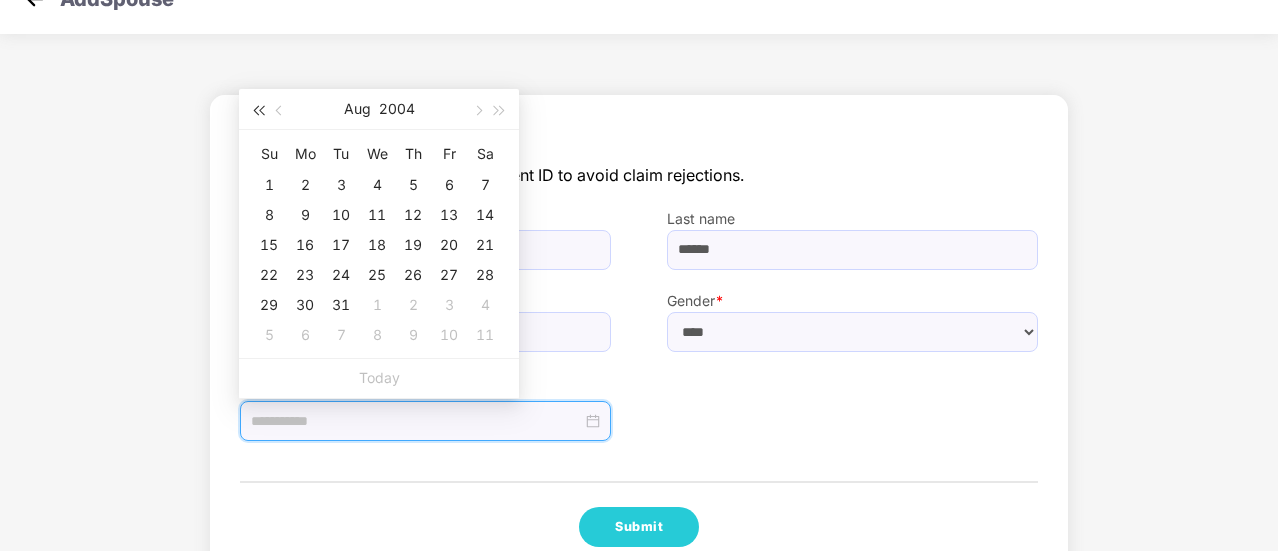 click at bounding box center [258, 111] 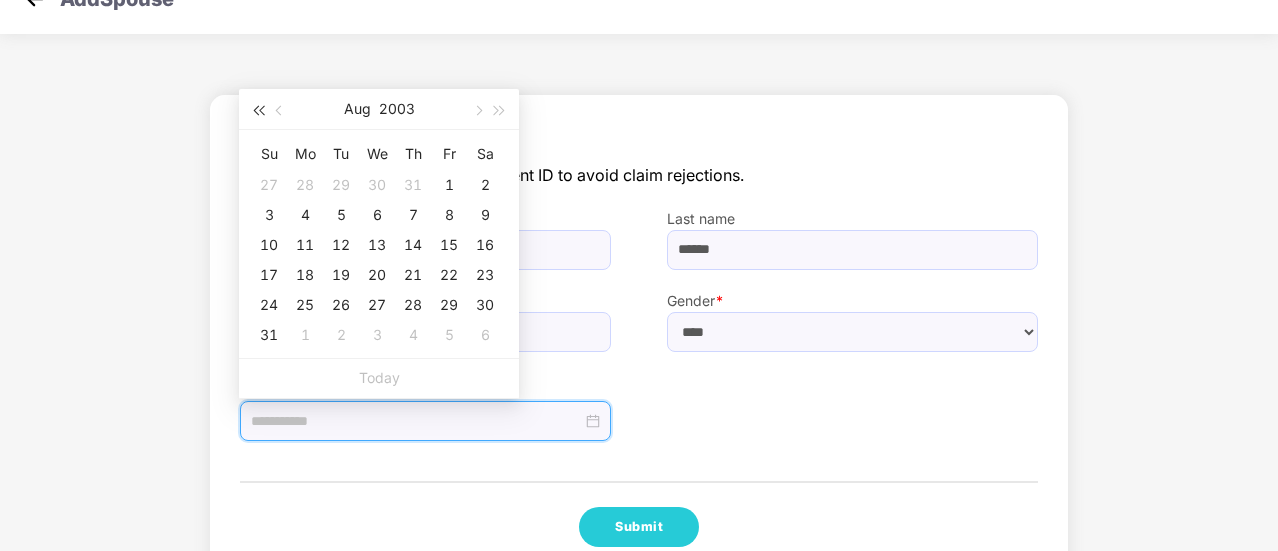 click at bounding box center [258, 111] 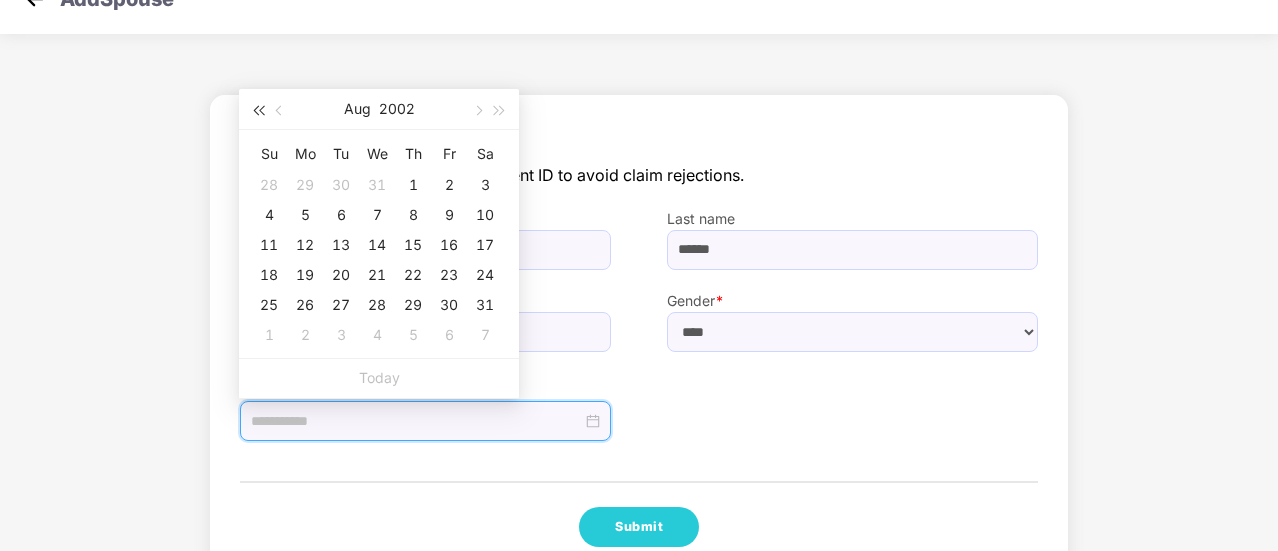click at bounding box center (258, 111) 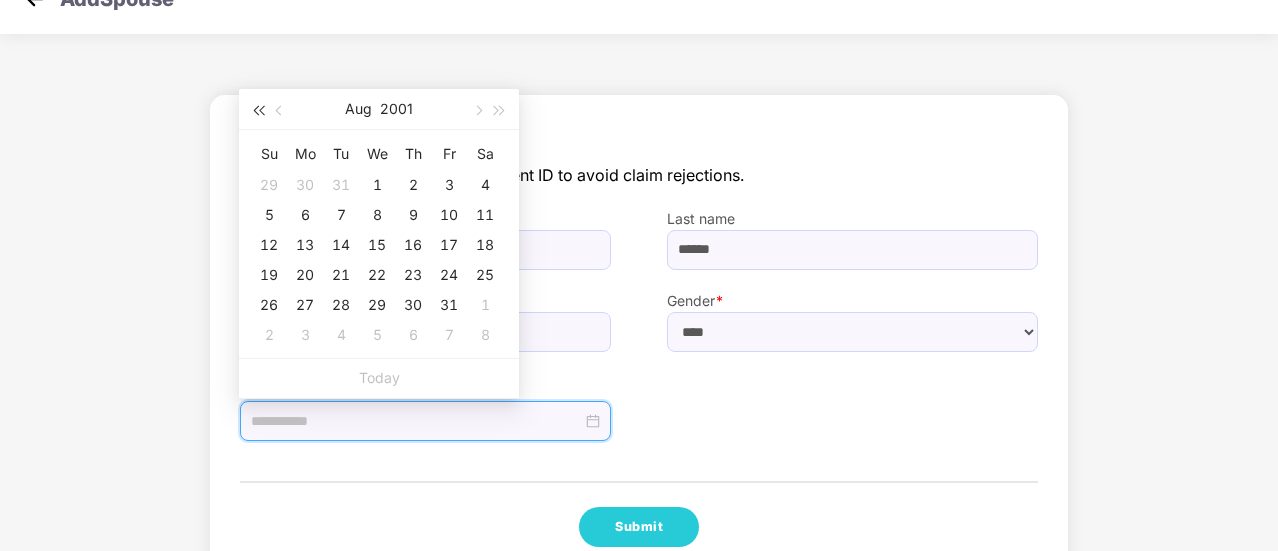 click at bounding box center (258, 111) 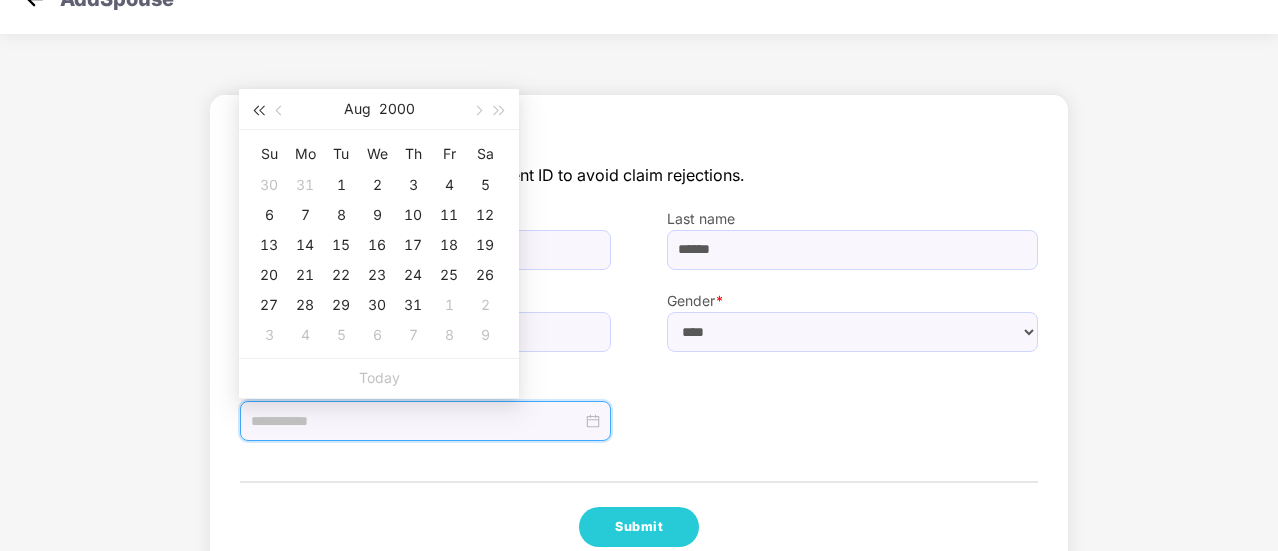 click at bounding box center (258, 111) 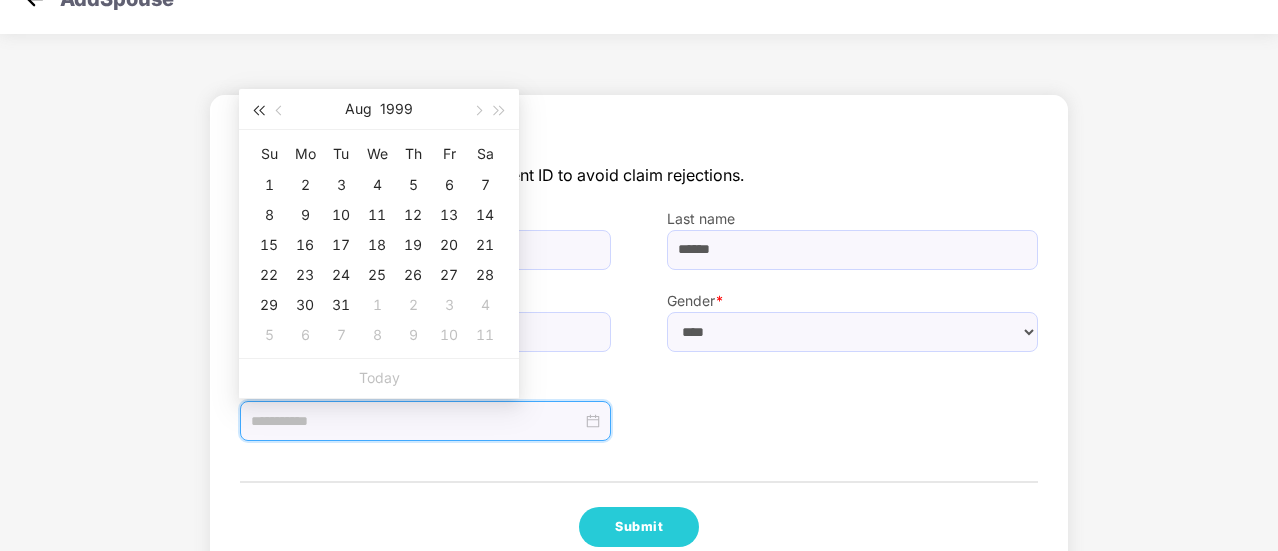 type on "**********" 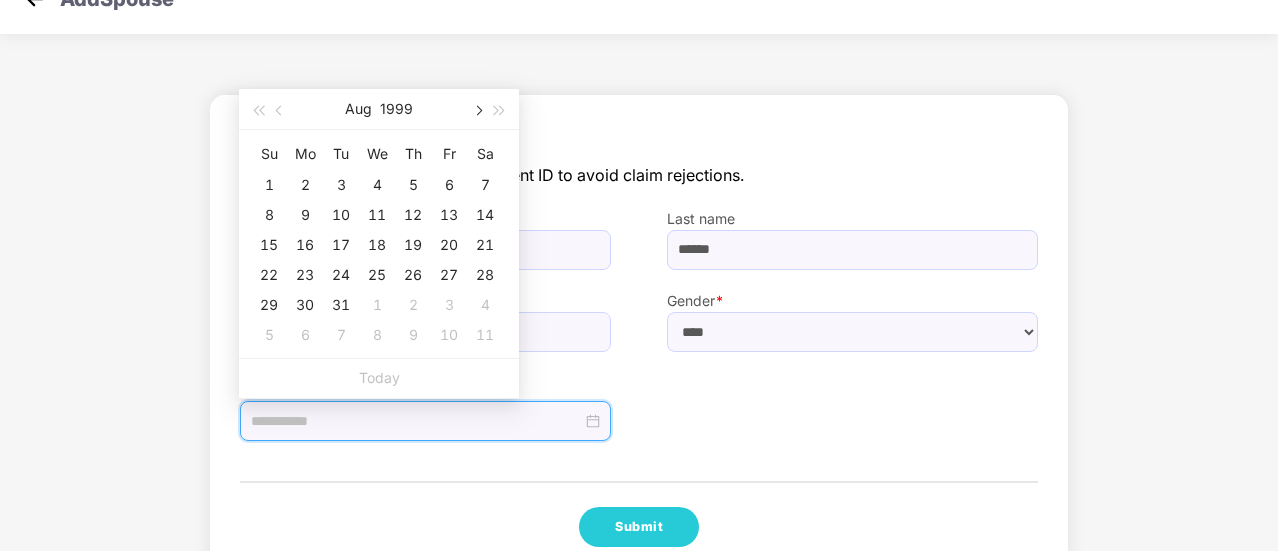 click at bounding box center [477, 109] 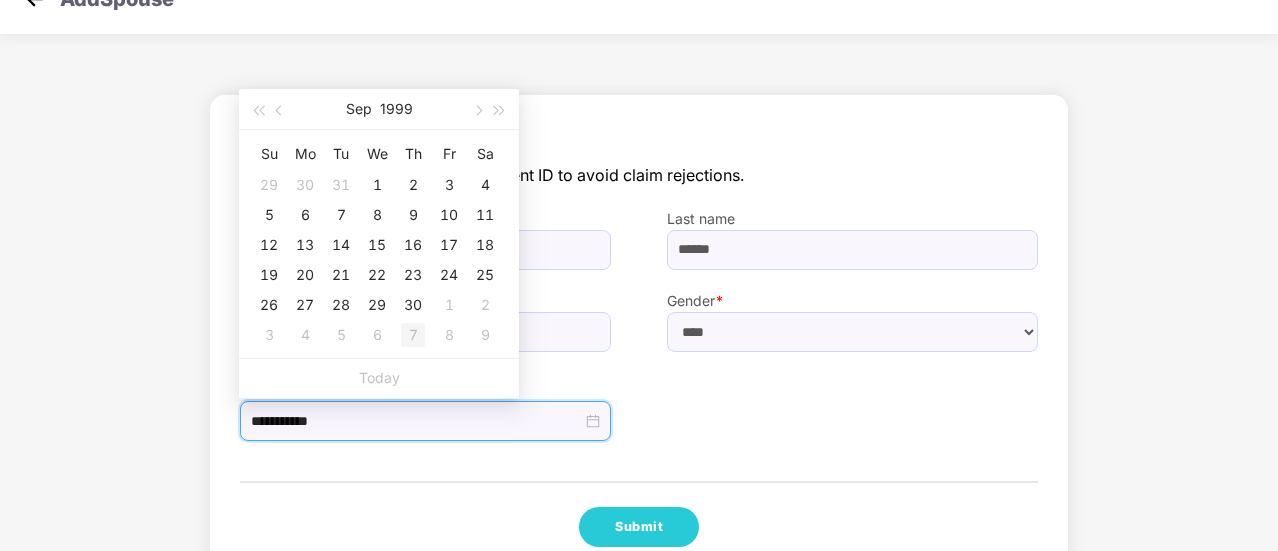 type on "**********" 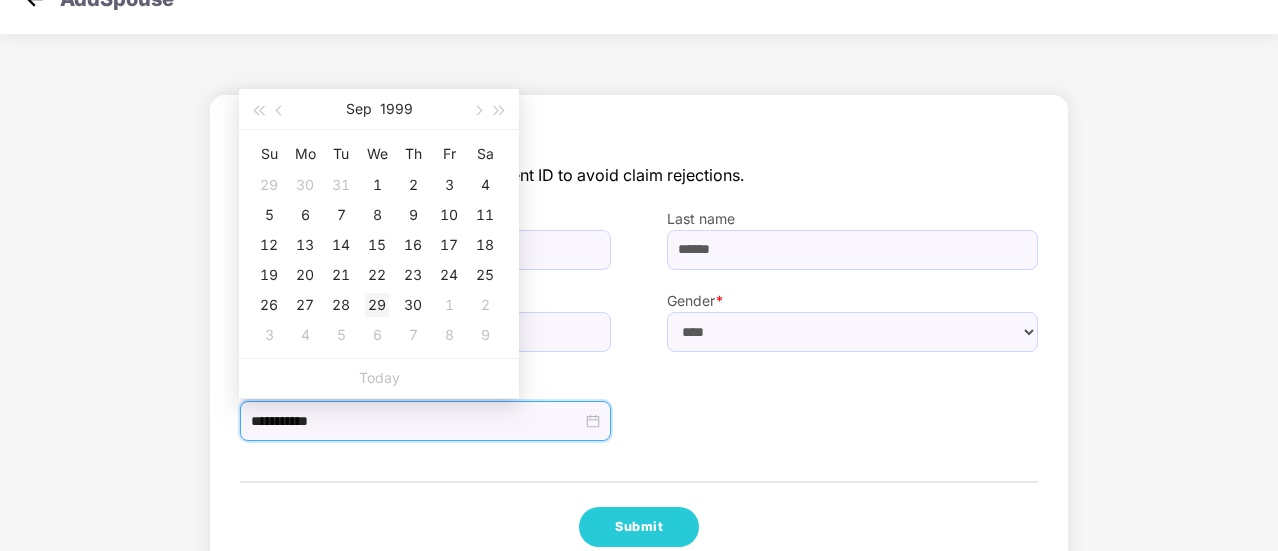 type on "**********" 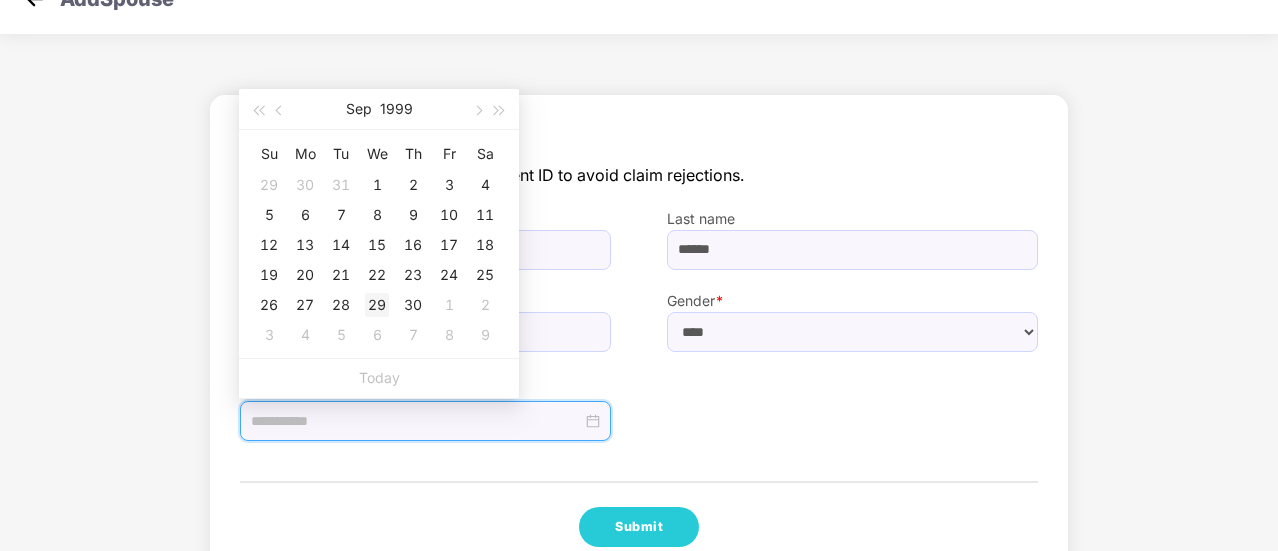 click on "29" at bounding box center (377, 305) 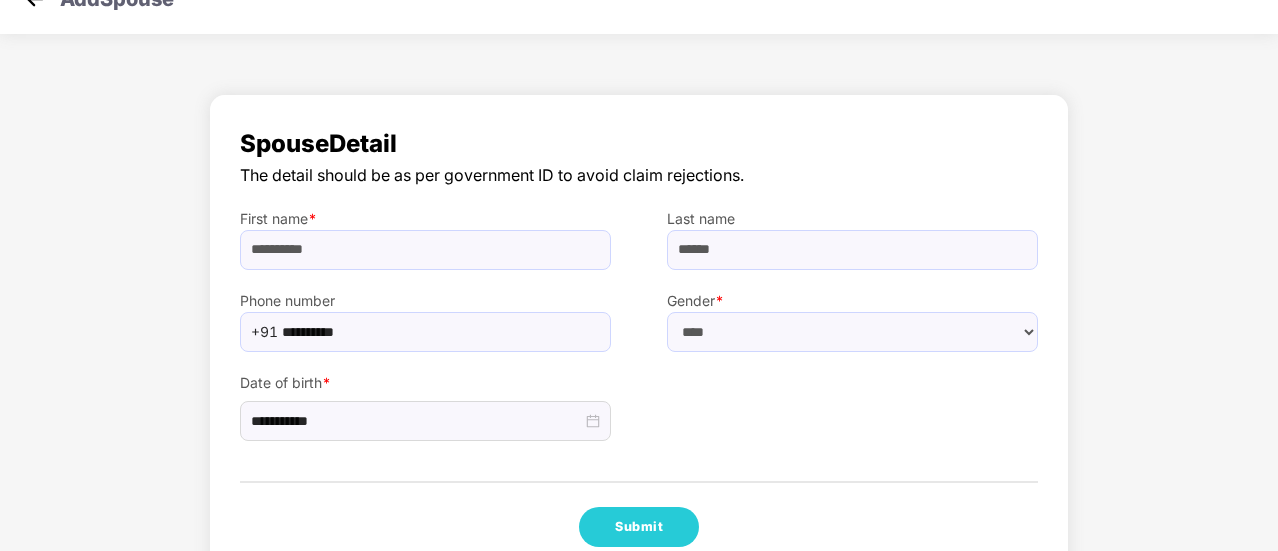 click on "**********" at bounding box center [639, 397] 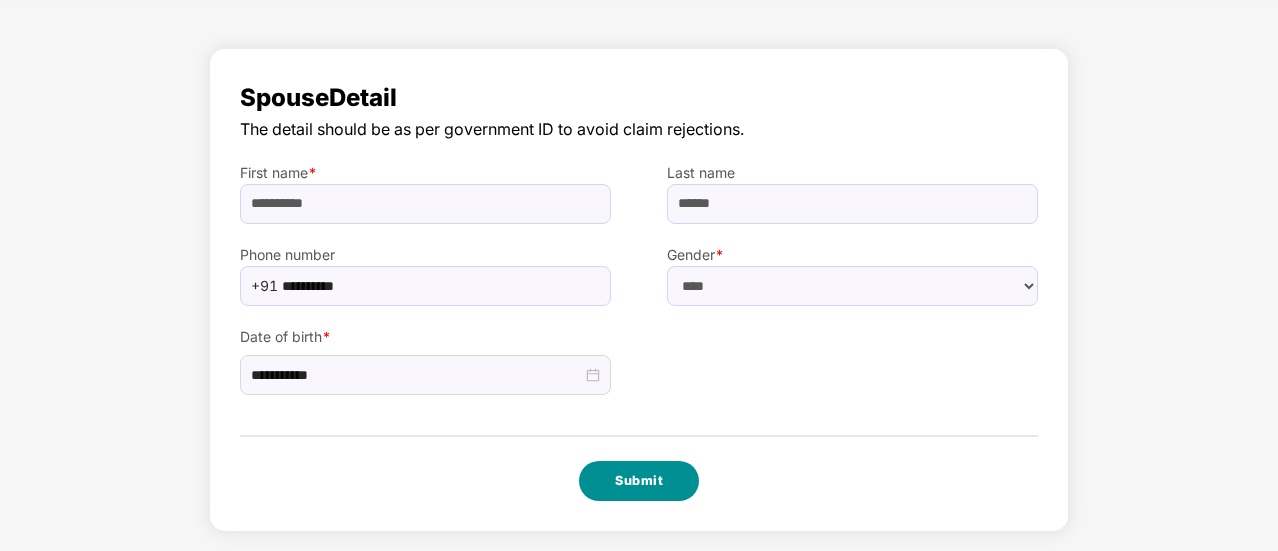 click on "Submit" at bounding box center (639, 481) 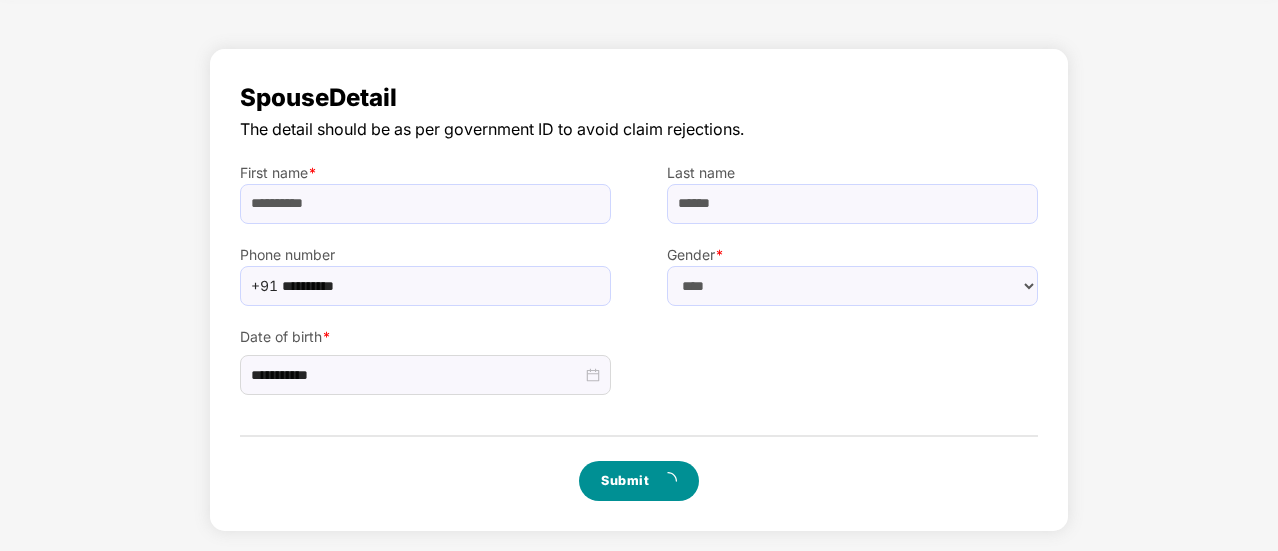 scroll, scrollTop: 0, scrollLeft: 0, axis: both 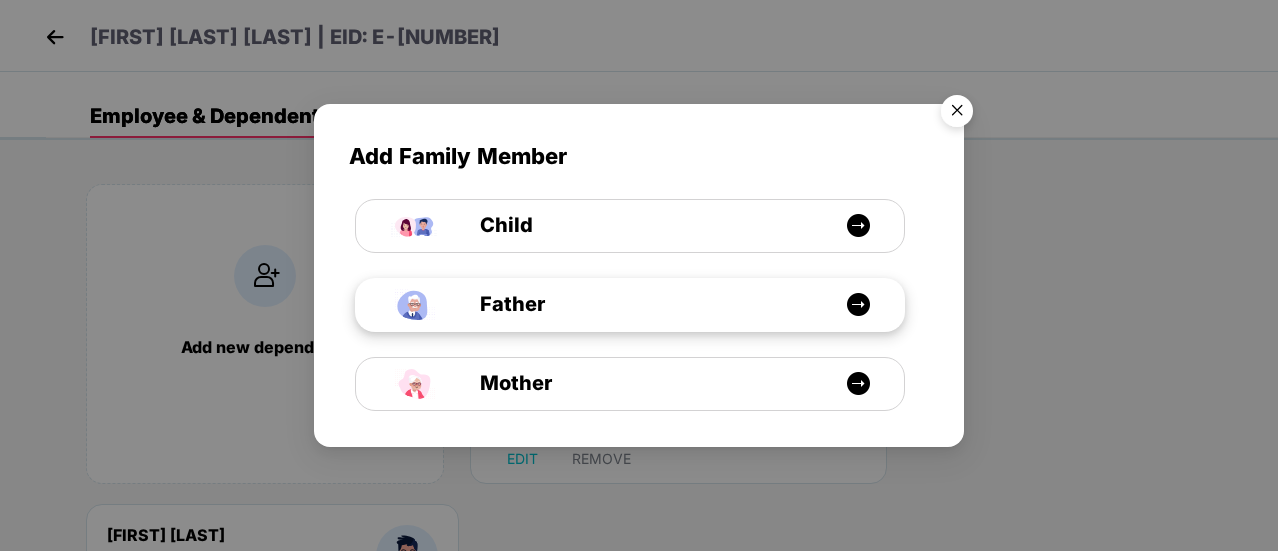 click on "Father" at bounding box center (630, 305) 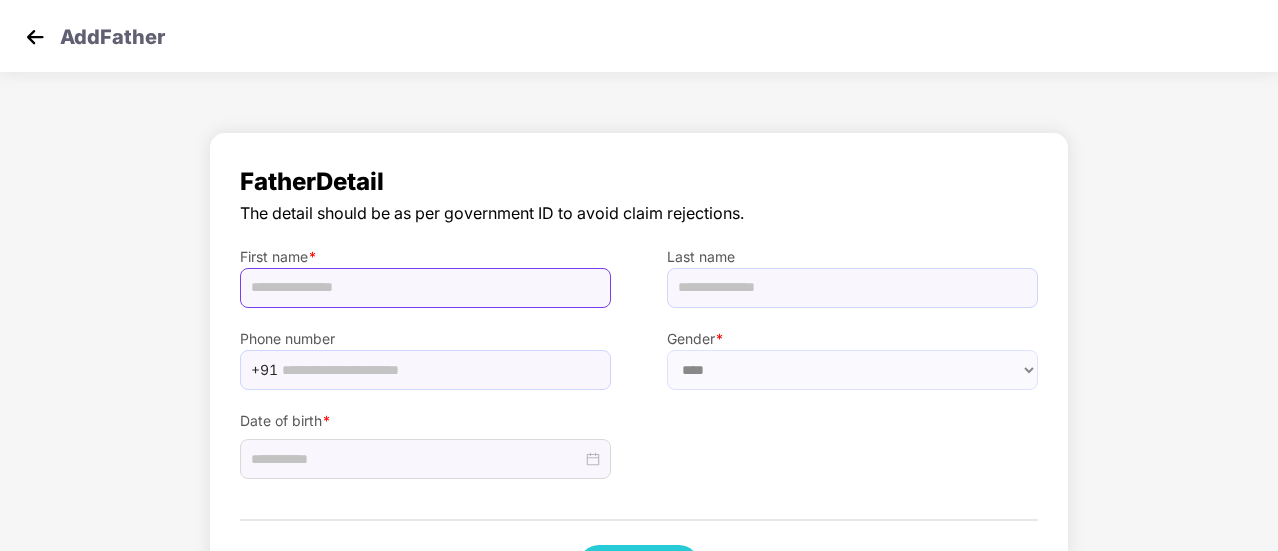click at bounding box center [425, 288] 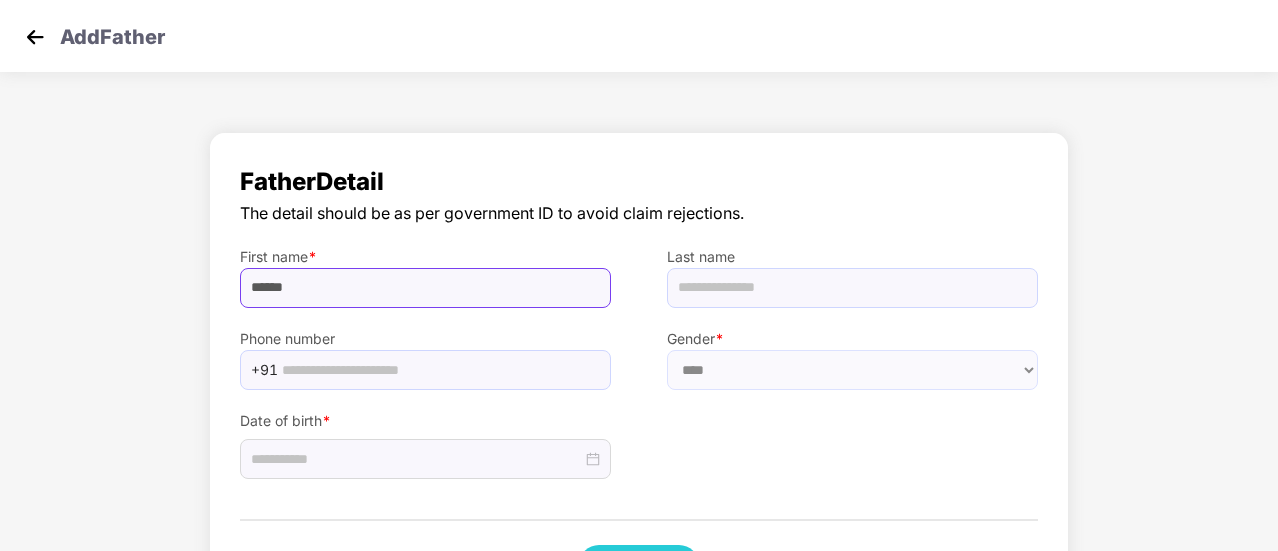 type on "******" 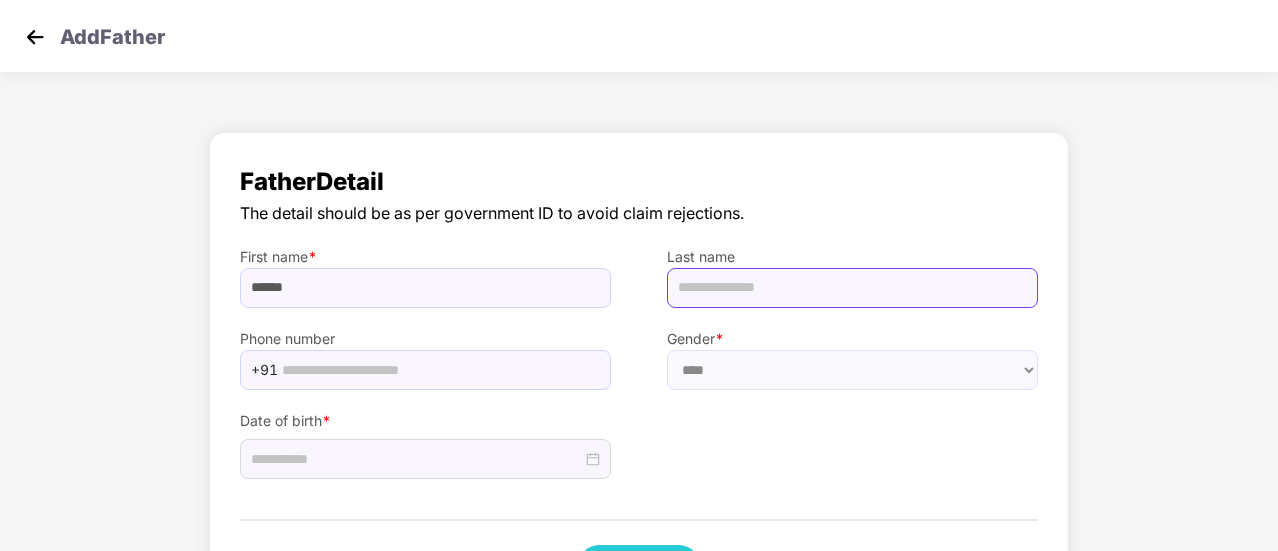 click at bounding box center [852, 288] 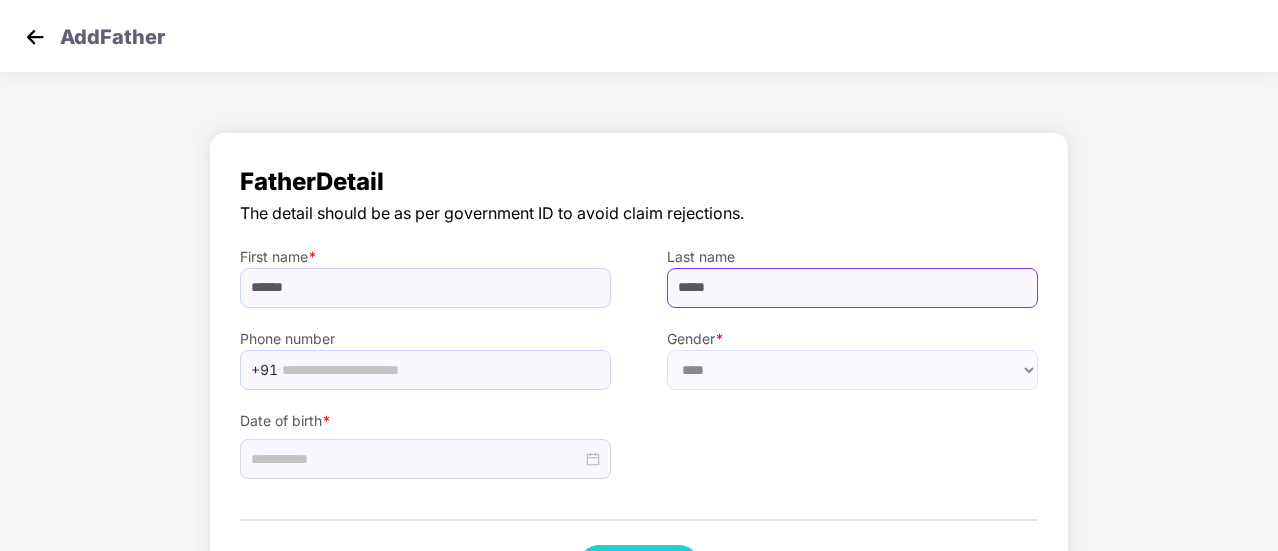 type on "*****" 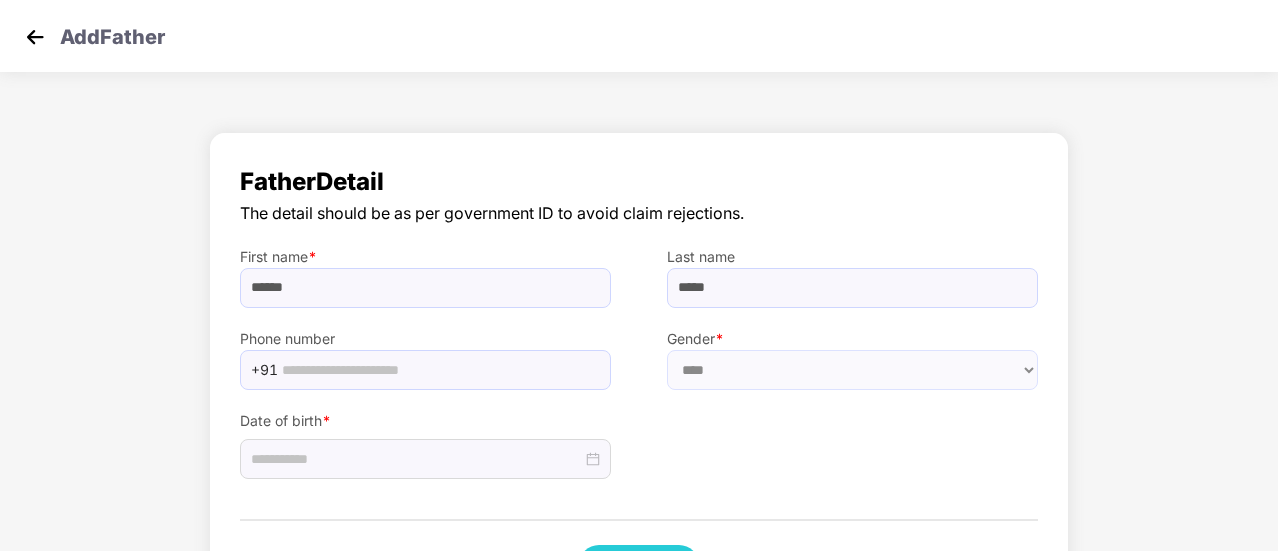 click on "Date of birth  *" at bounding box center (639, 435) 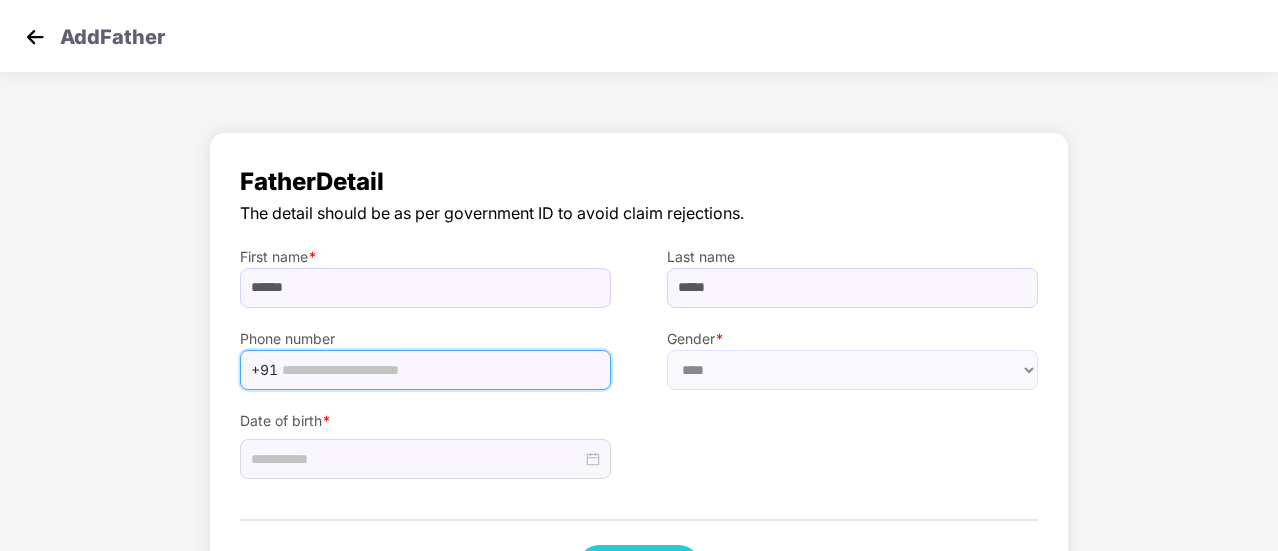 click at bounding box center [440, 370] 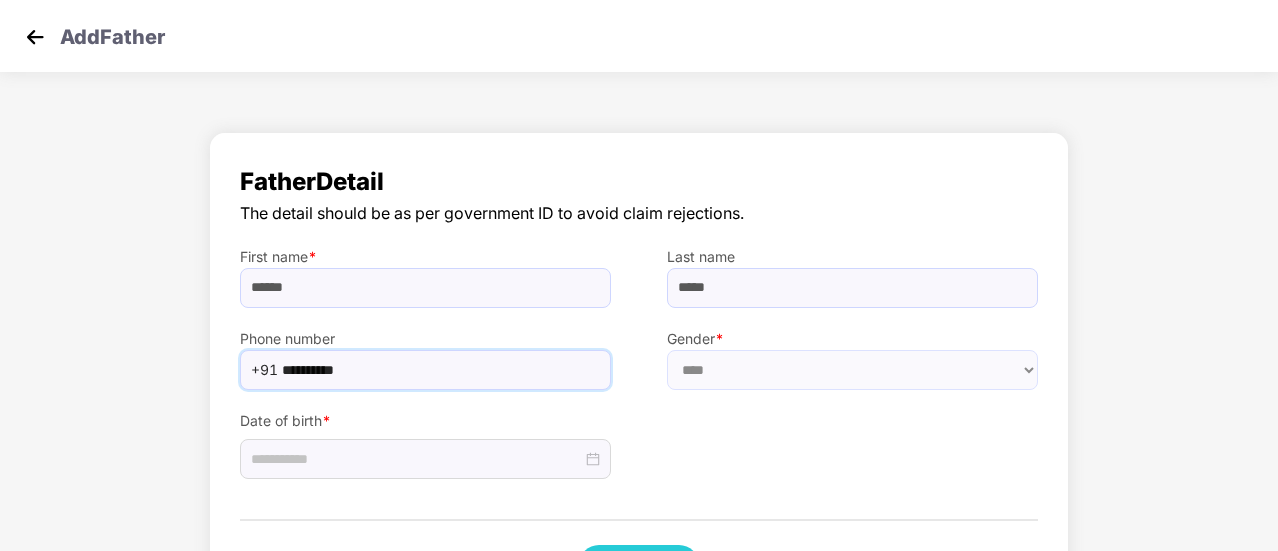 type on "**********" 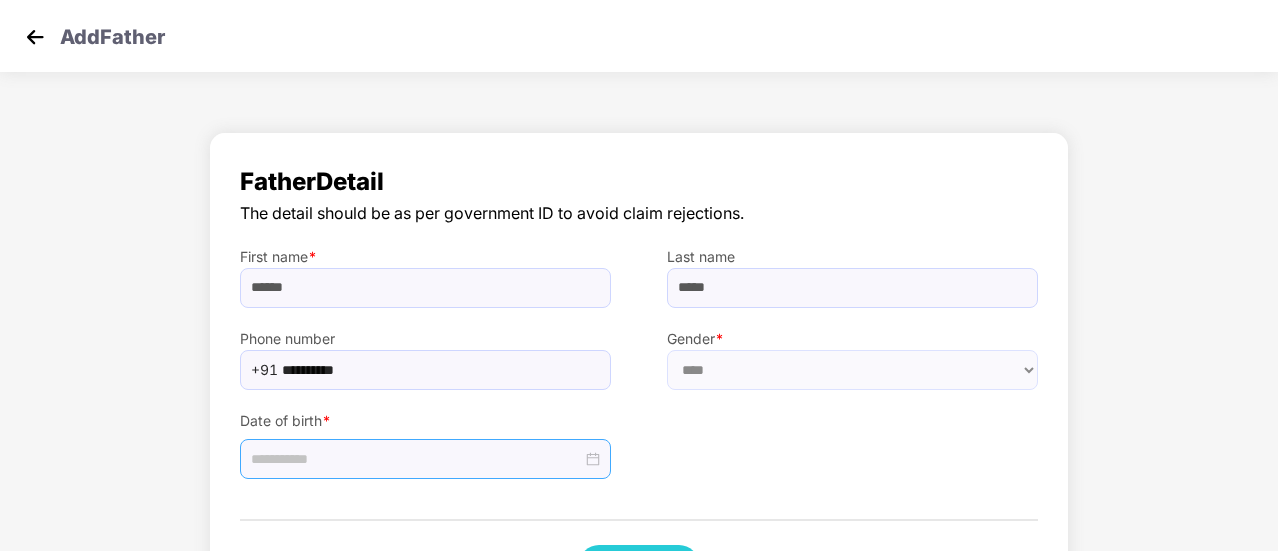 click at bounding box center (425, 459) 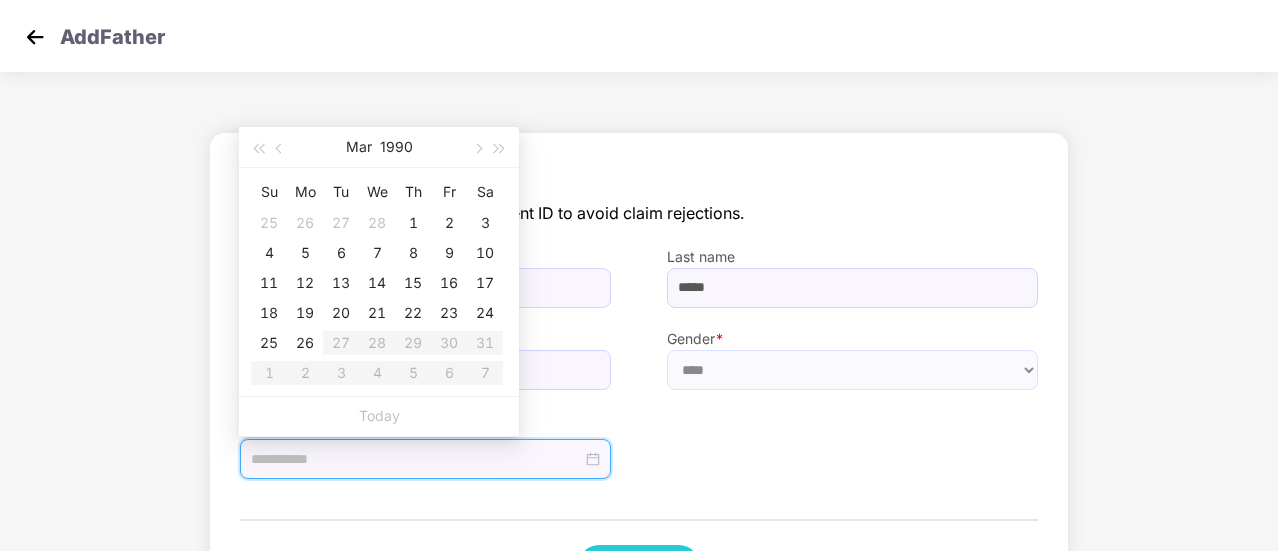 type on "**********" 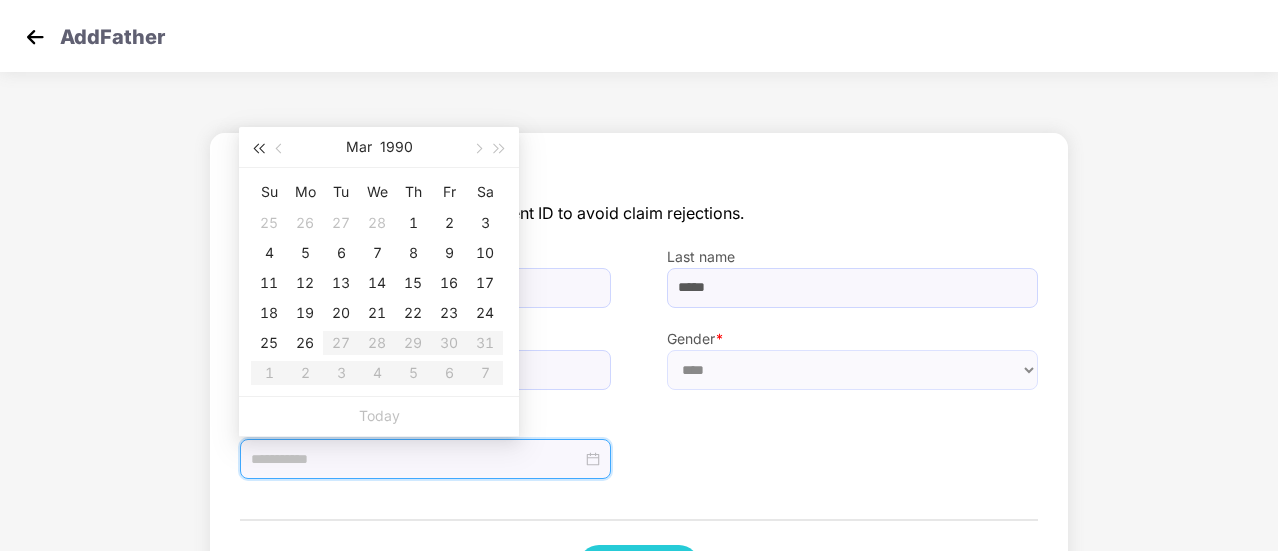 click at bounding box center [258, 147] 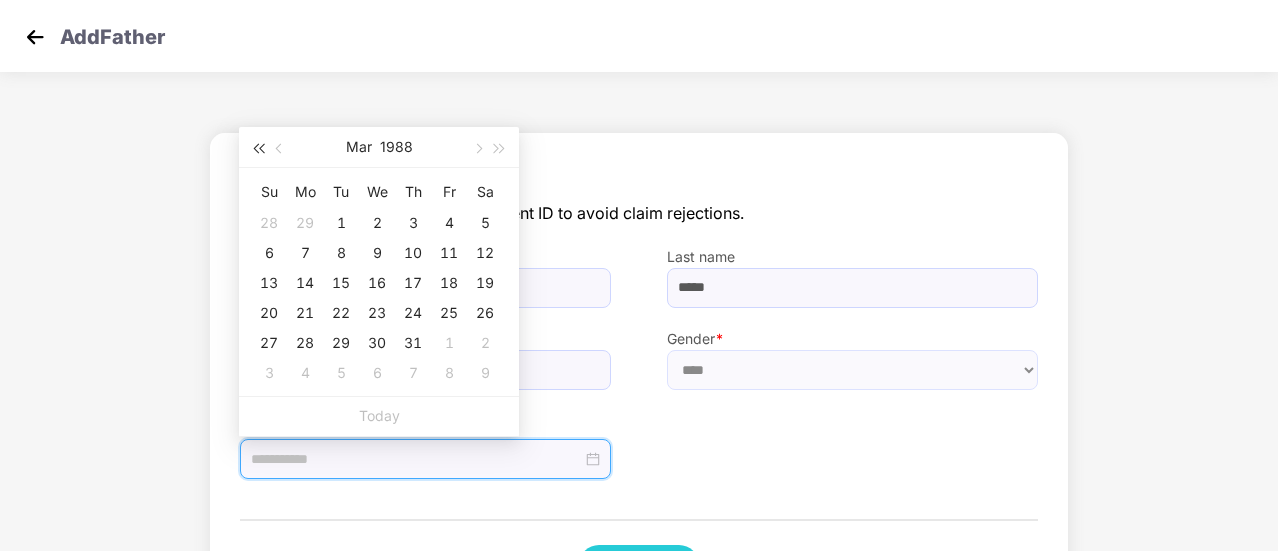 click at bounding box center (258, 147) 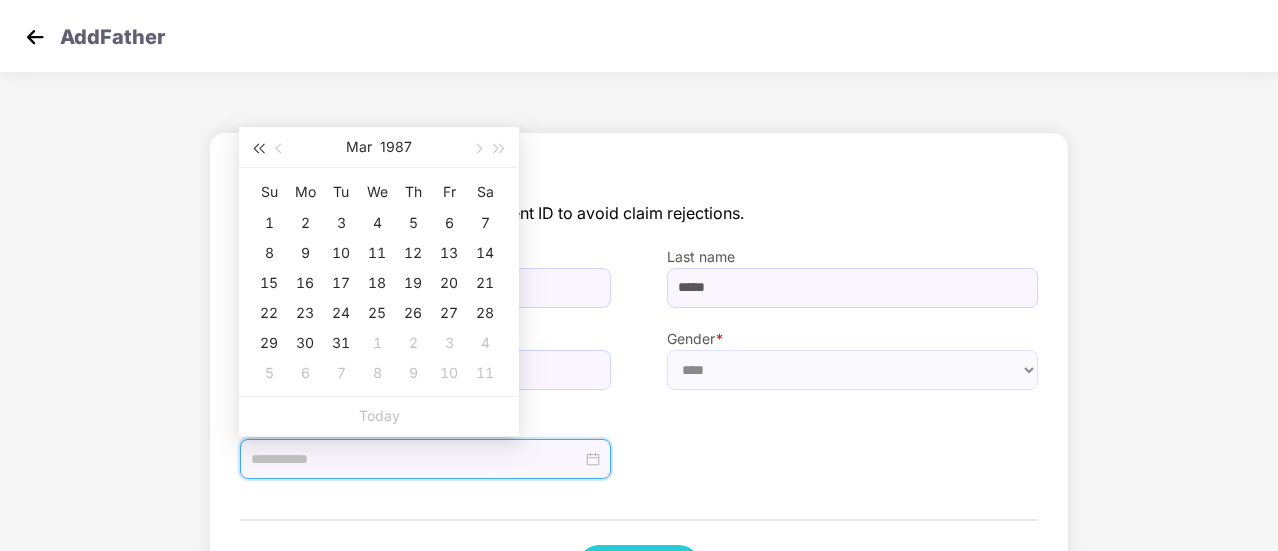 click at bounding box center (258, 147) 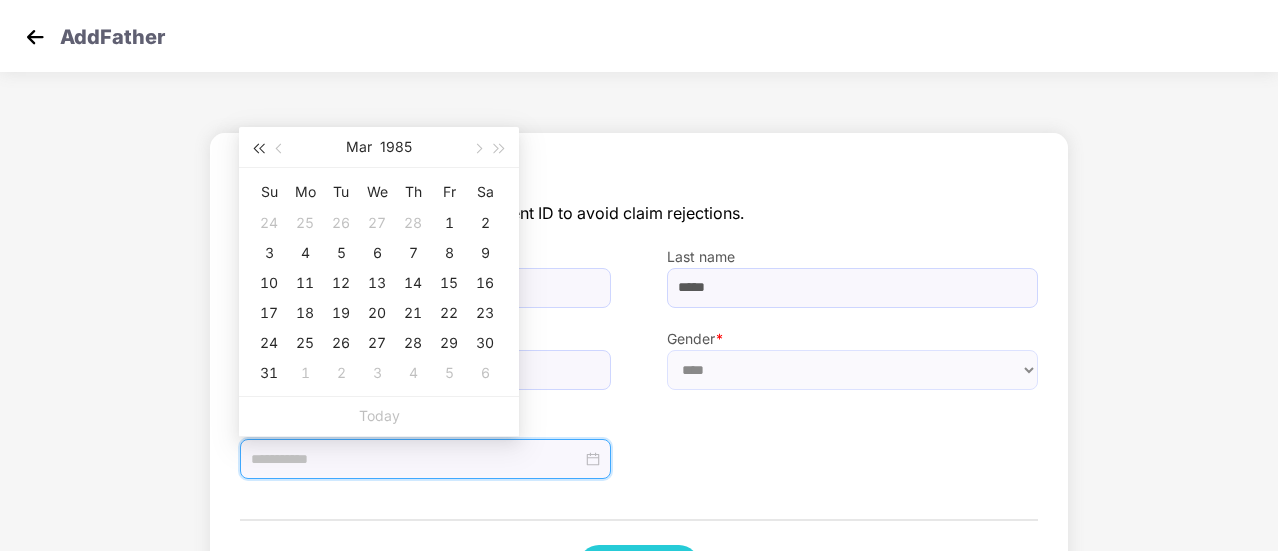 click at bounding box center [258, 147] 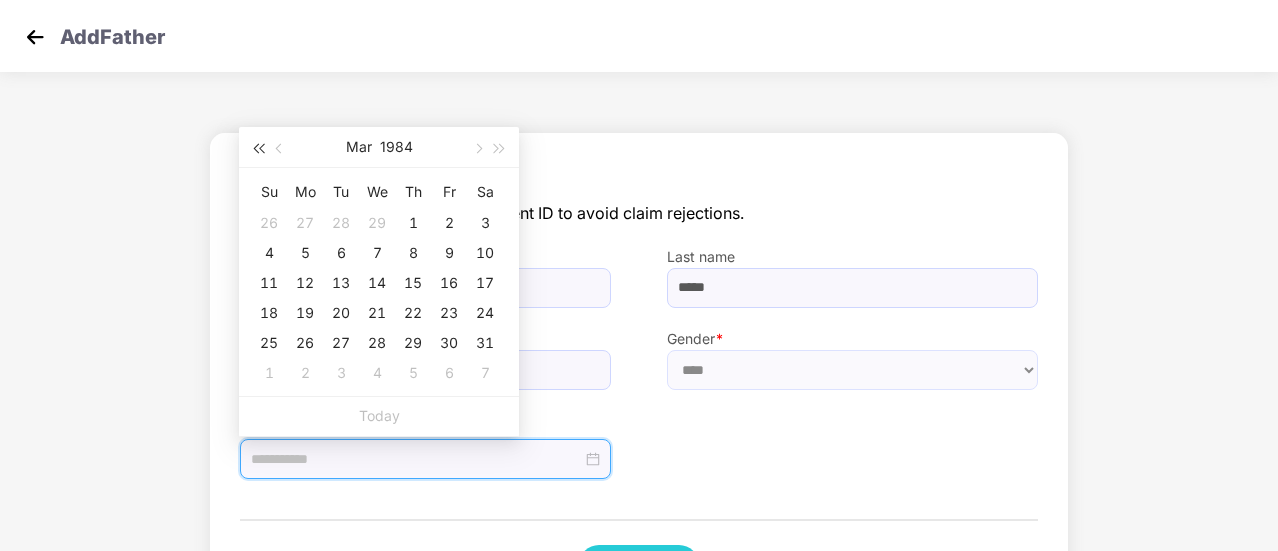 click at bounding box center (258, 147) 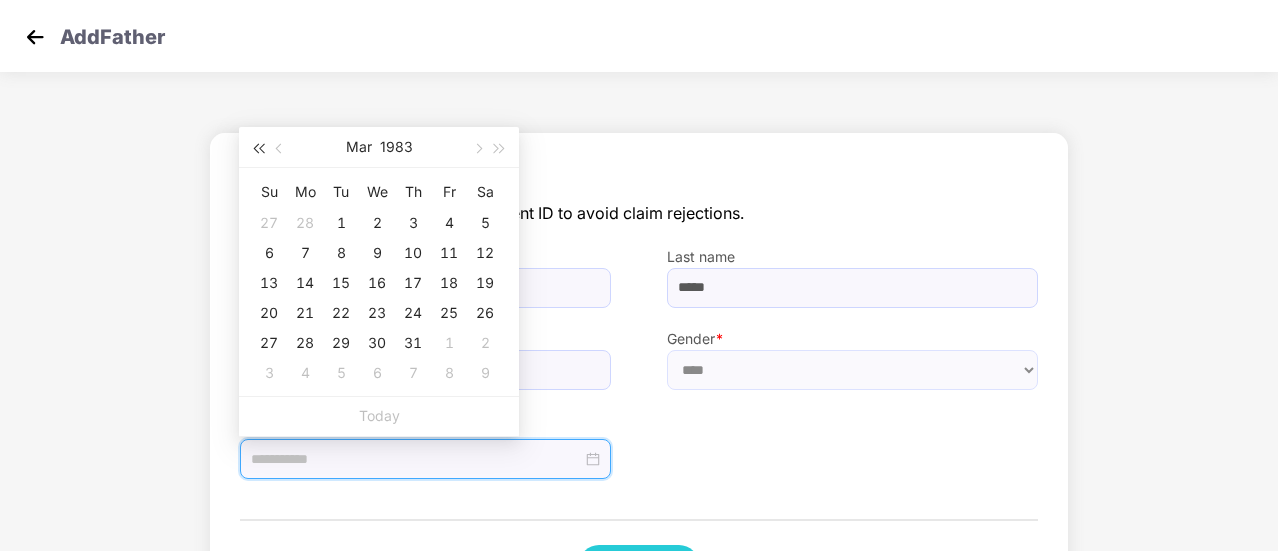 click at bounding box center (258, 147) 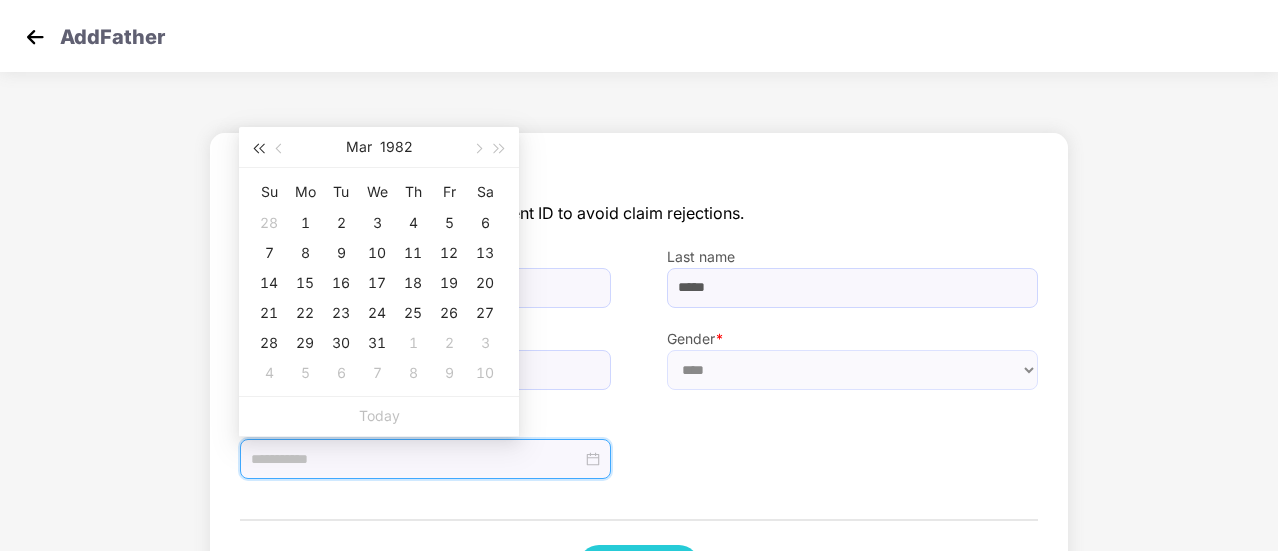 click at bounding box center (258, 147) 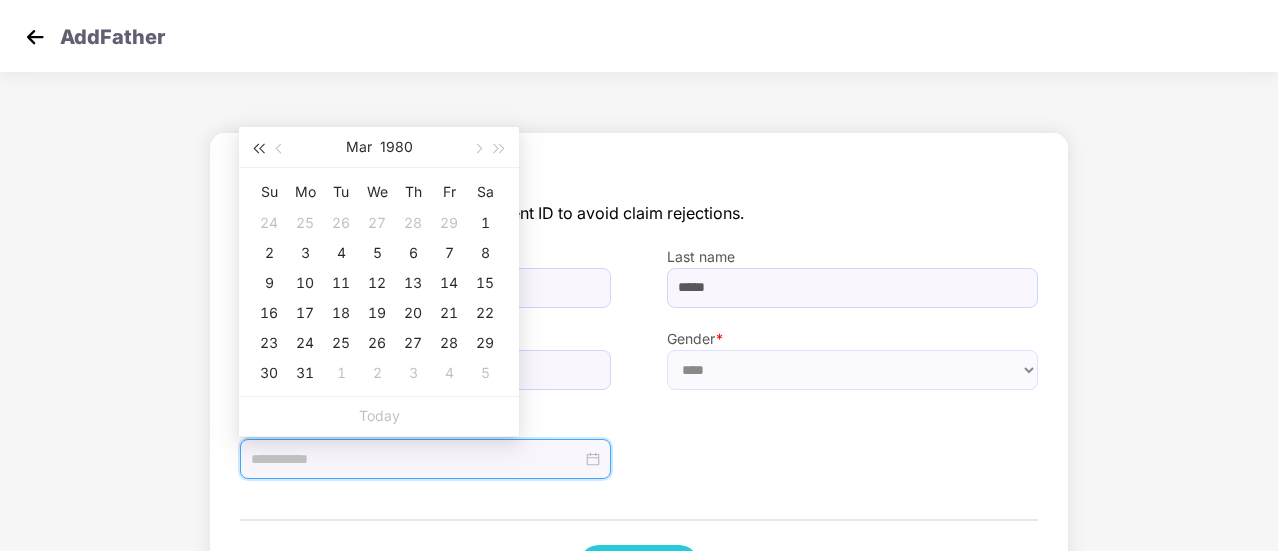 click at bounding box center [258, 147] 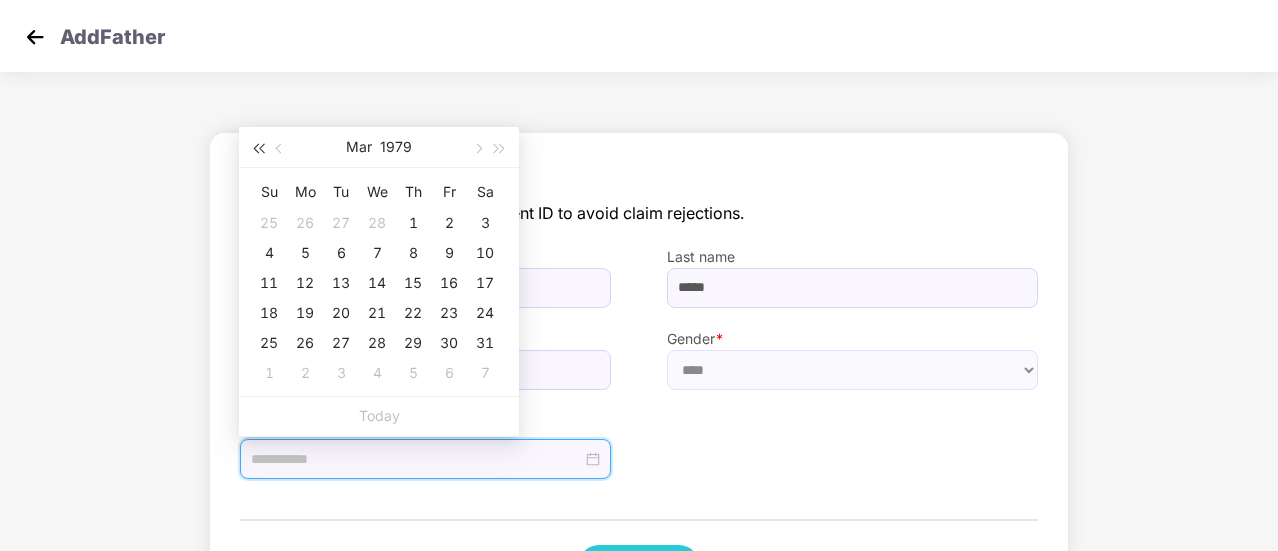 click at bounding box center [258, 147] 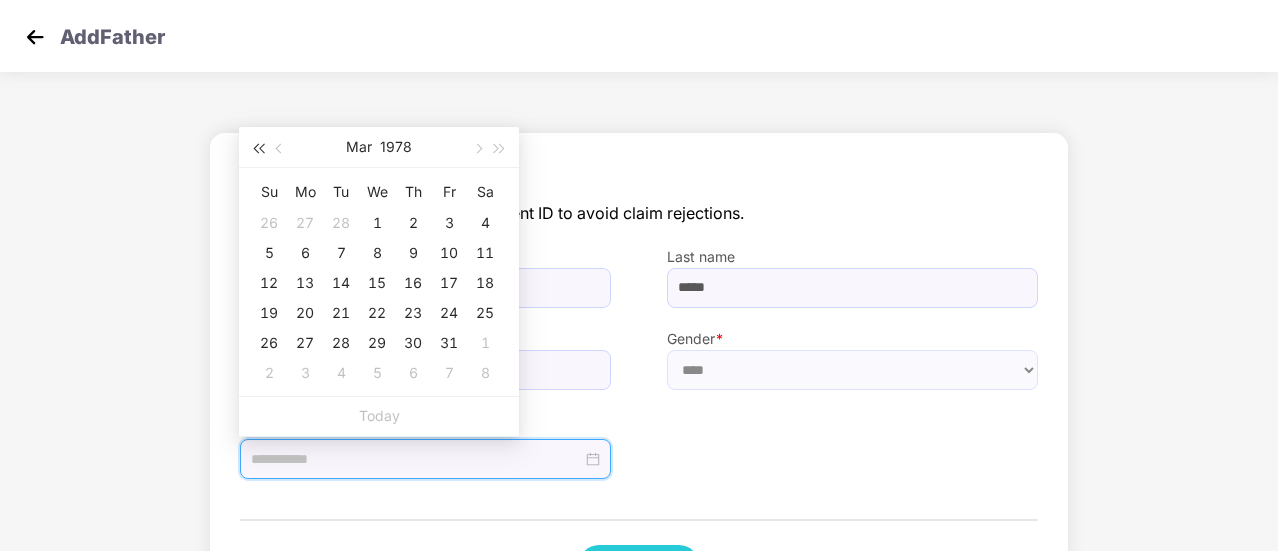 click at bounding box center [258, 147] 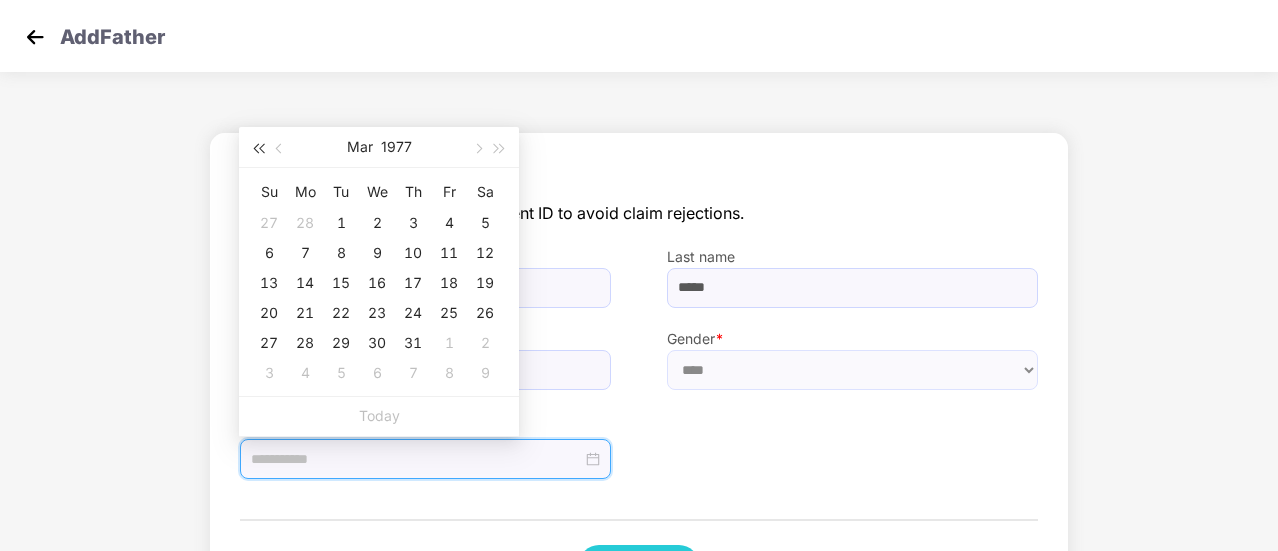 click at bounding box center [258, 147] 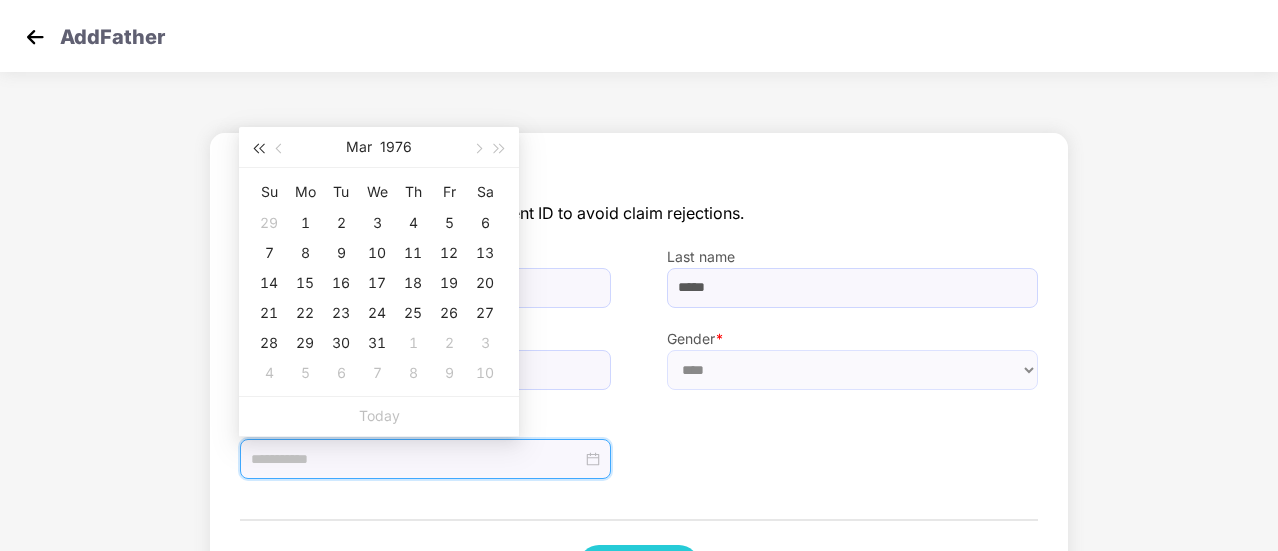 click at bounding box center [258, 147] 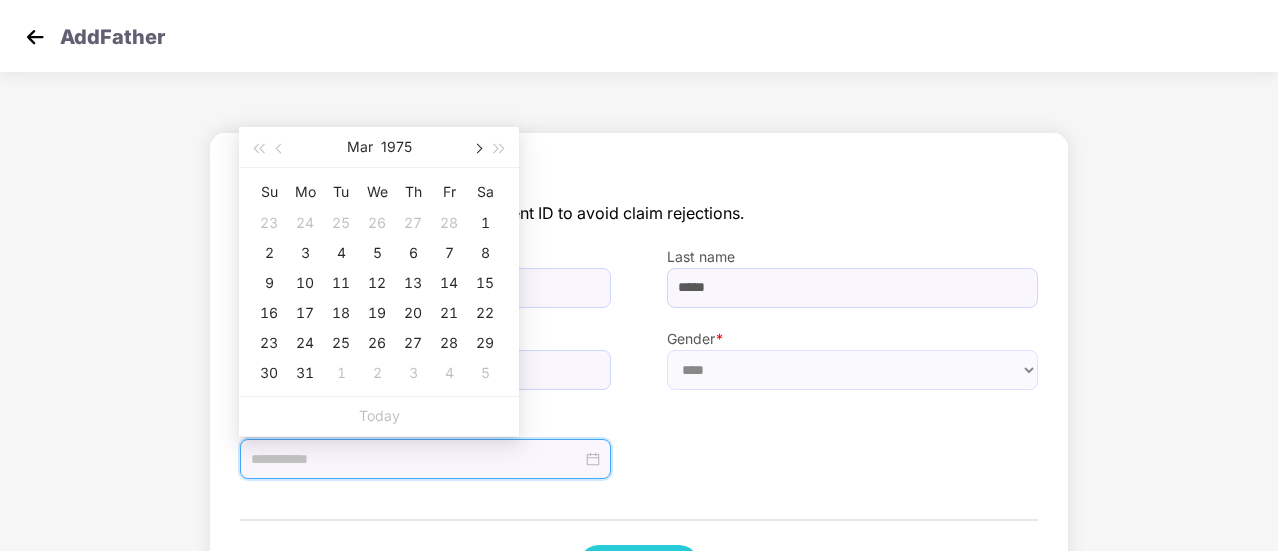 click at bounding box center (477, 149) 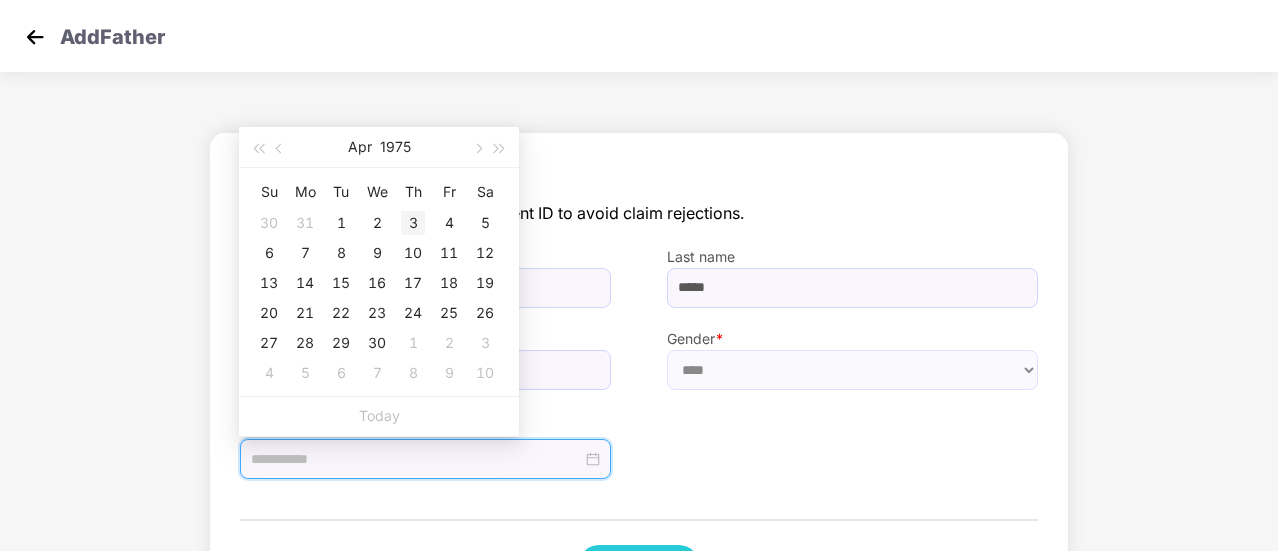 type on "**********" 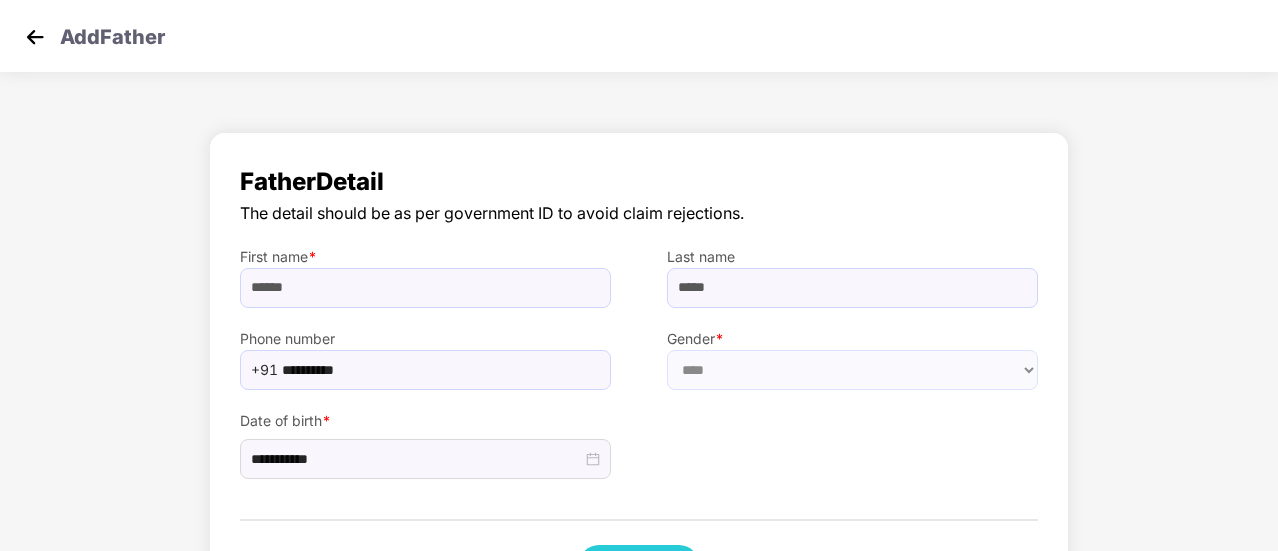 click on "**********" at bounding box center [639, 435] 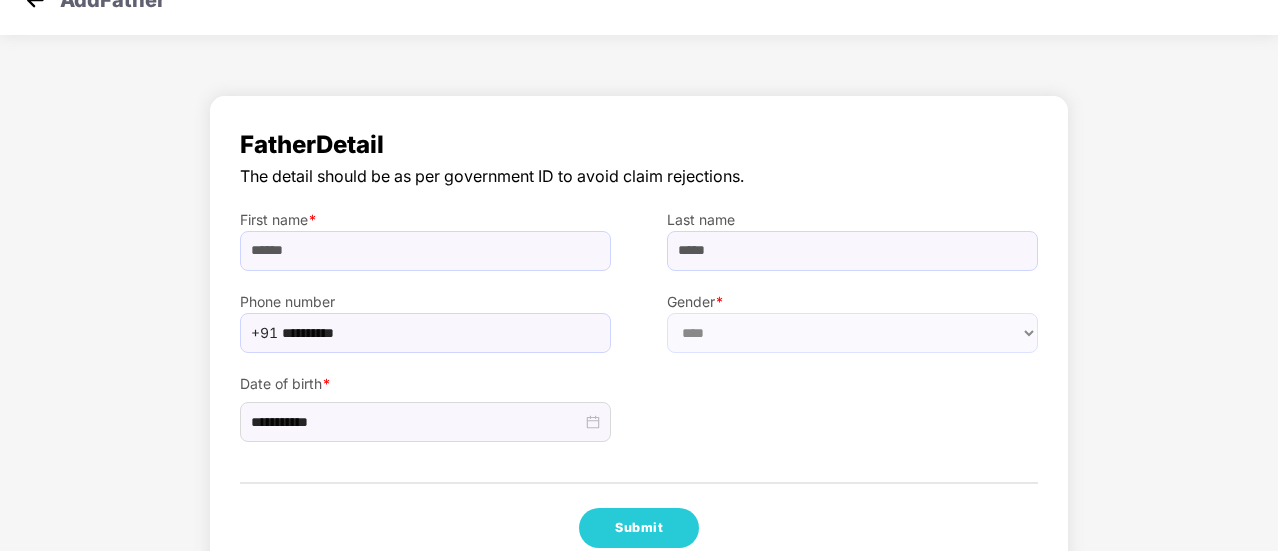 scroll, scrollTop: 51, scrollLeft: 0, axis: vertical 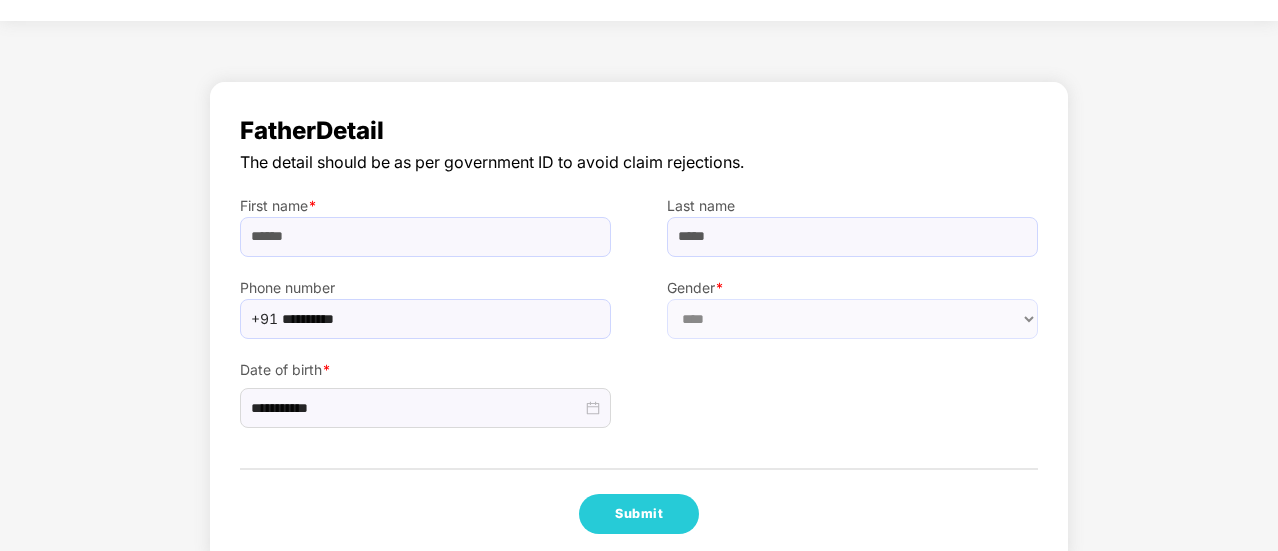 click on "**********" at bounding box center [639, 384] 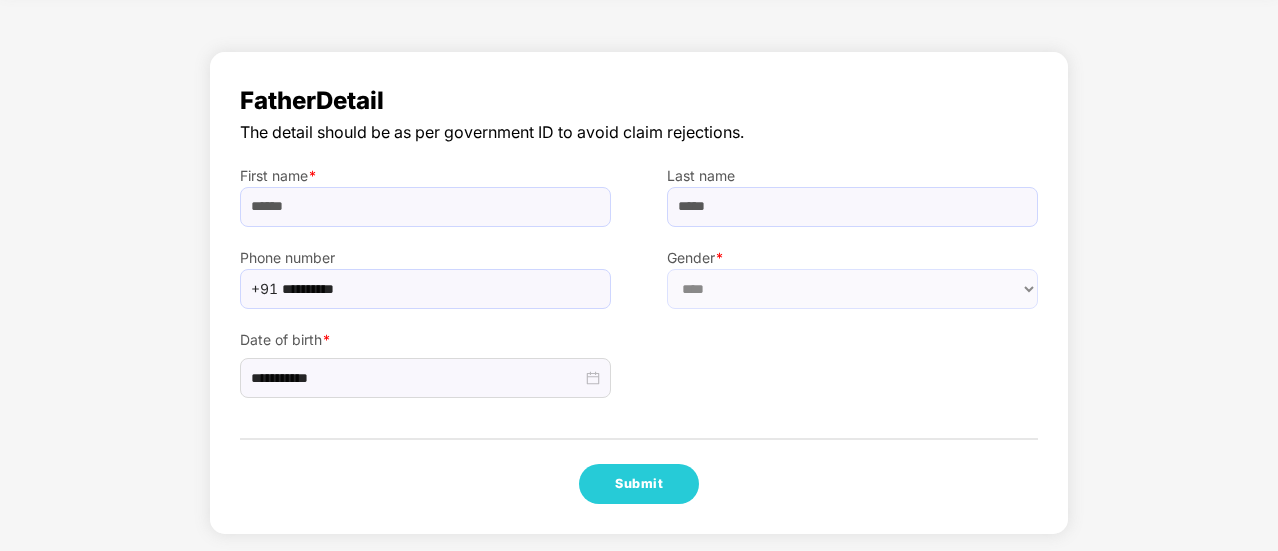 scroll, scrollTop: 84, scrollLeft: 0, axis: vertical 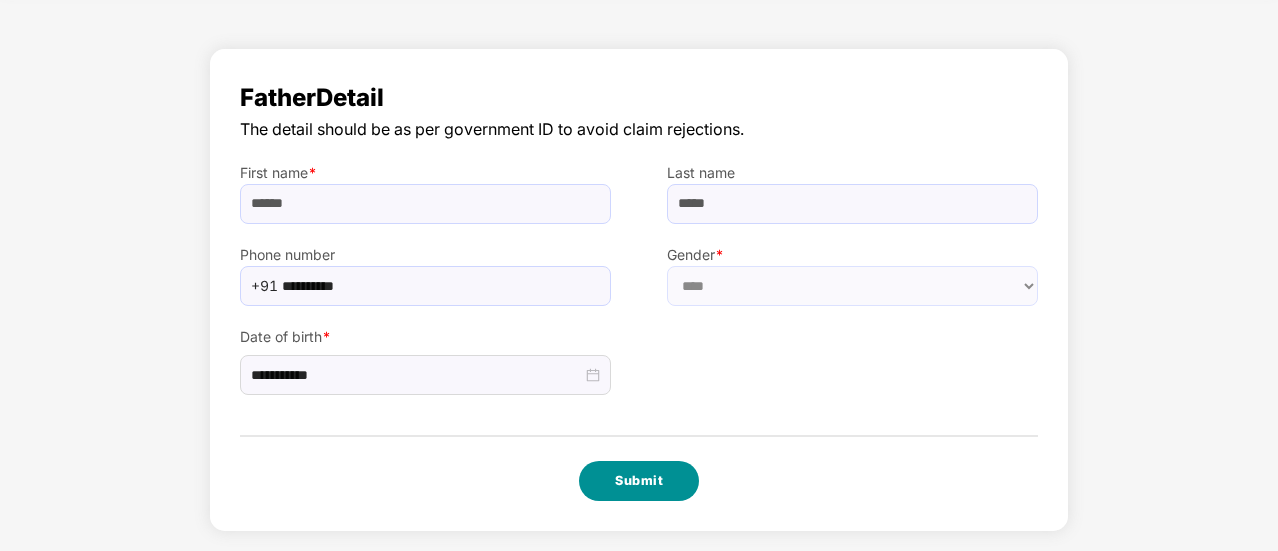 click on "Submit" at bounding box center (639, 481) 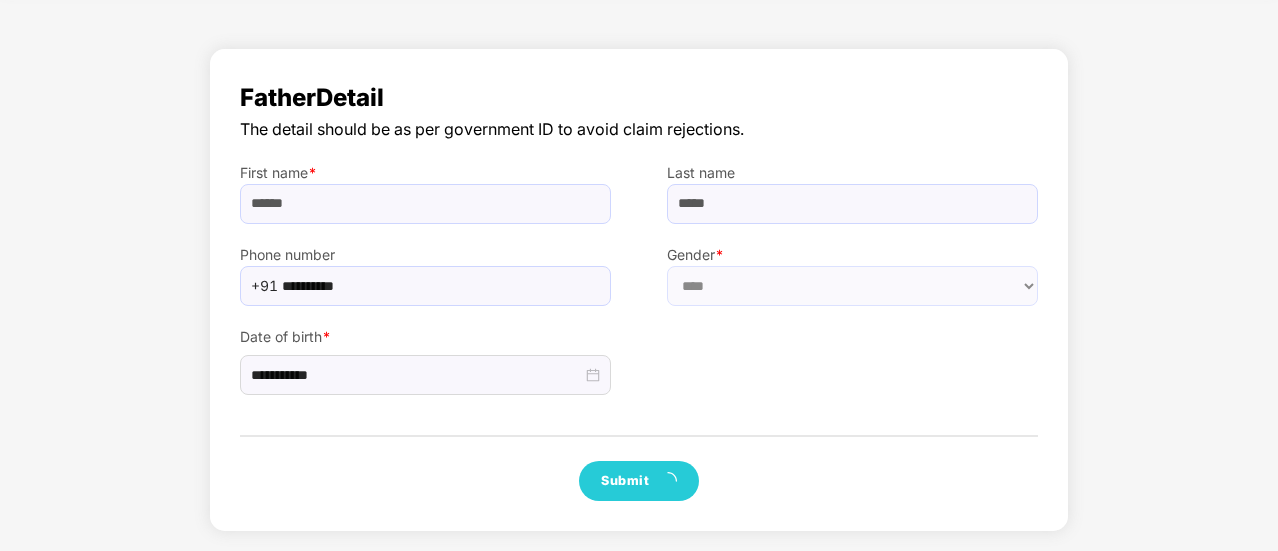 scroll, scrollTop: 0, scrollLeft: 0, axis: both 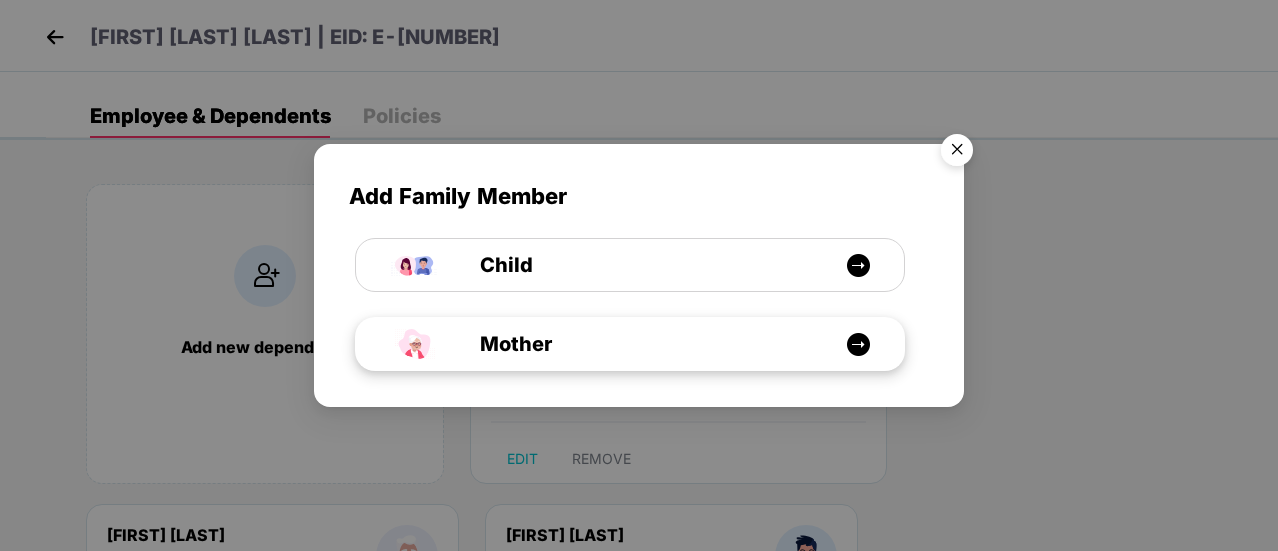 click on "Mother" at bounding box center (640, 344) 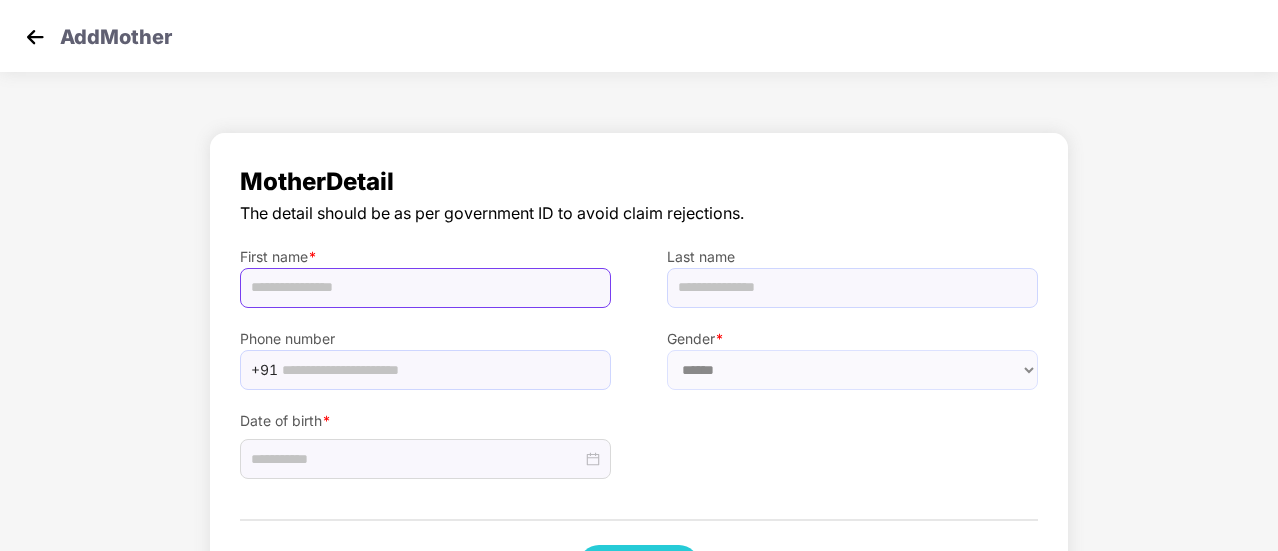 click at bounding box center (425, 288) 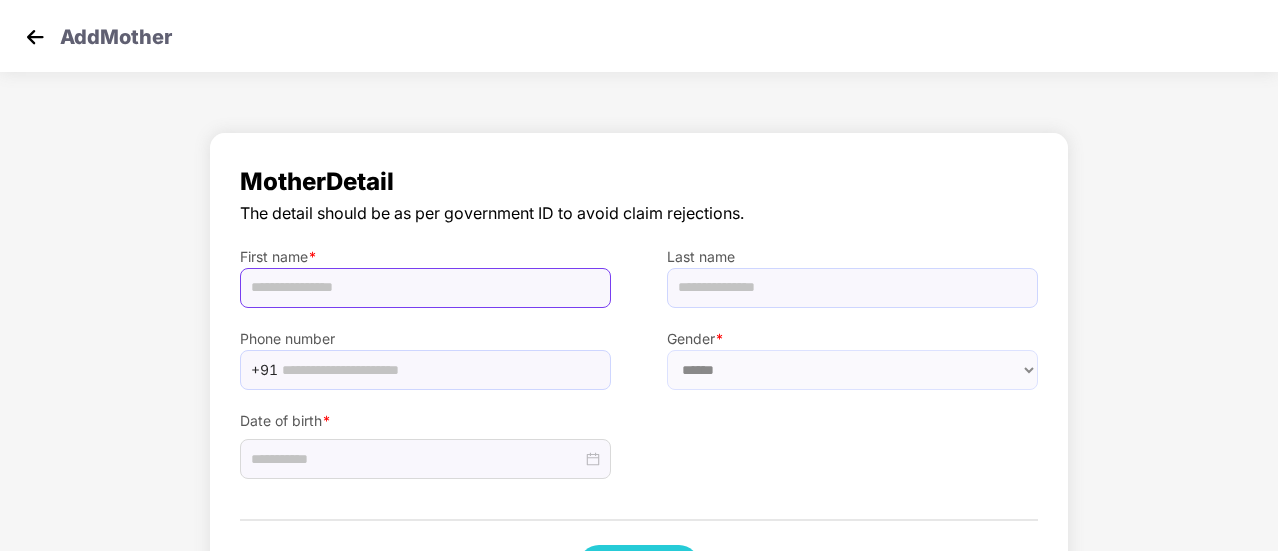 paste on "**********" 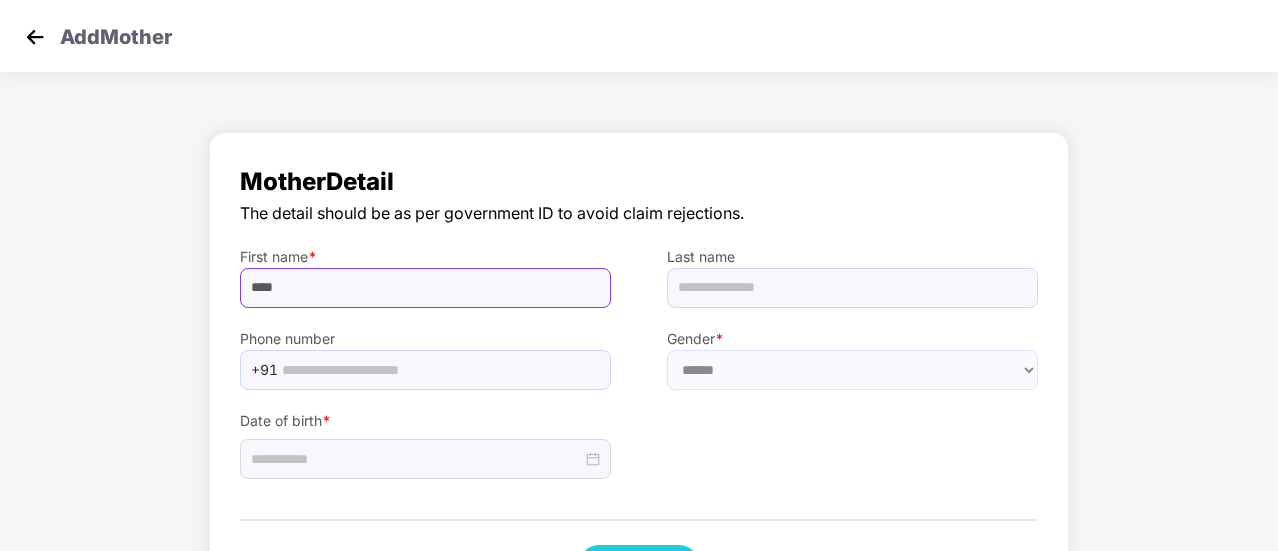 type on "****" 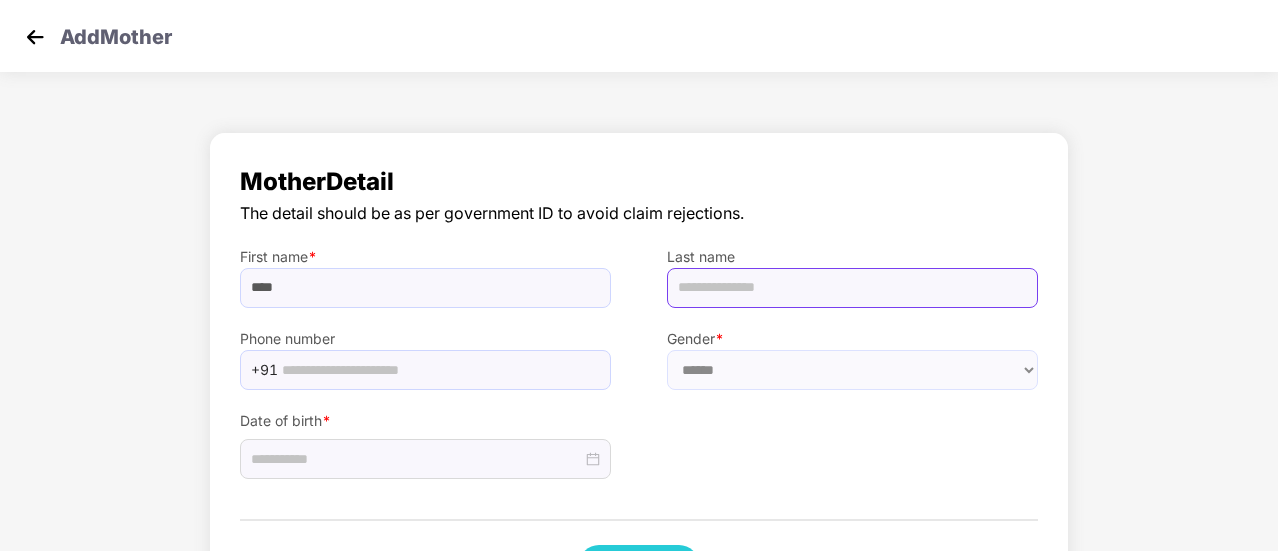click at bounding box center [852, 288] 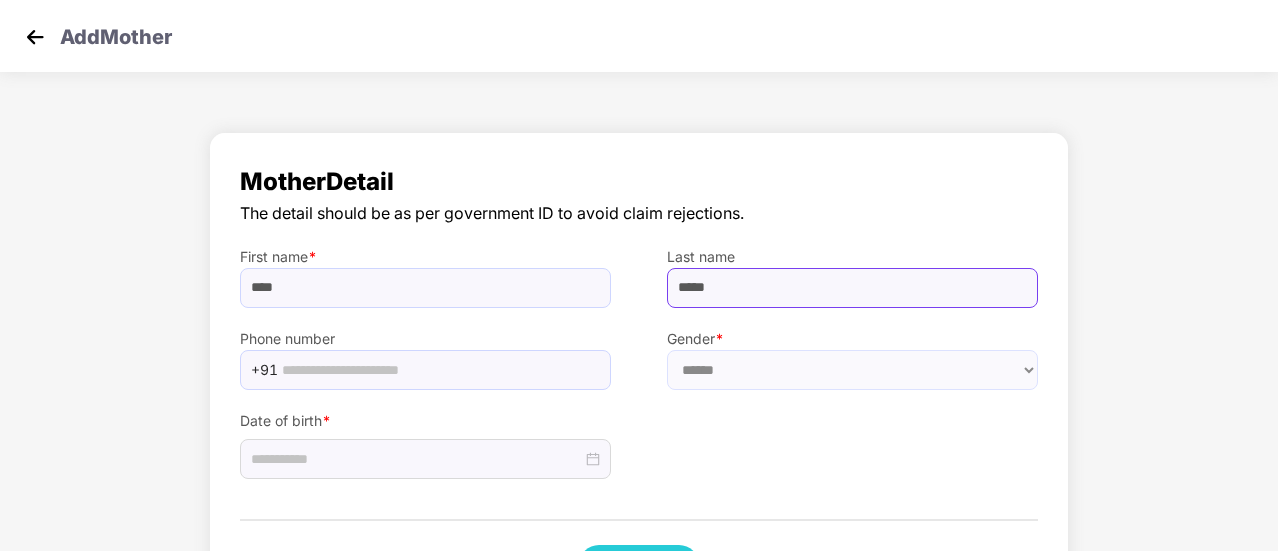 type on "*****" 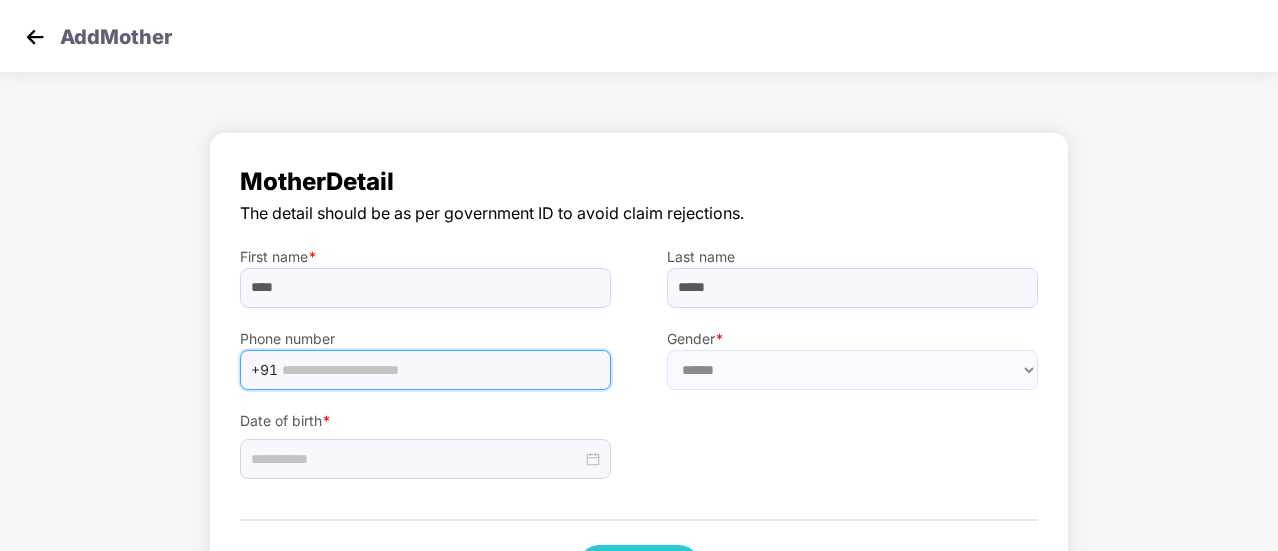 click at bounding box center (440, 370) 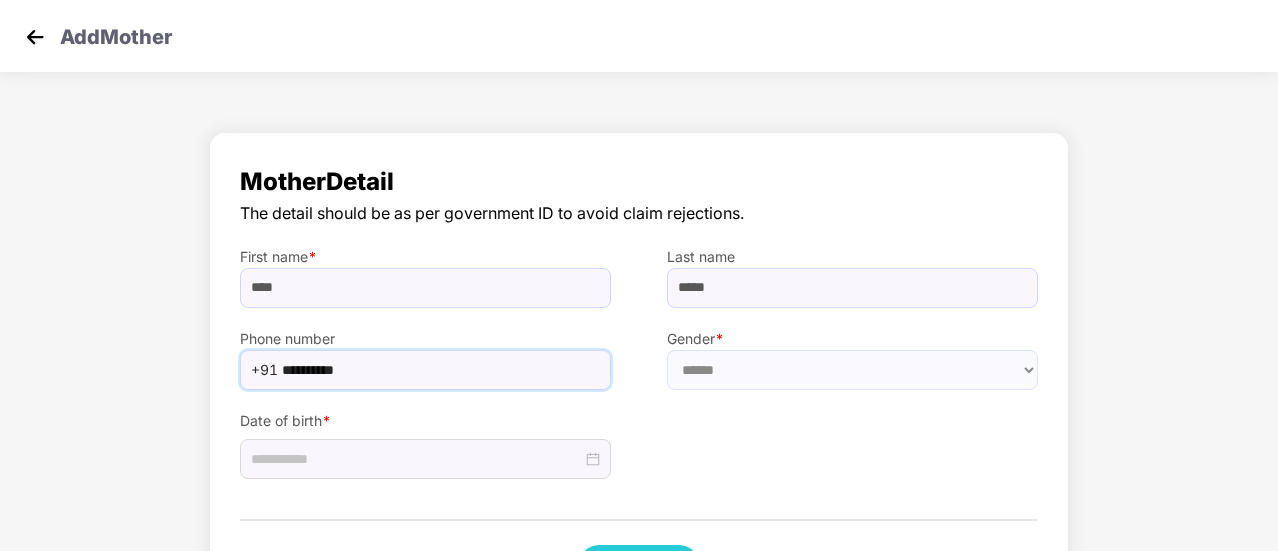type on "**********" 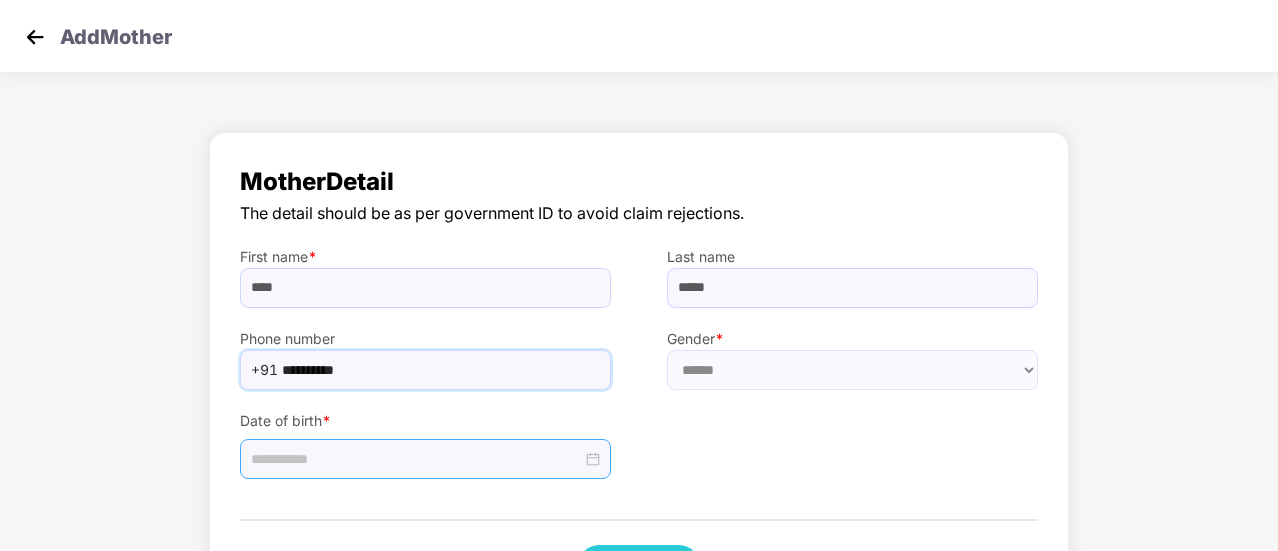 click at bounding box center (425, 459) 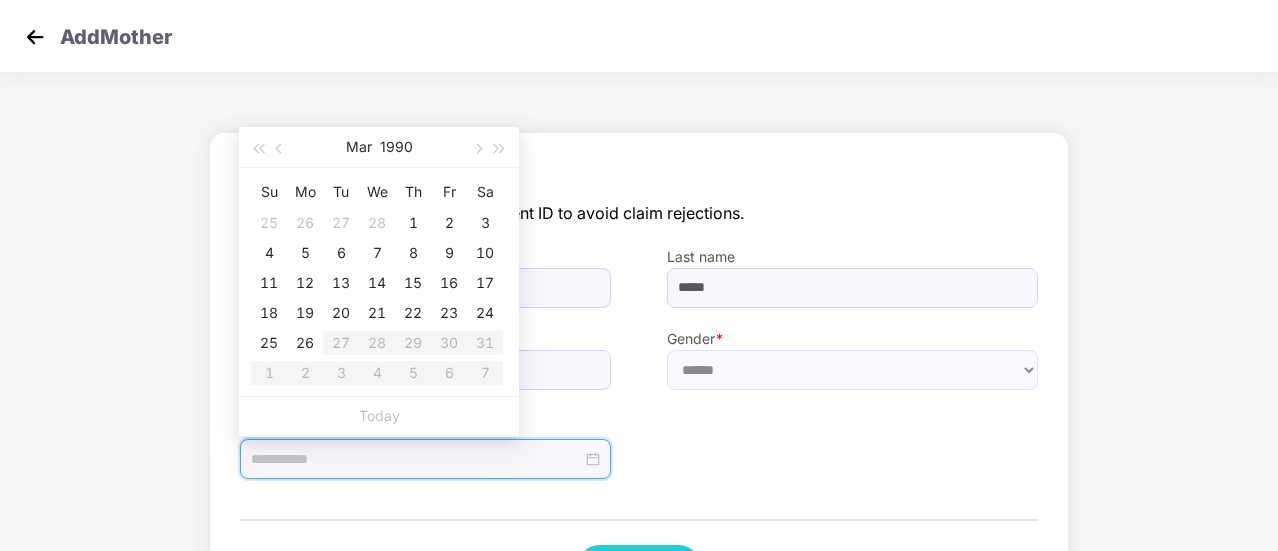 scroll, scrollTop: 84, scrollLeft: 0, axis: vertical 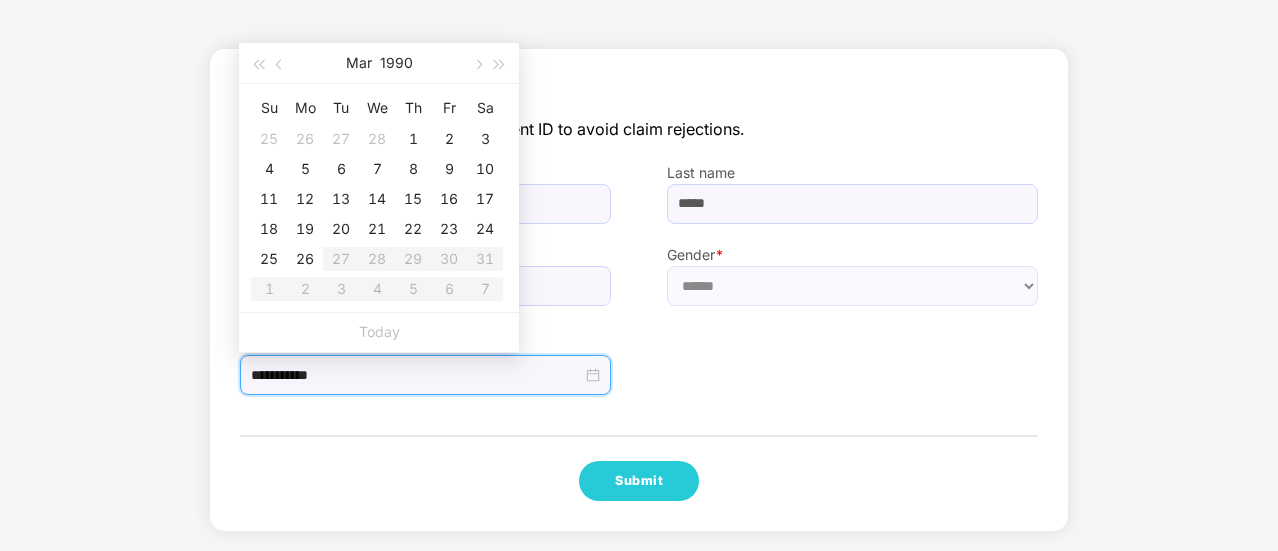 type on "**********" 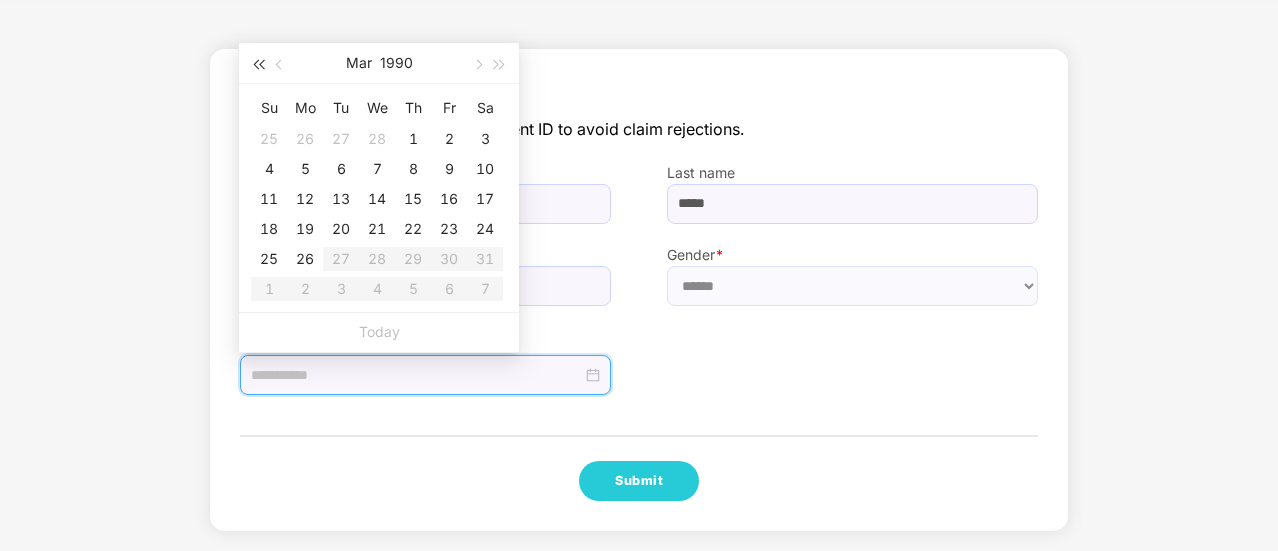 click at bounding box center (258, 64) 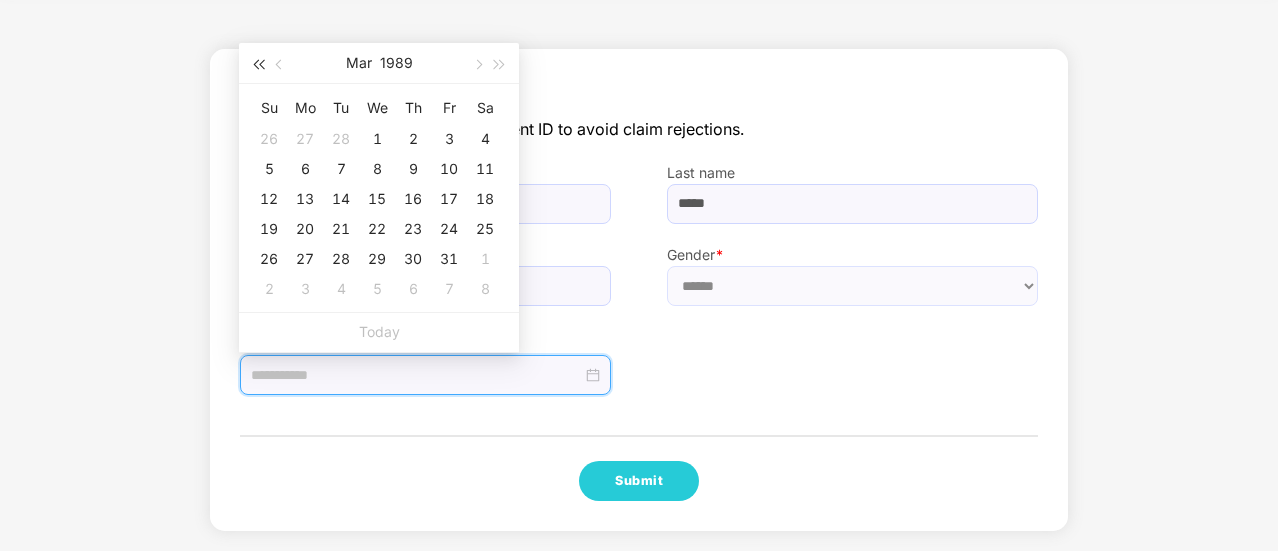 click at bounding box center (258, 64) 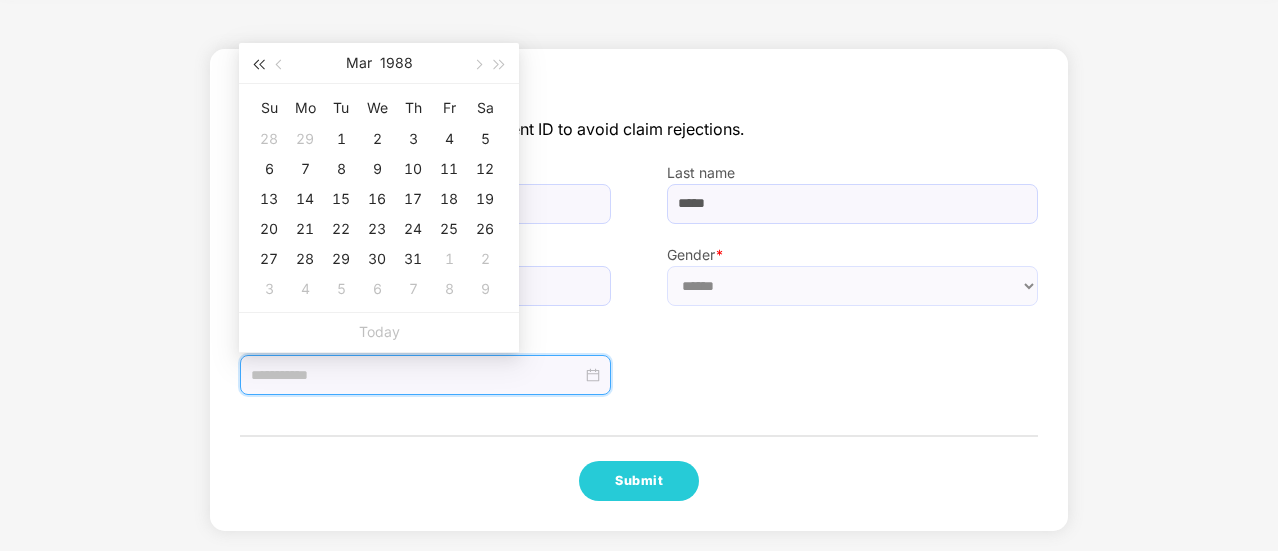 click at bounding box center (258, 64) 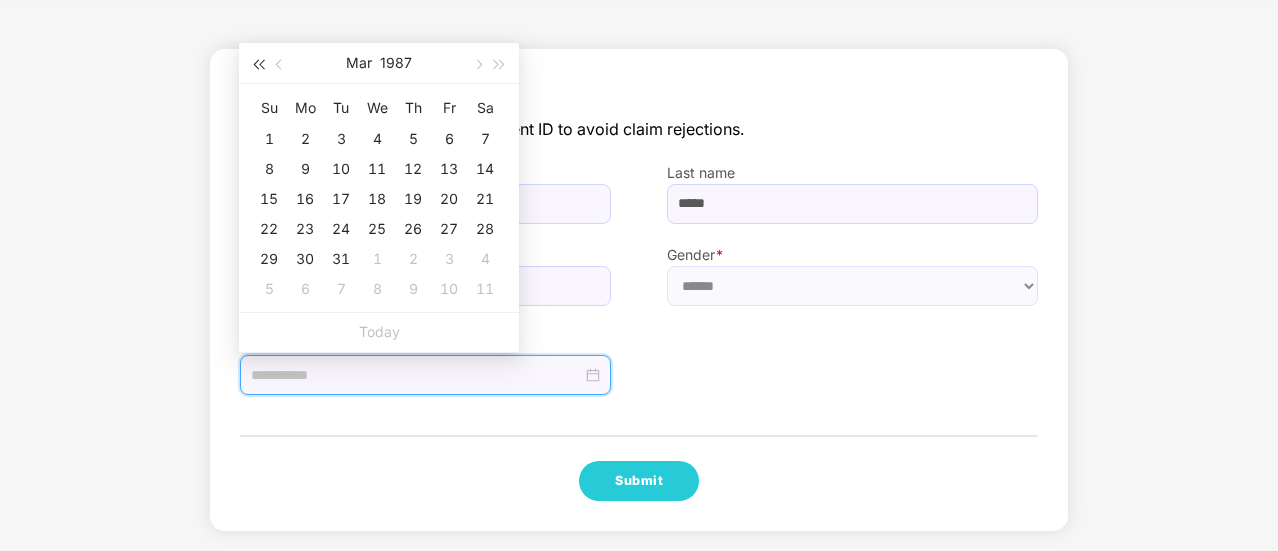 click at bounding box center [258, 64] 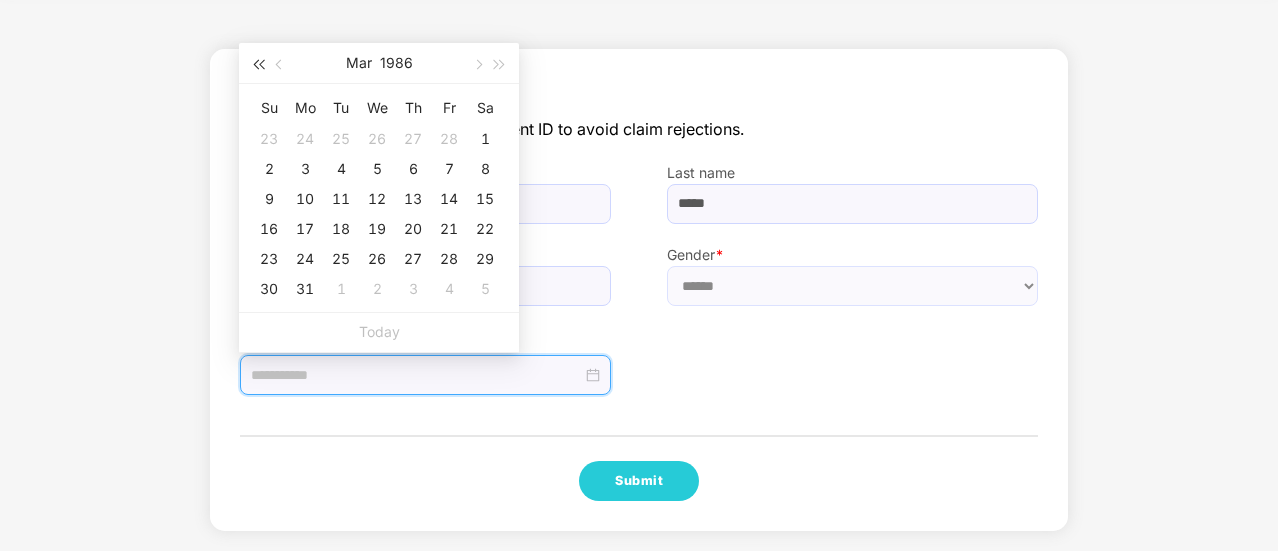 click at bounding box center [258, 64] 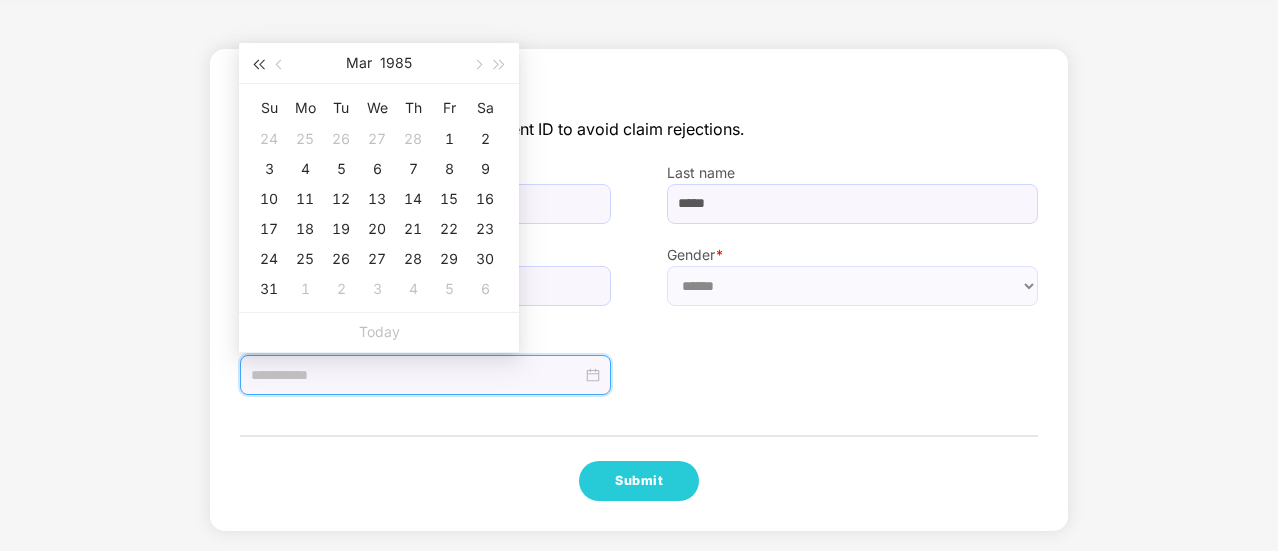 click at bounding box center (258, 64) 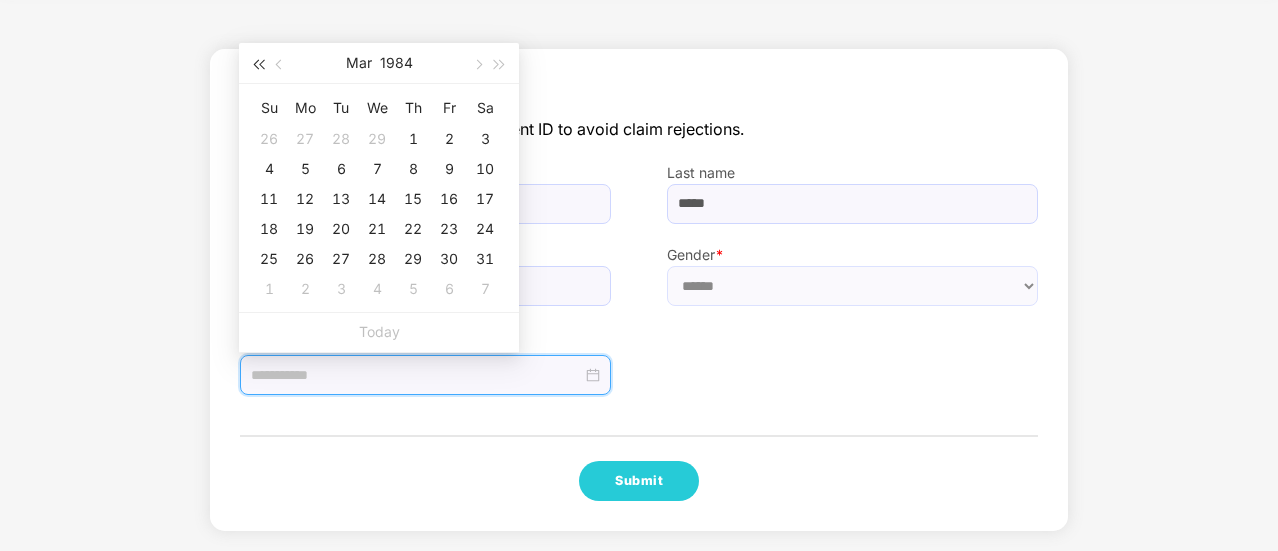 click at bounding box center (258, 64) 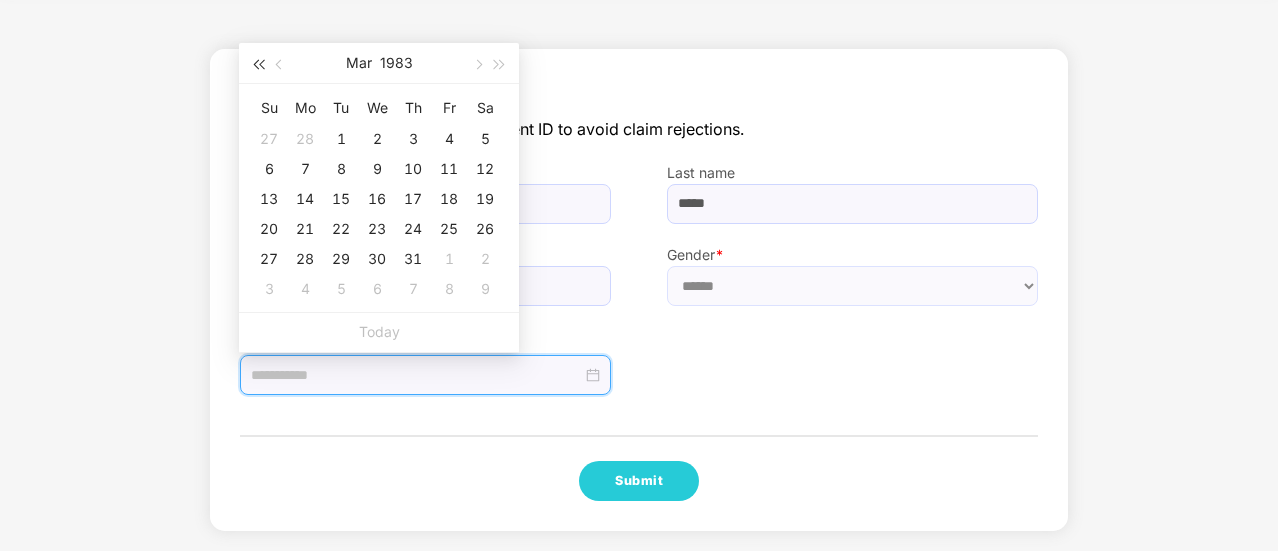 click at bounding box center [258, 64] 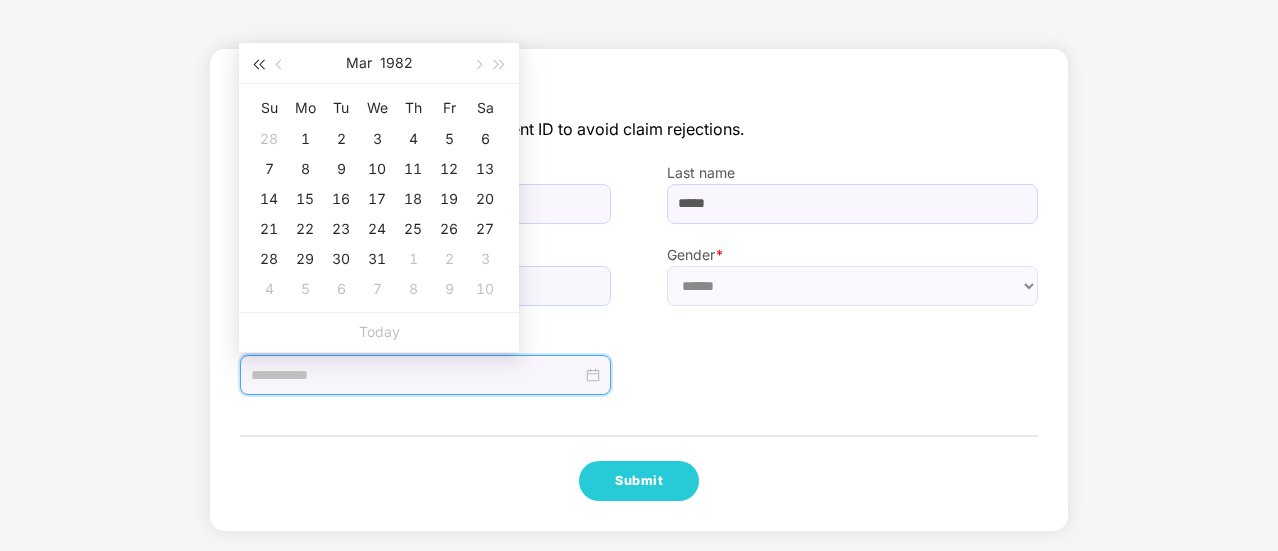 click at bounding box center [258, 64] 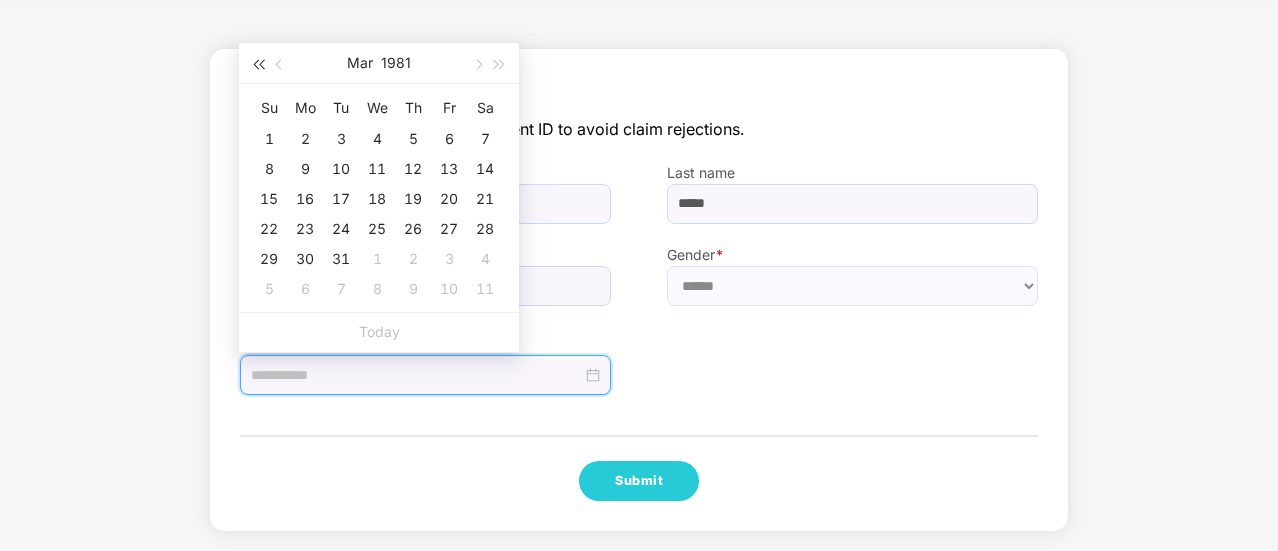 click at bounding box center [258, 64] 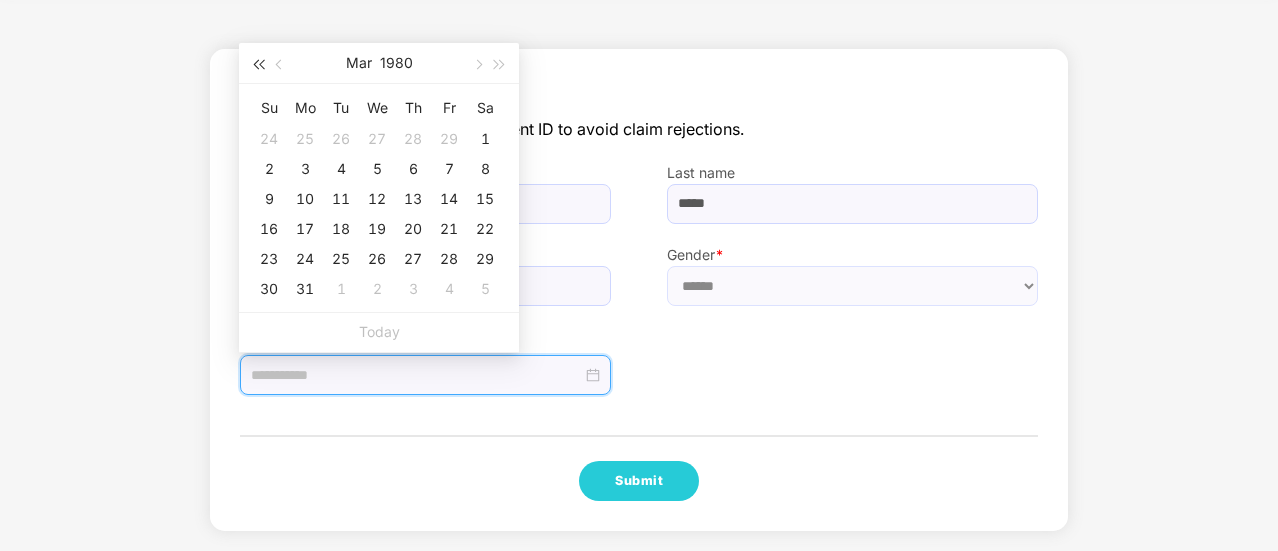 click at bounding box center (258, 64) 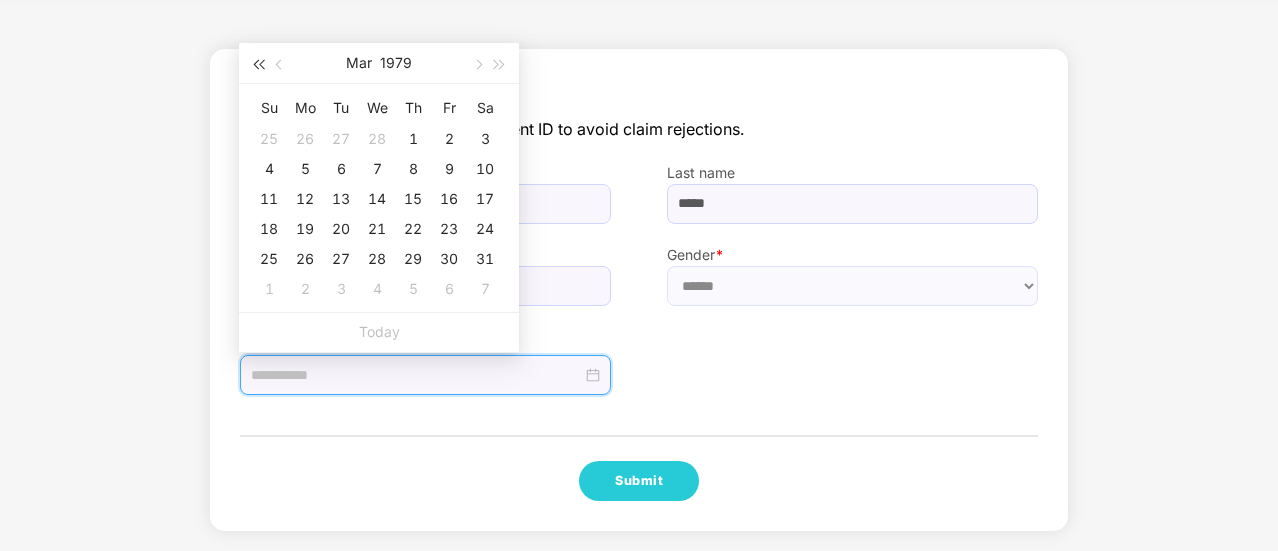click at bounding box center [258, 64] 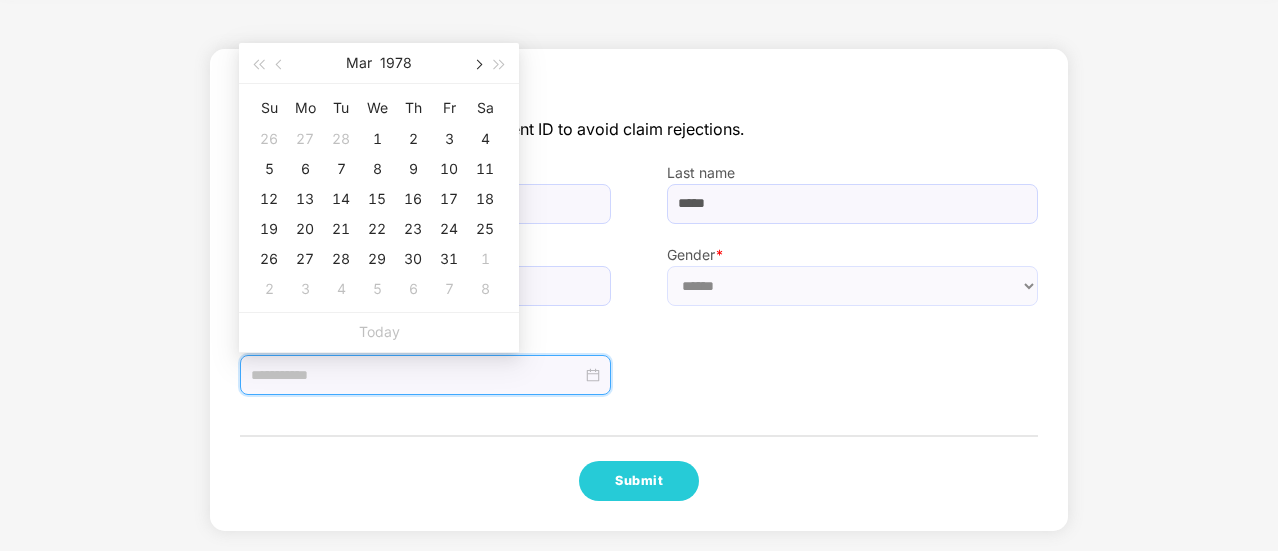 click at bounding box center (477, 63) 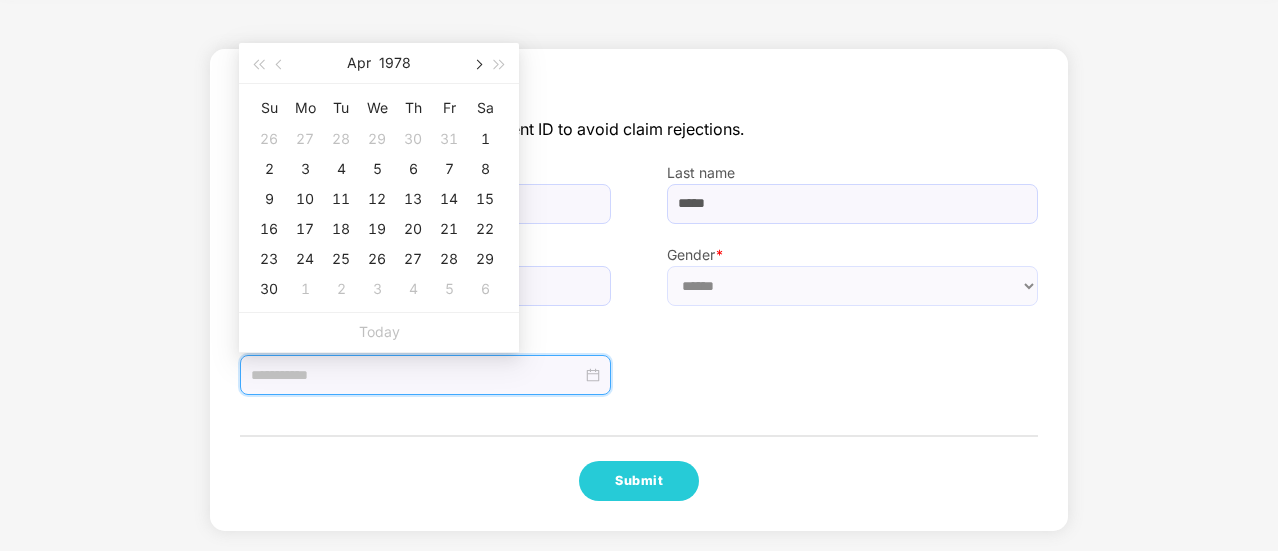 click at bounding box center (477, 63) 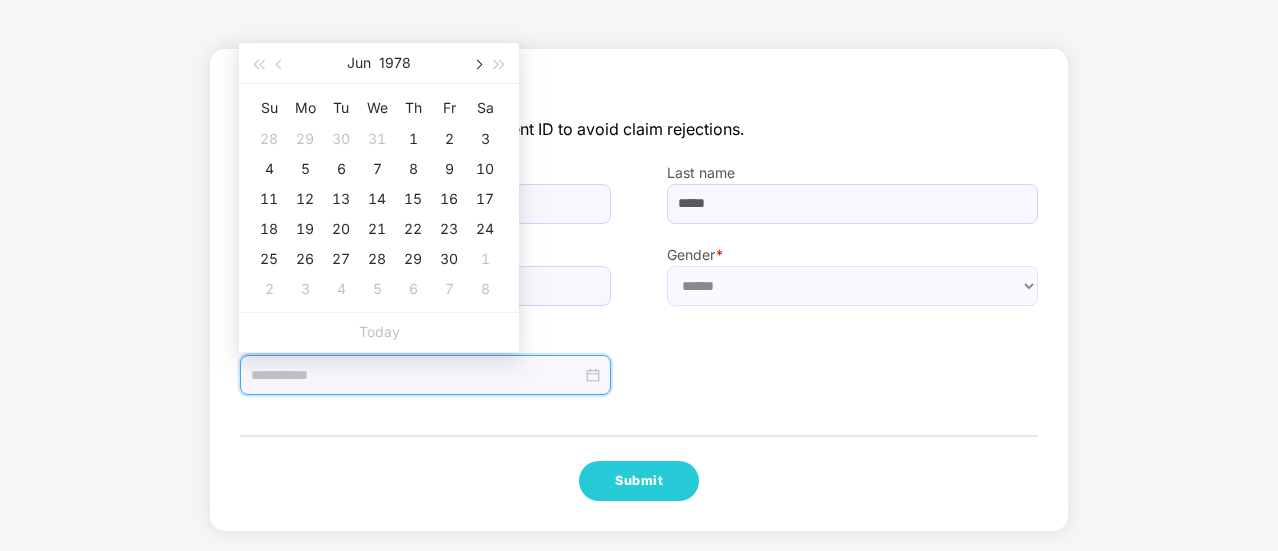 click at bounding box center [477, 63] 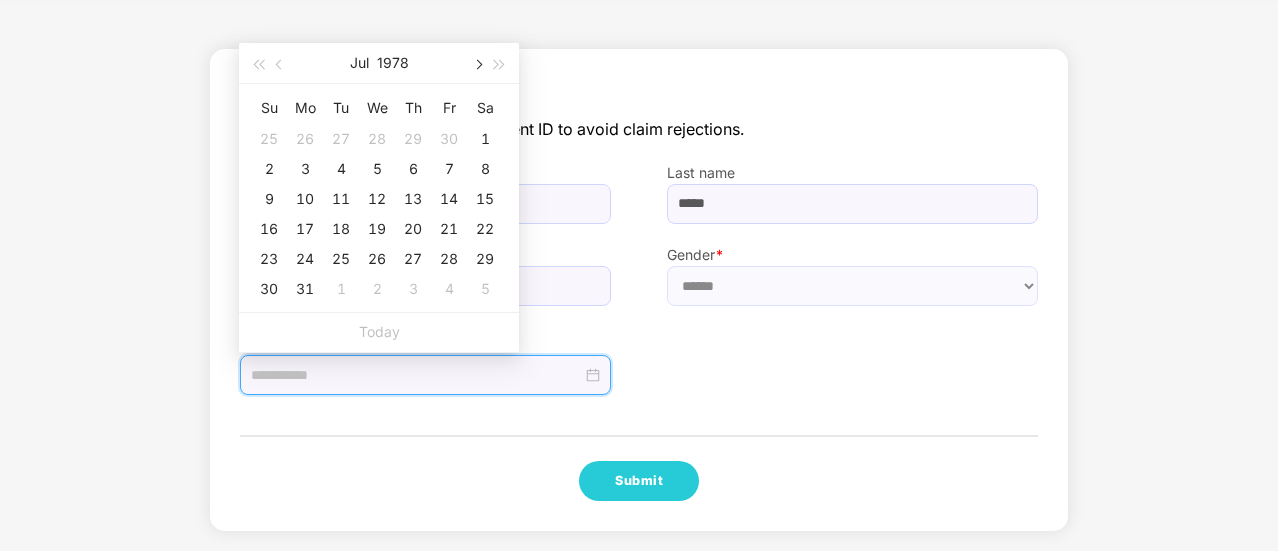 click at bounding box center [477, 63] 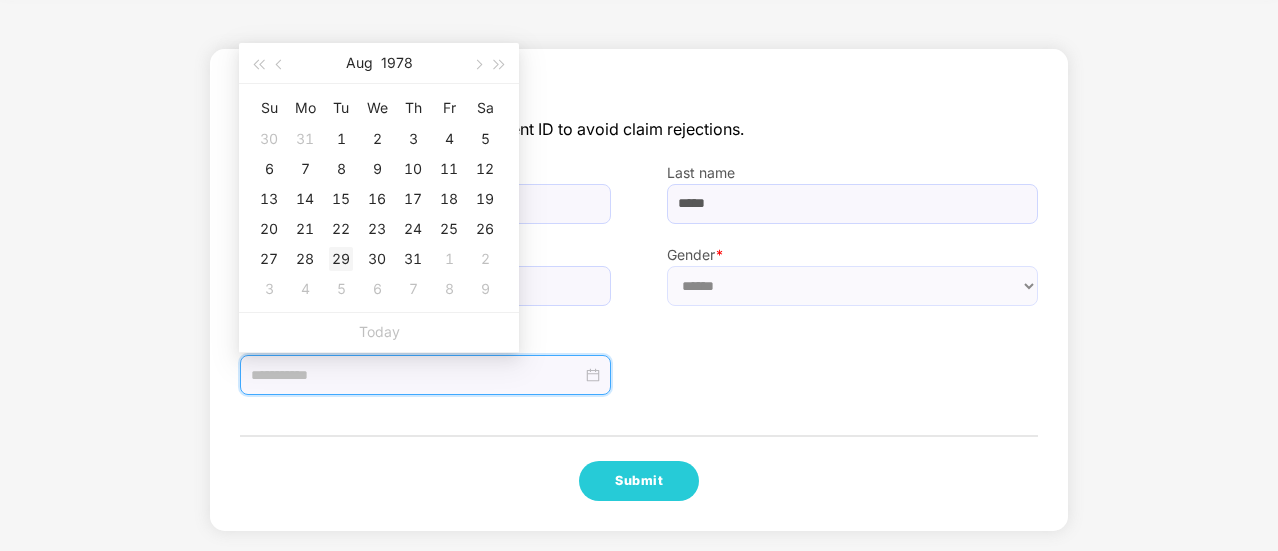 type on "**********" 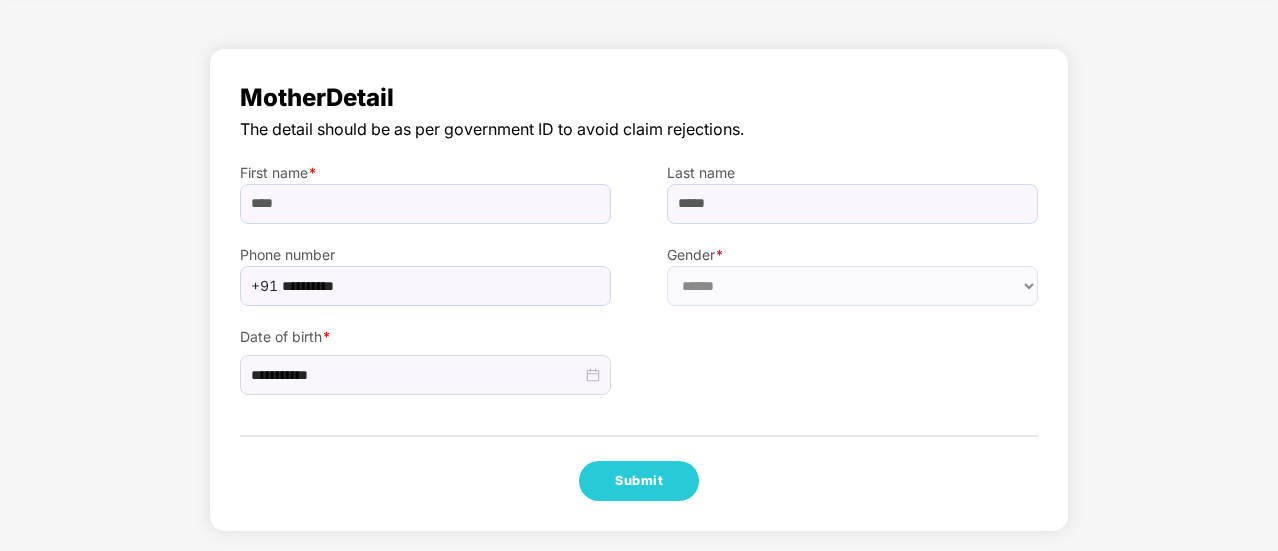 click on "**********" at bounding box center (639, 351) 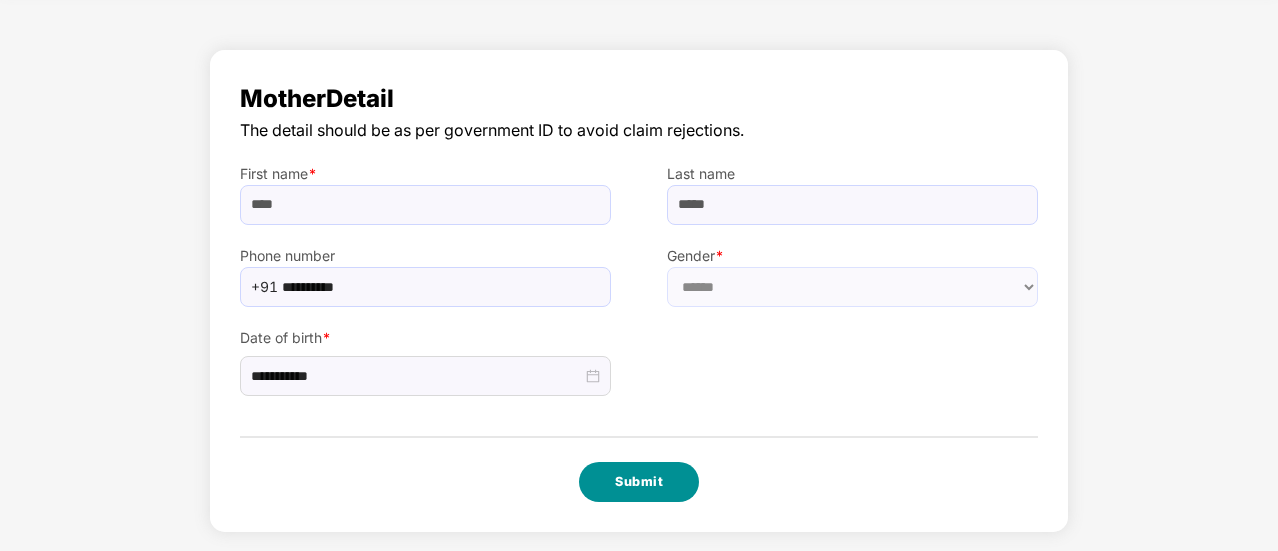 click on "**********" at bounding box center (639, 291) 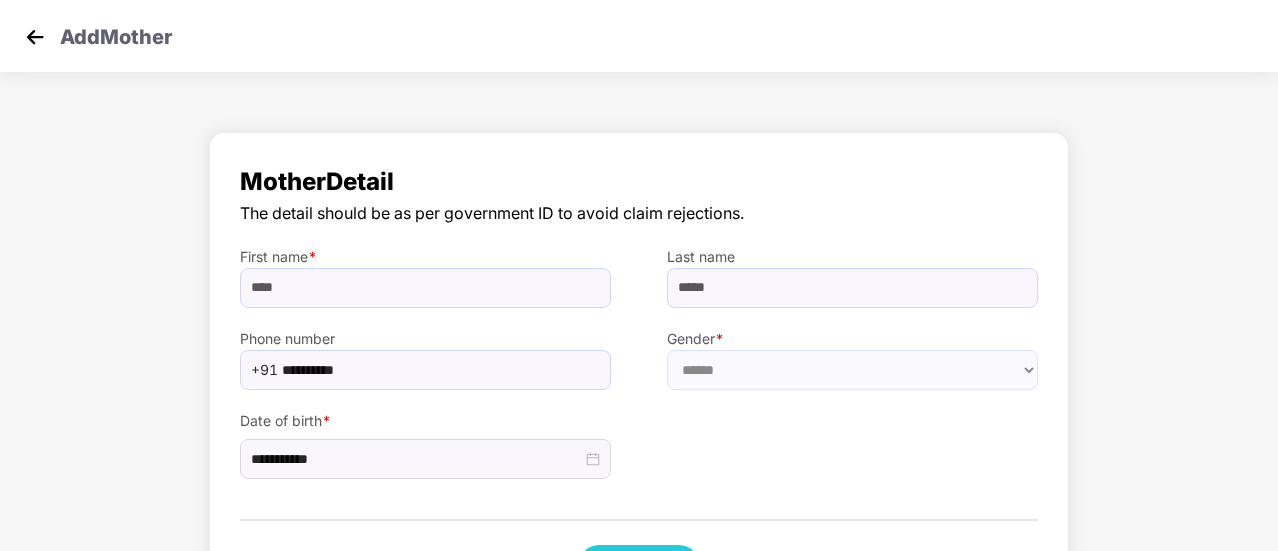scroll, scrollTop: 84, scrollLeft: 0, axis: vertical 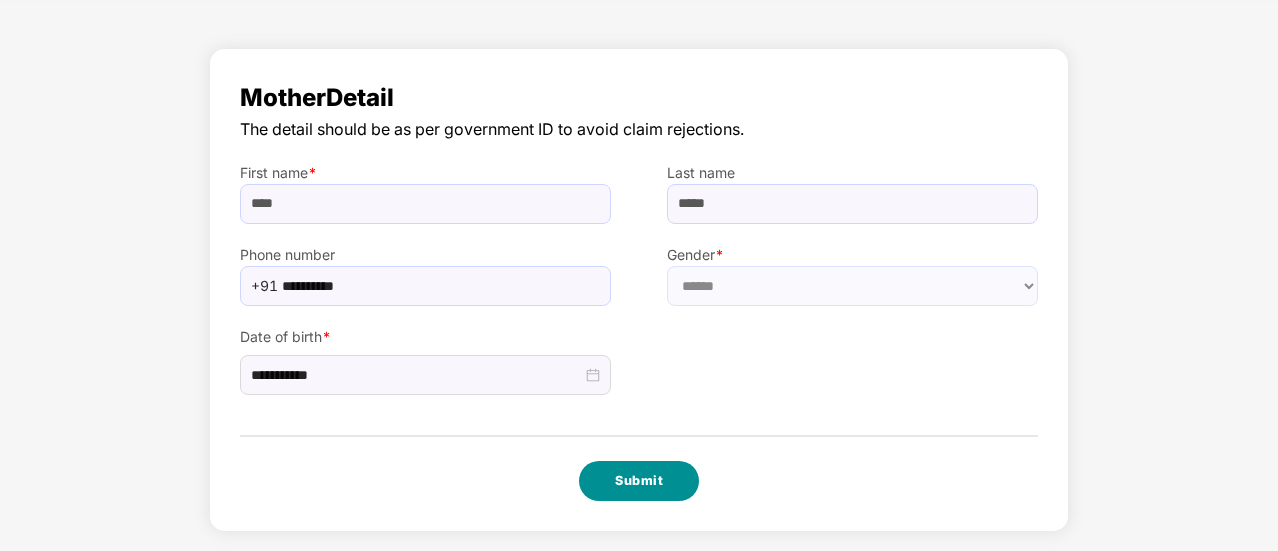 click on "Submit" at bounding box center (639, 481) 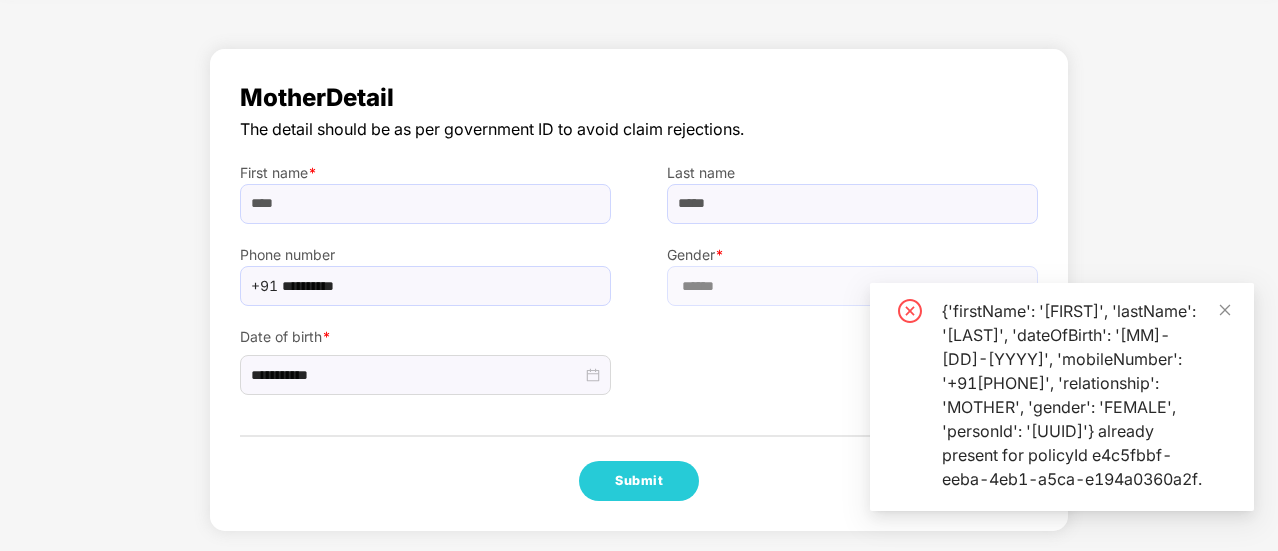 click 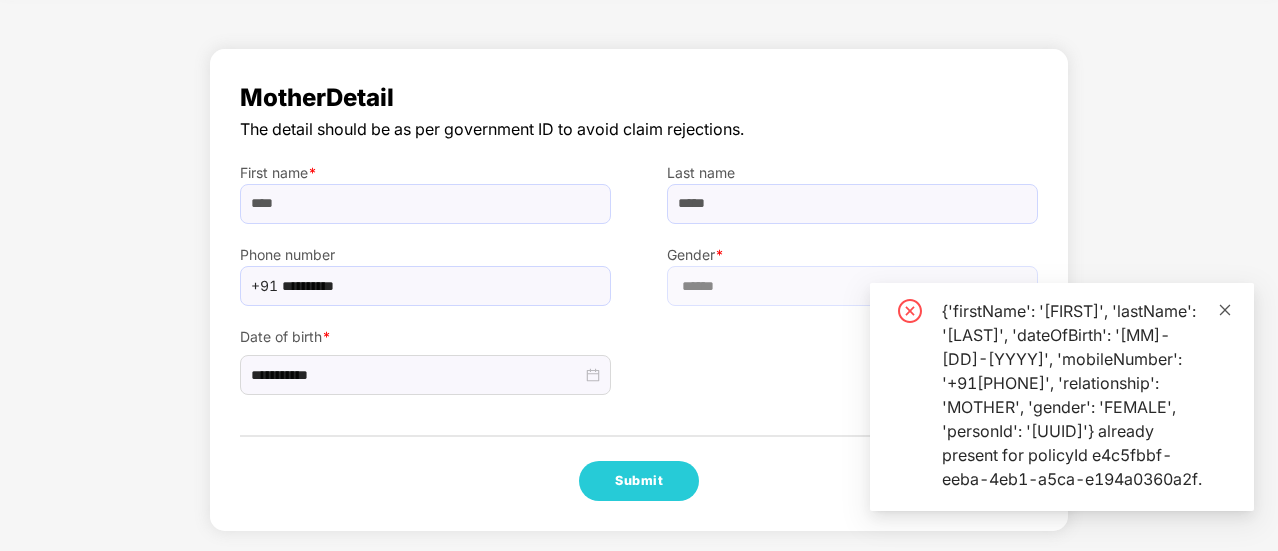 click 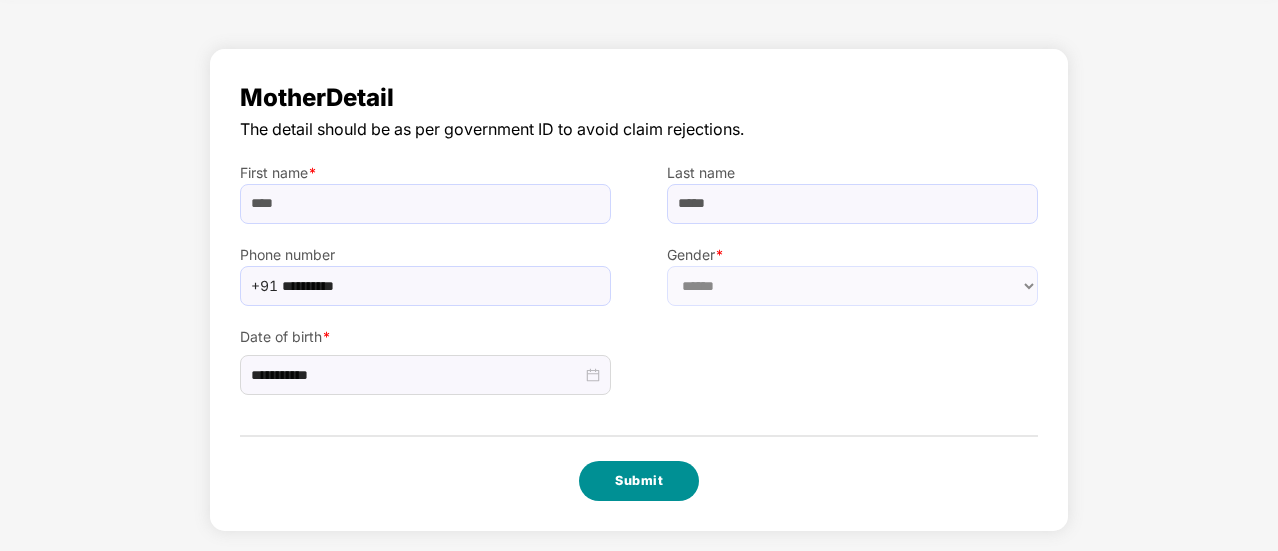 click on "Submit" at bounding box center (639, 481) 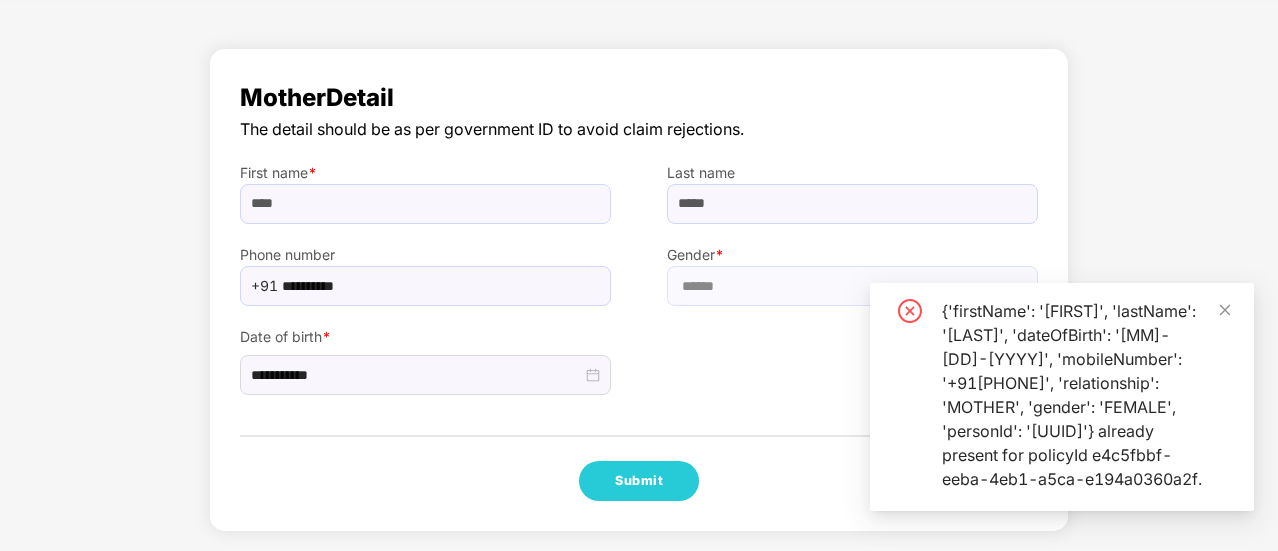 scroll, scrollTop: 0, scrollLeft: 0, axis: both 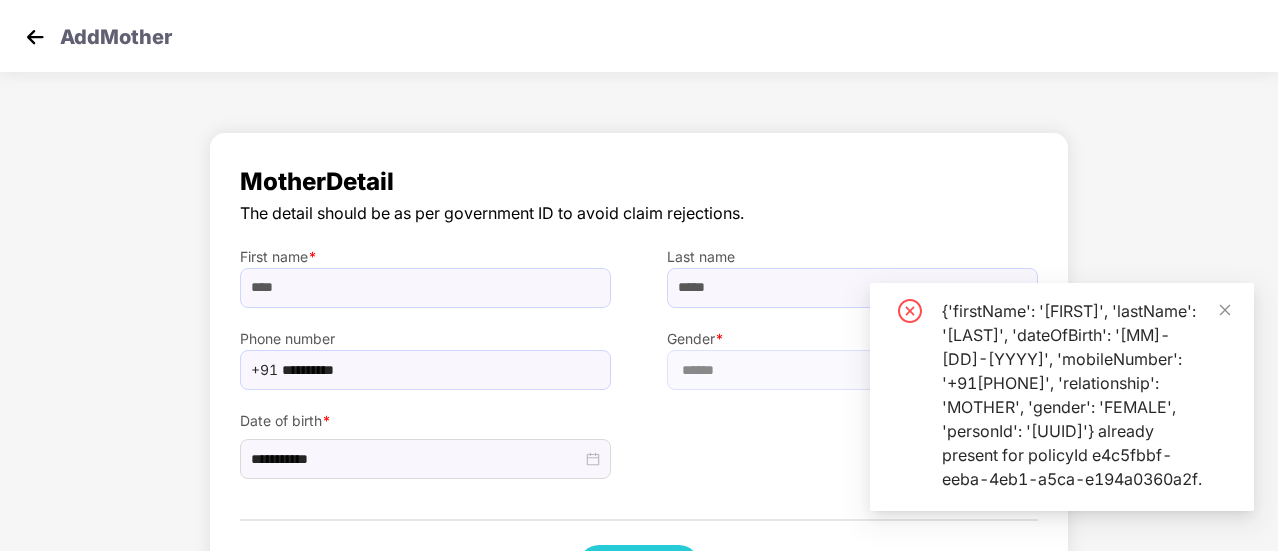 click at bounding box center [35, 37] 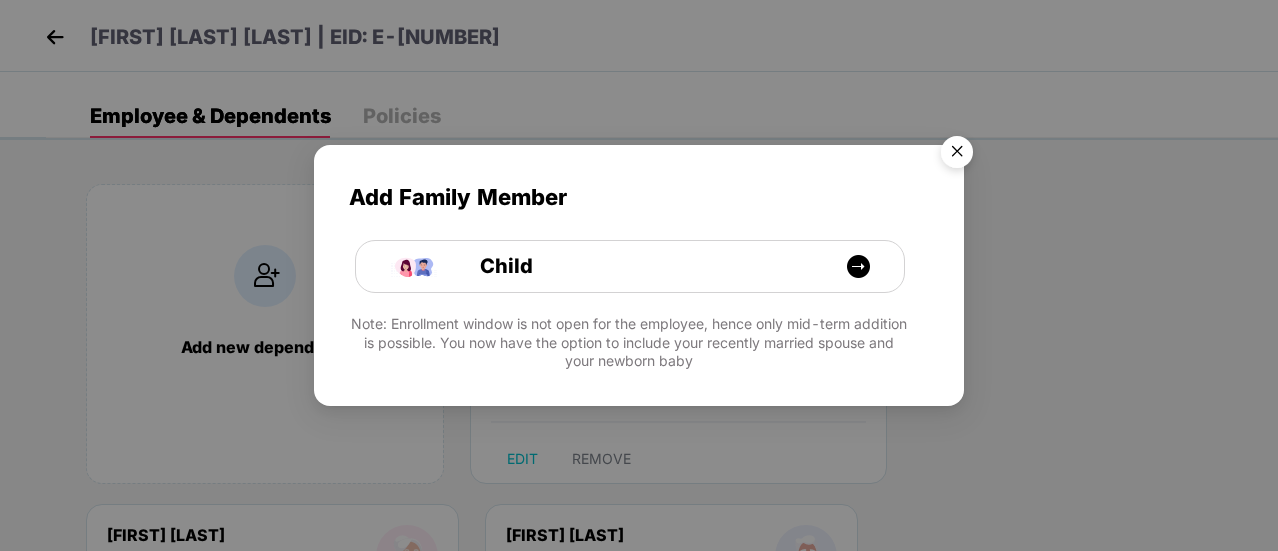 click at bounding box center (957, 155) 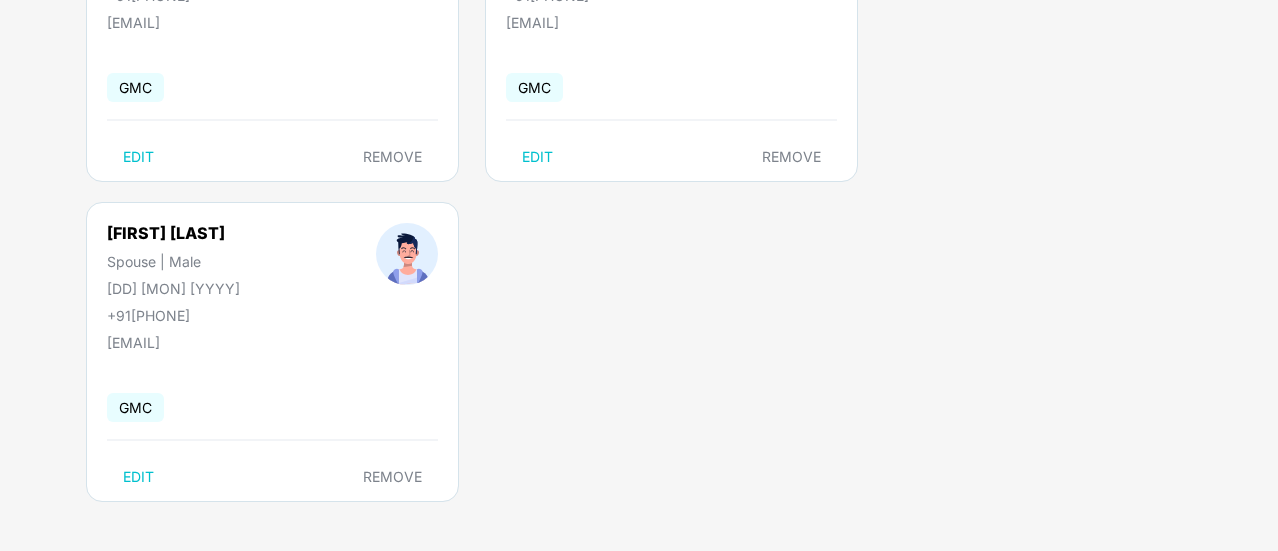 scroll, scrollTop: 0, scrollLeft: 0, axis: both 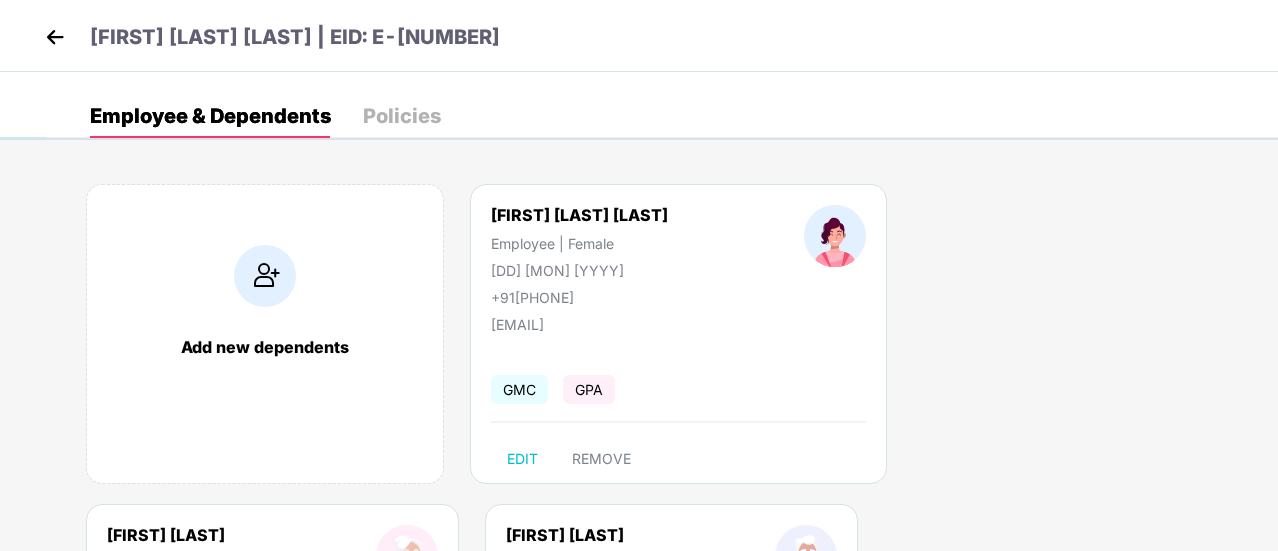 click at bounding box center [55, 37] 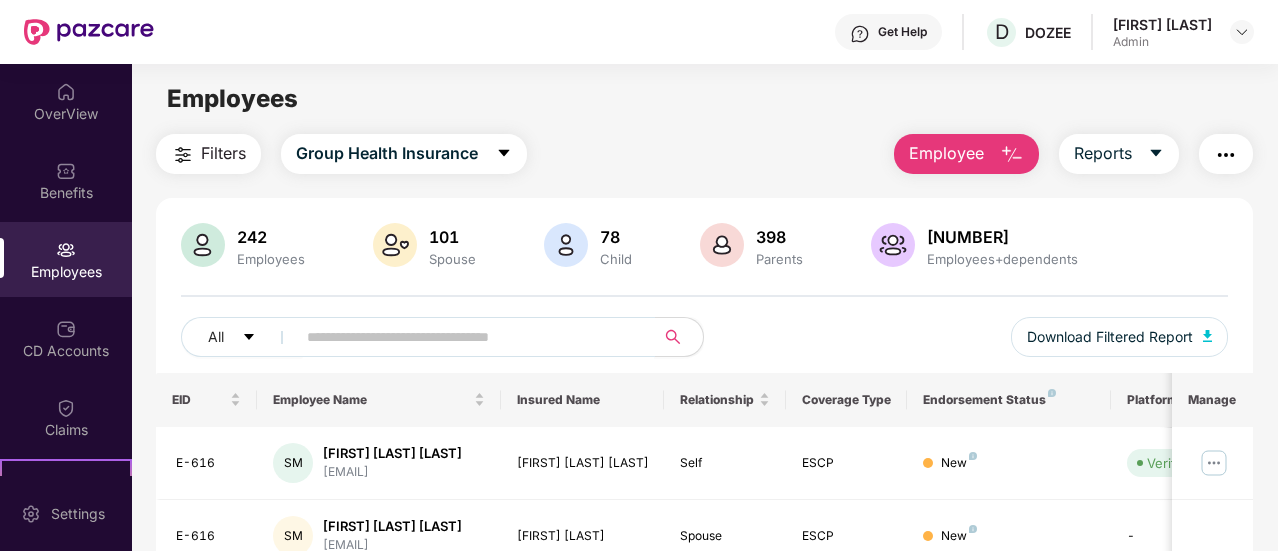 click at bounding box center [467, 337] 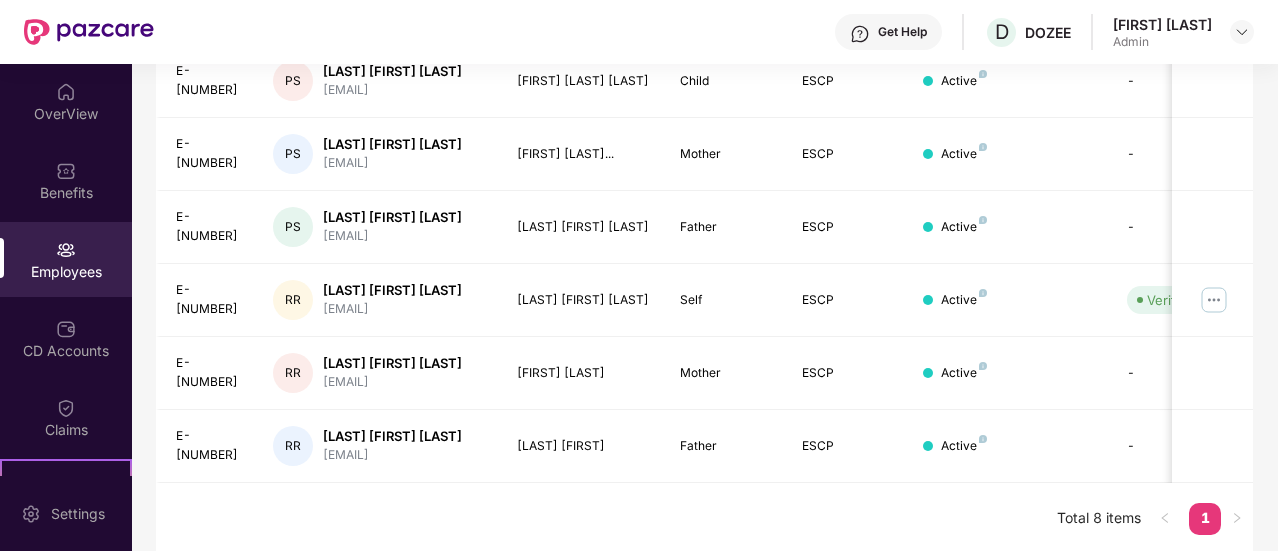 scroll, scrollTop: 528, scrollLeft: 0, axis: vertical 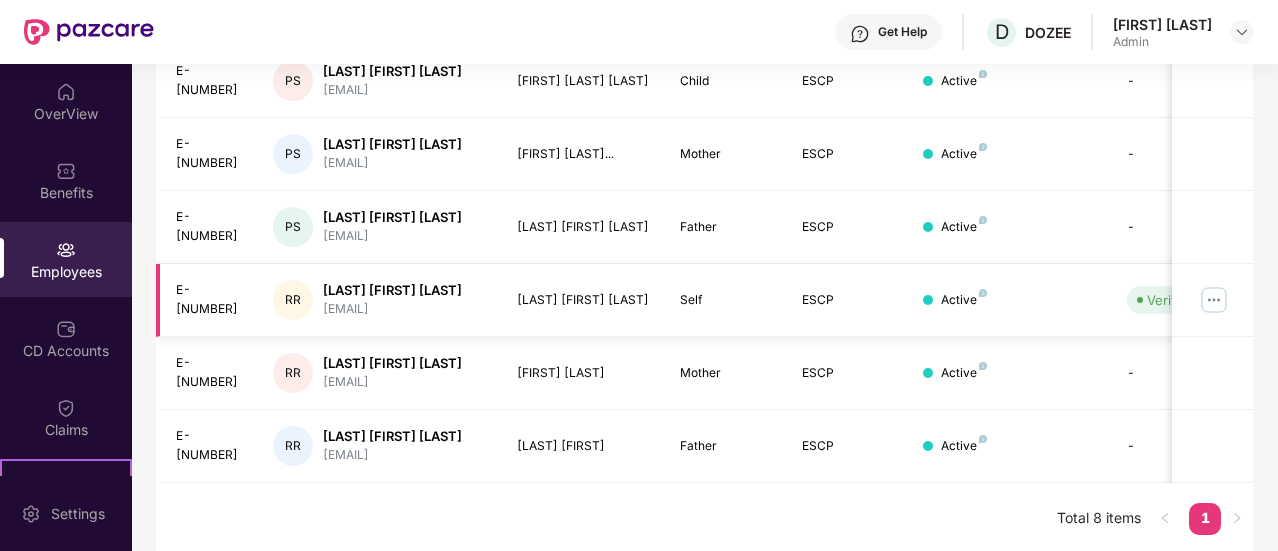 type on "*****" 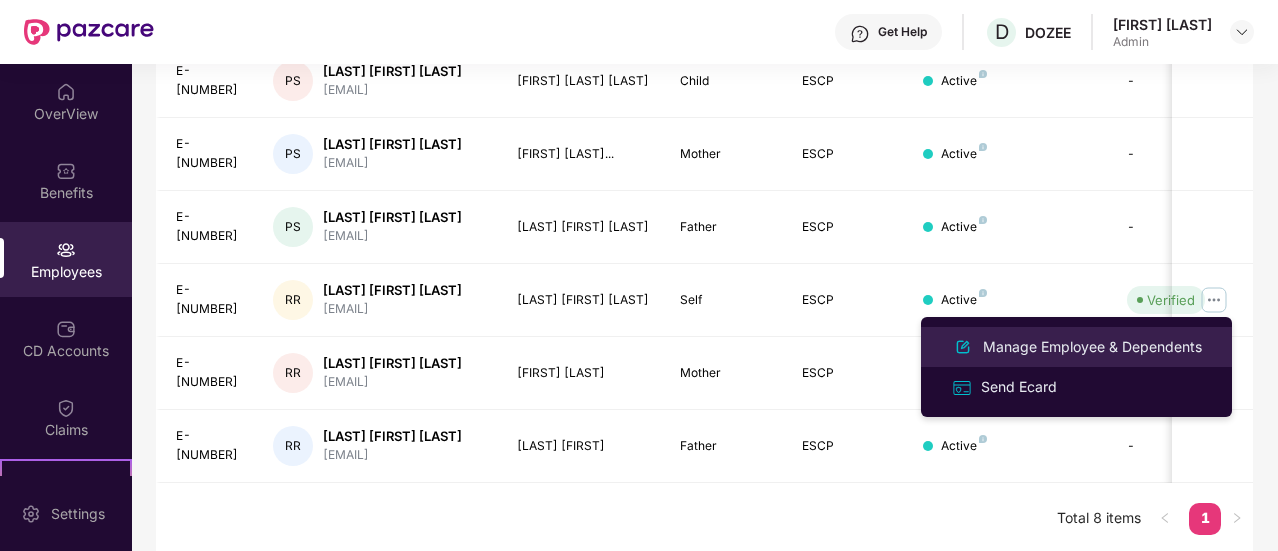 click on "Manage Employee & Dependents" at bounding box center (1092, 347) 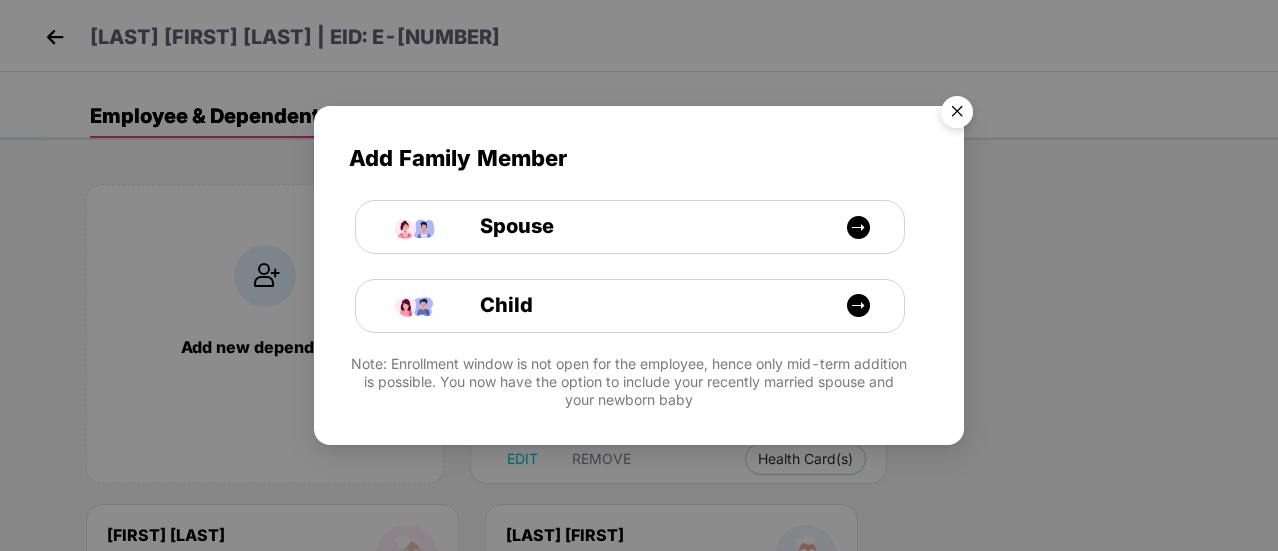click at bounding box center (957, 115) 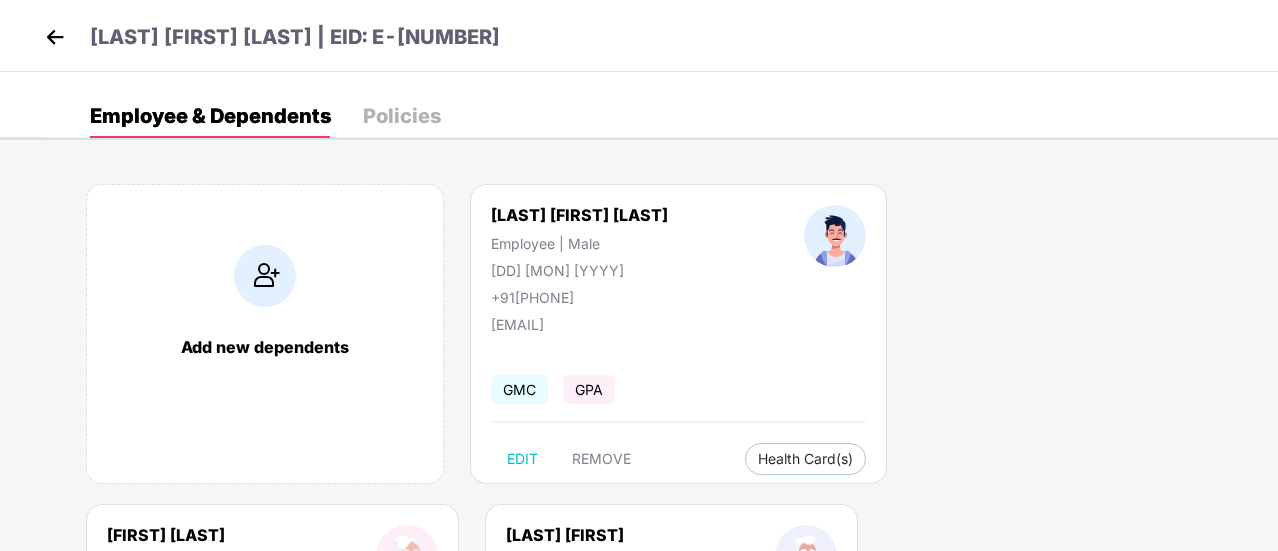 click at bounding box center [55, 37] 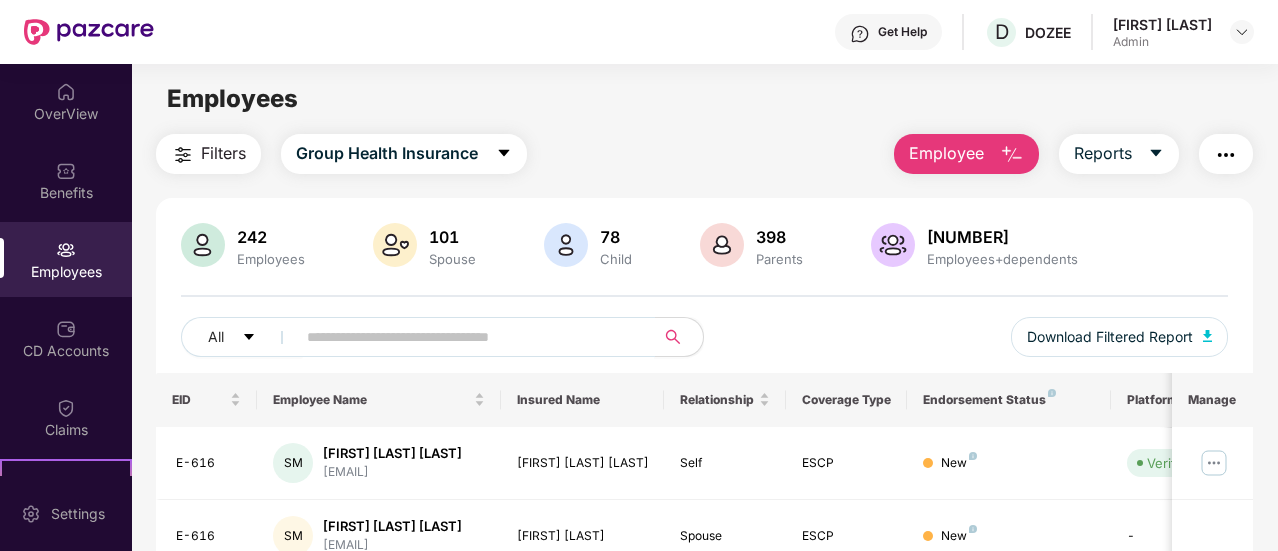 click at bounding box center [467, 337] 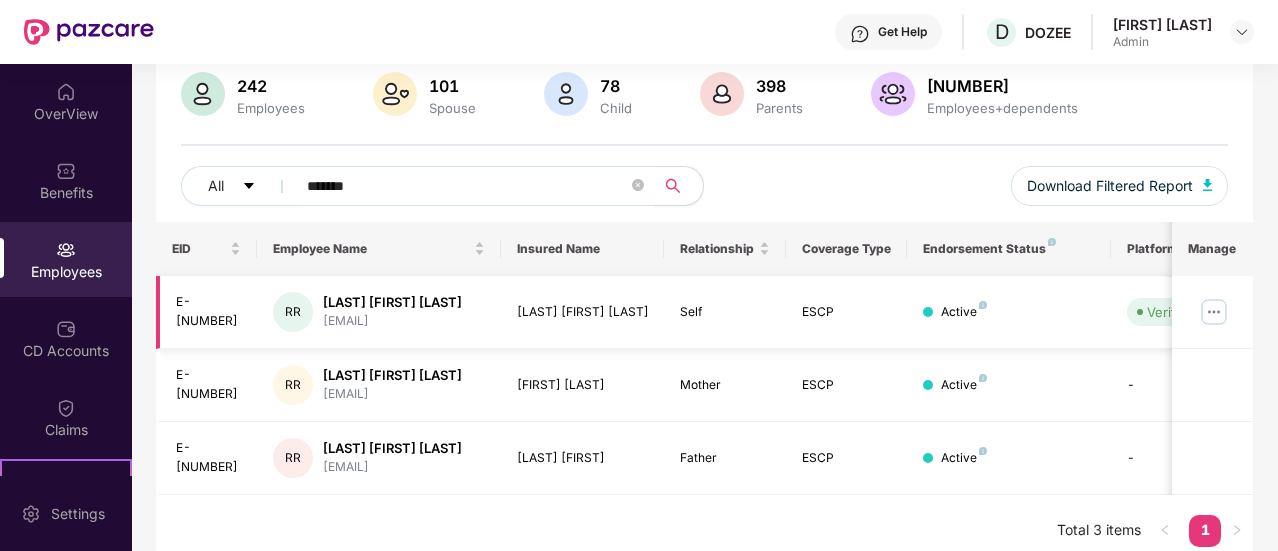 scroll, scrollTop: 154, scrollLeft: 0, axis: vertical 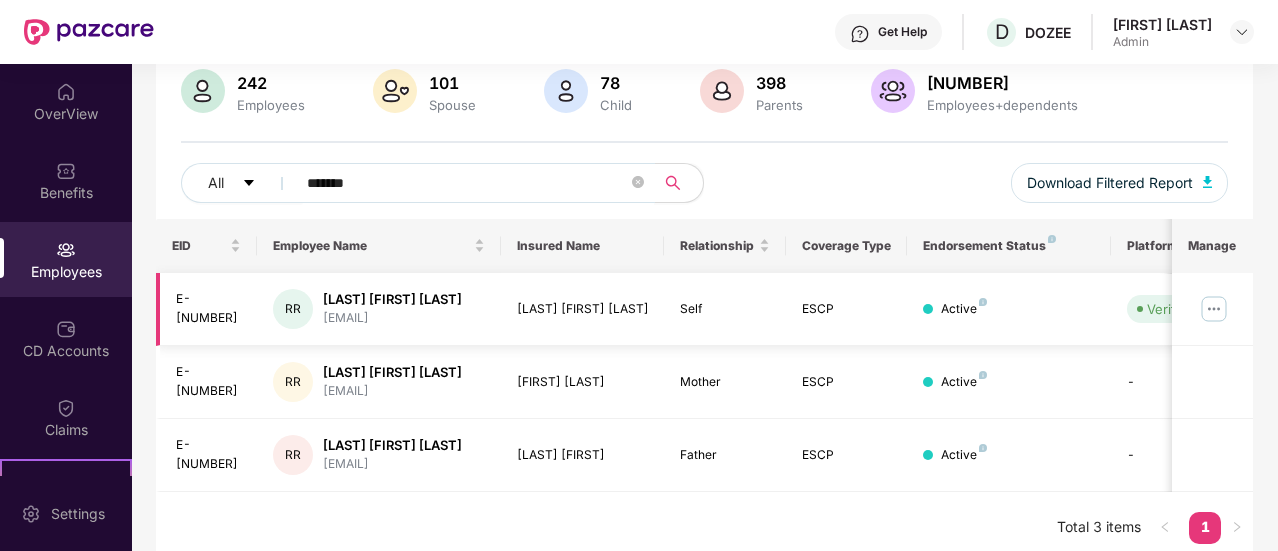 type on "*******" 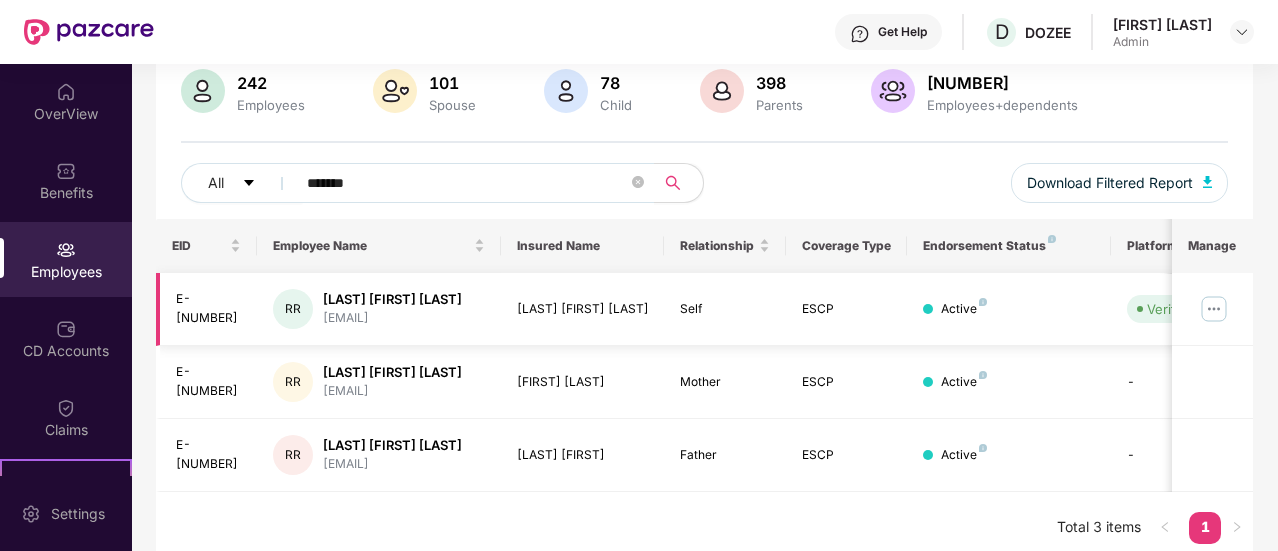 click at bounding box center (1214, 309) 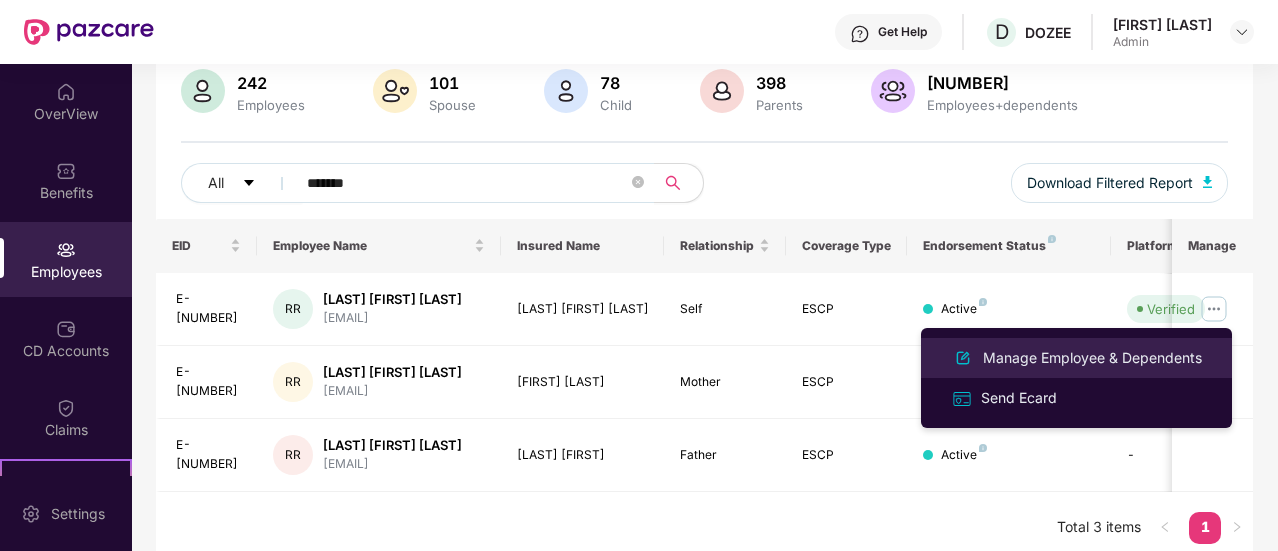 click on "Manage Employee & Dependents" at bounding box center [1092, 358] 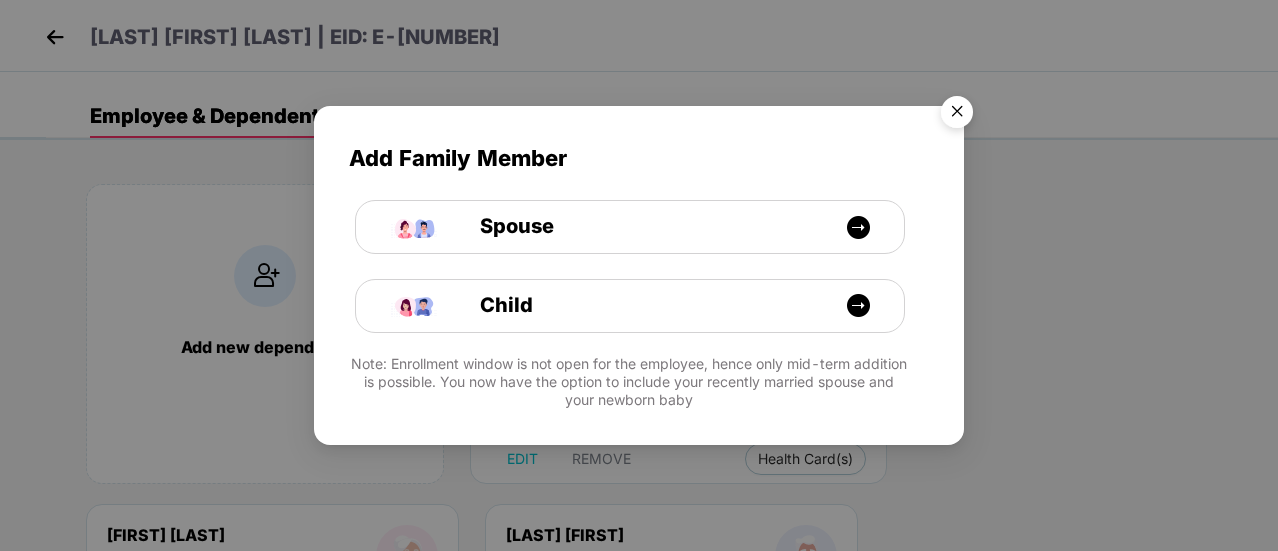 click at bounding box center [957, 115] 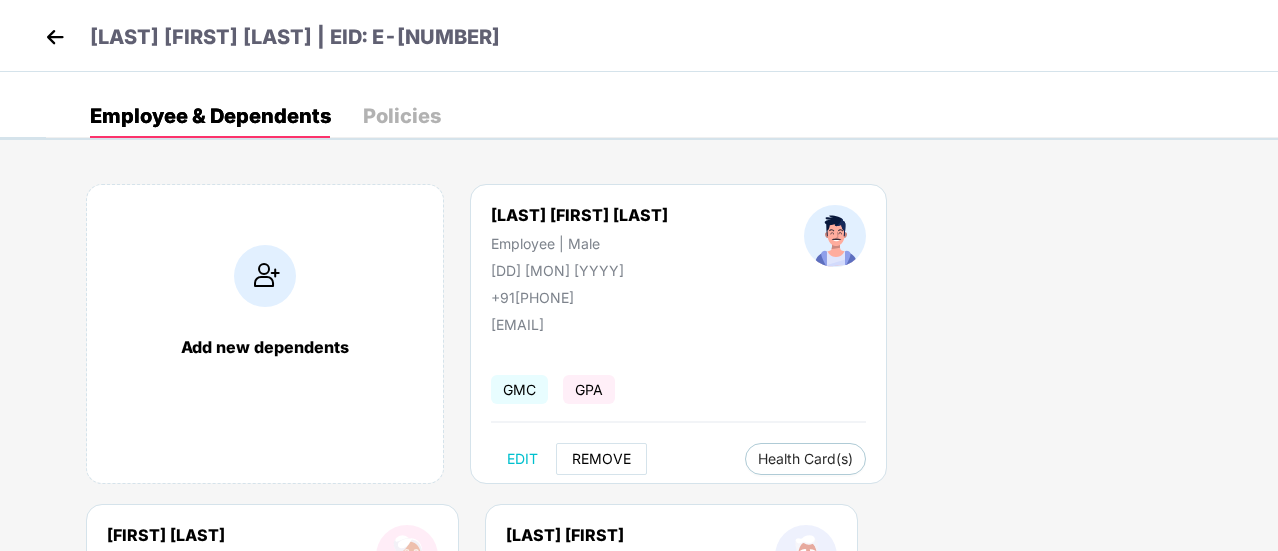 click on "REMOVE" at bounding box center [601, 459] 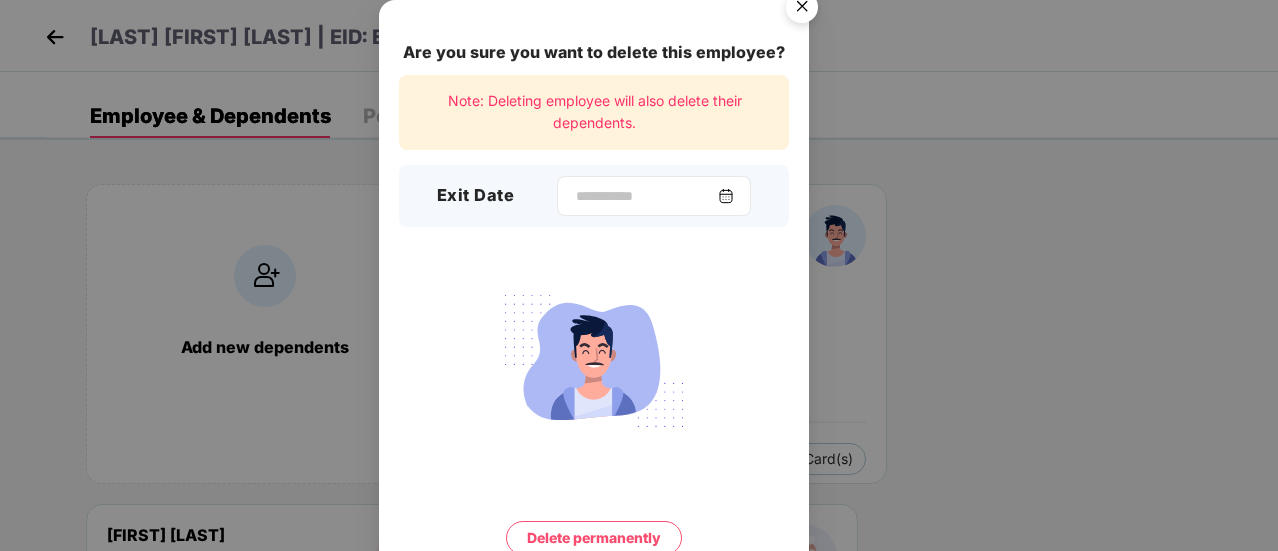 click at bounding box center (654, 196) 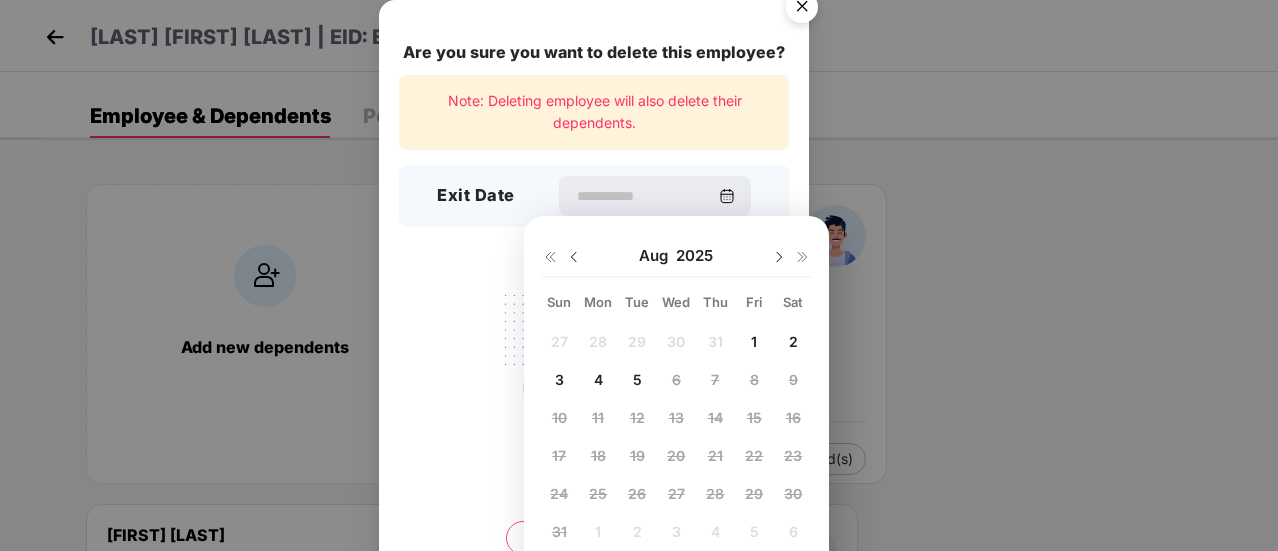 click on "4" at bounding box center [598, 379] 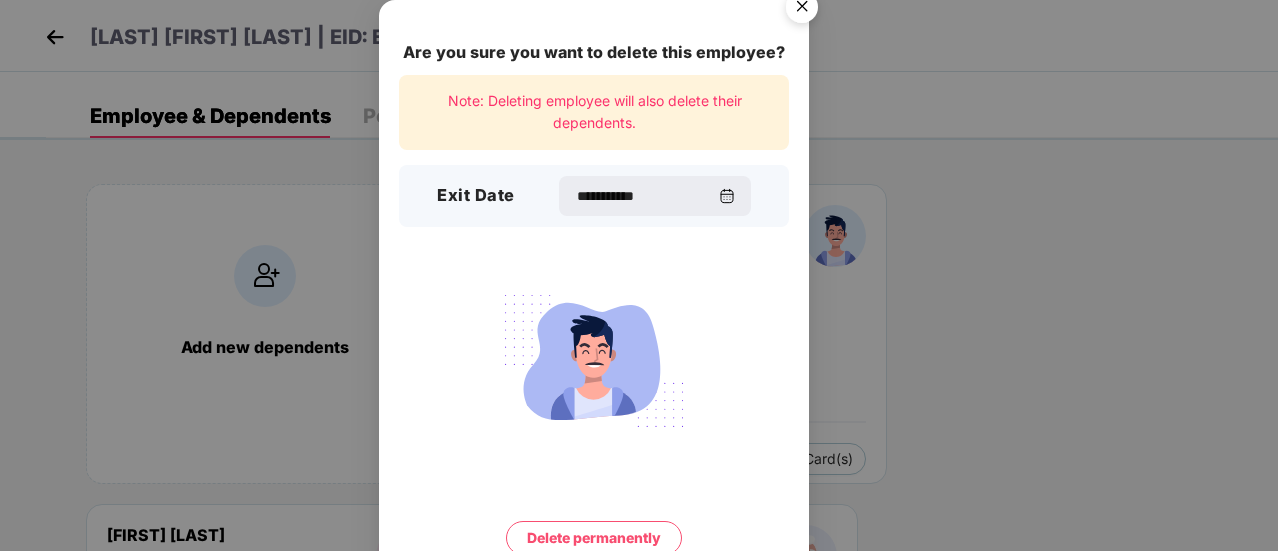 scroll, scrollTop: 86, scrollLeft: 0, axis: vertical 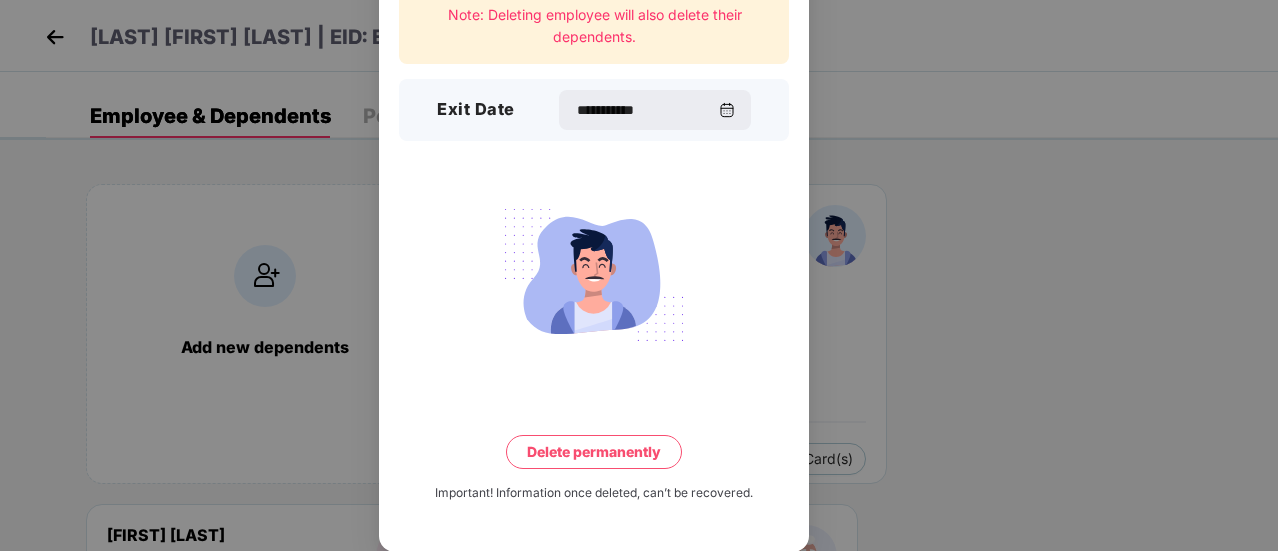 click on "Delete permanently" at bounding box center (594, 452) 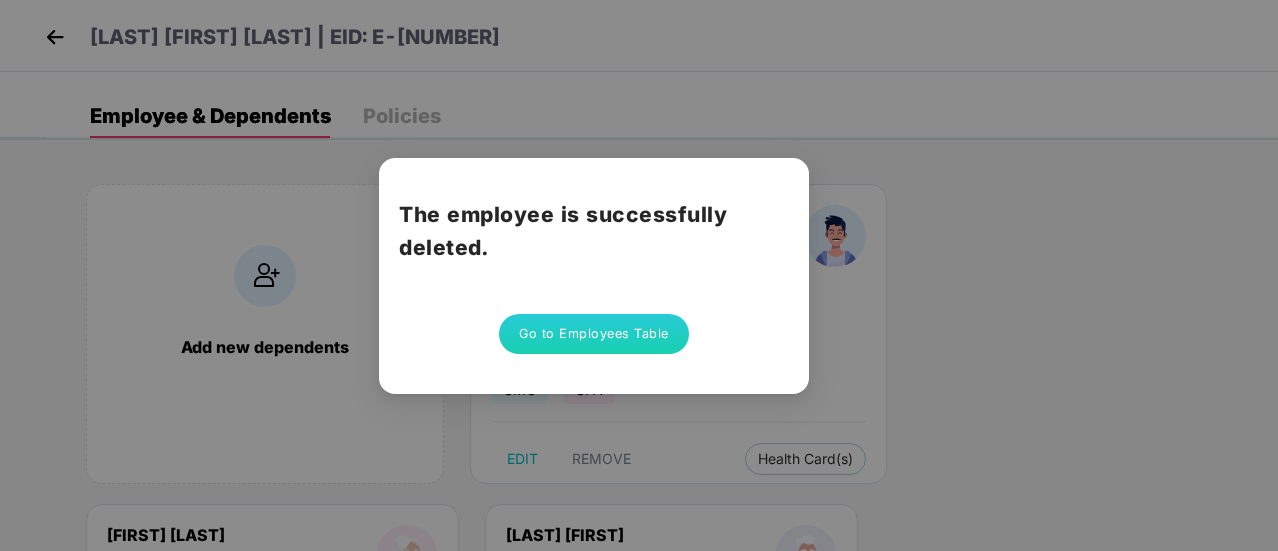 scroll, scrollTop: 0, scrollLeft: 0, axis: both 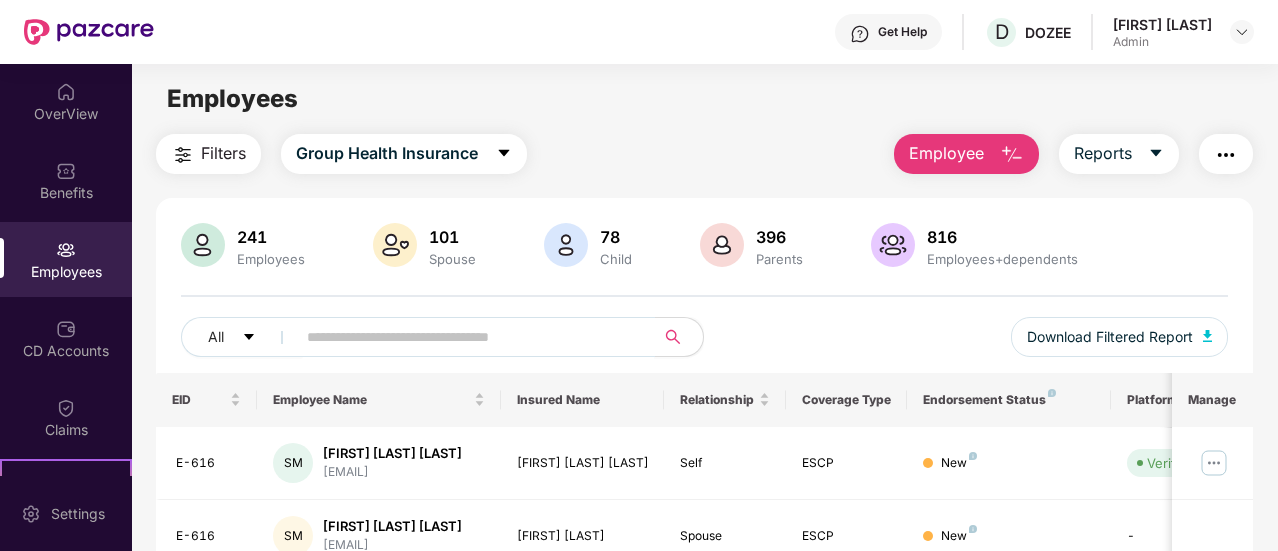 click at bounding box center (467, 337) 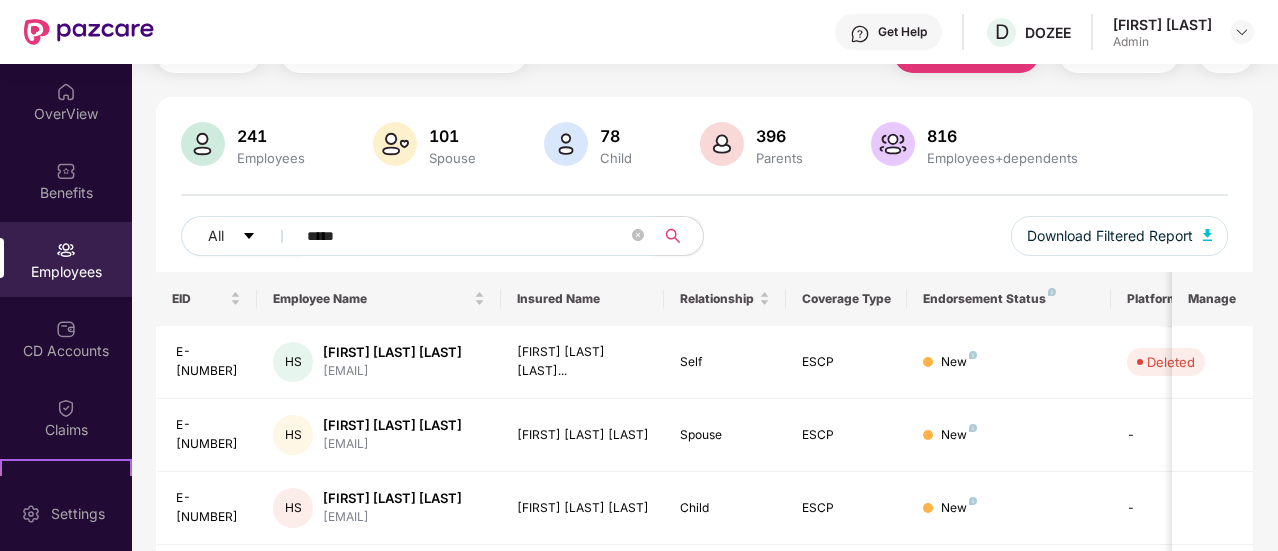 scroll, scrollTop: 102, scrollLeft: 0, axis: vertical 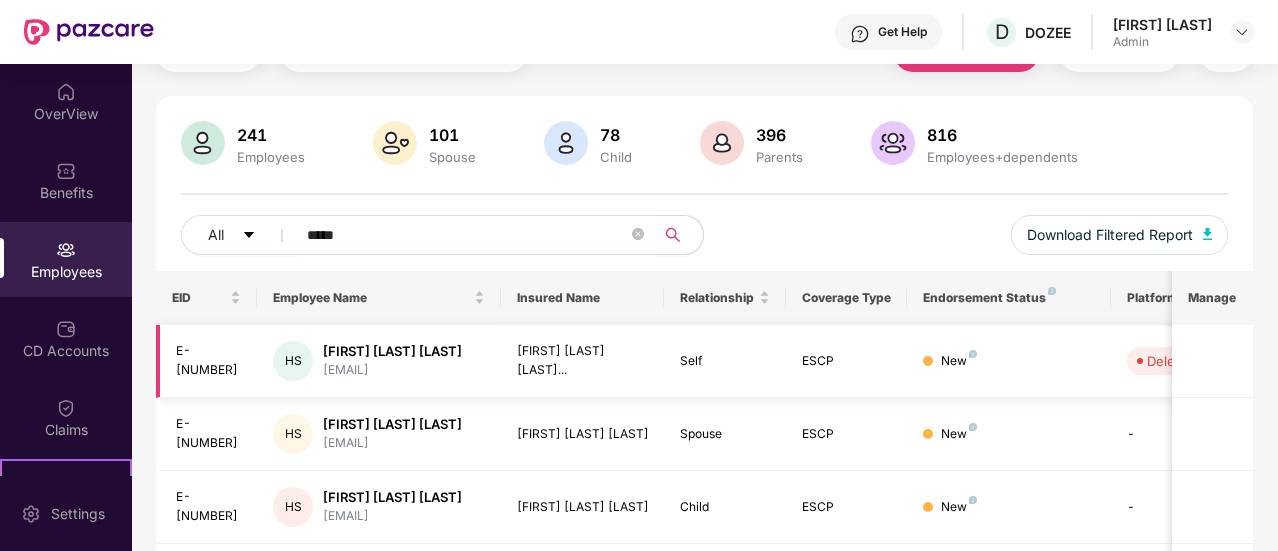 type on "*****" 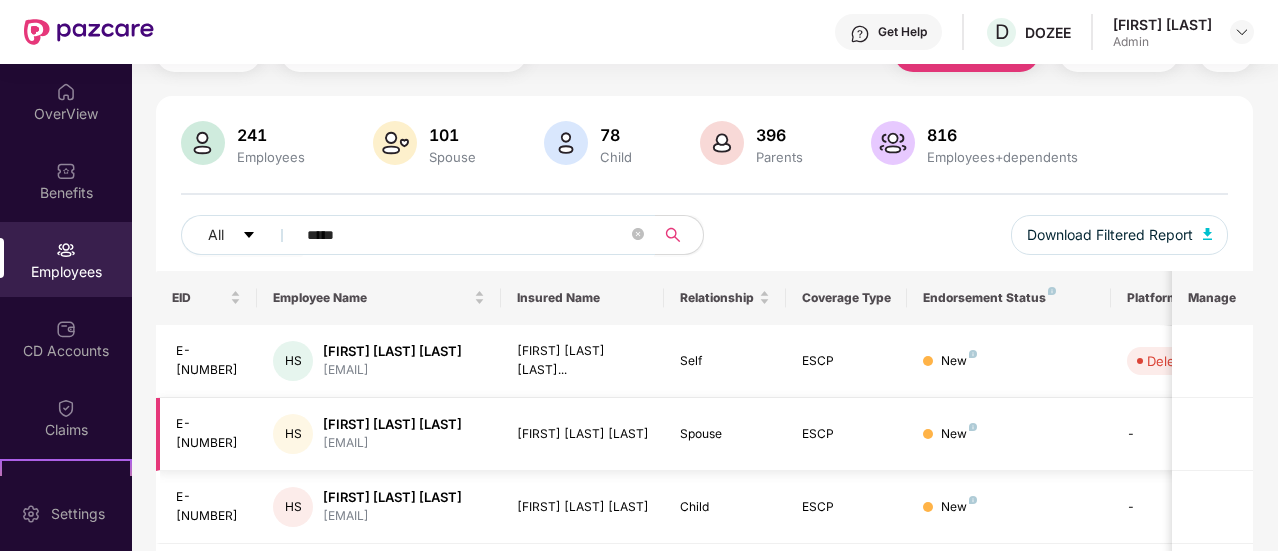 scroll, scrollTop: 0, scrollLeft: 0, axis: both 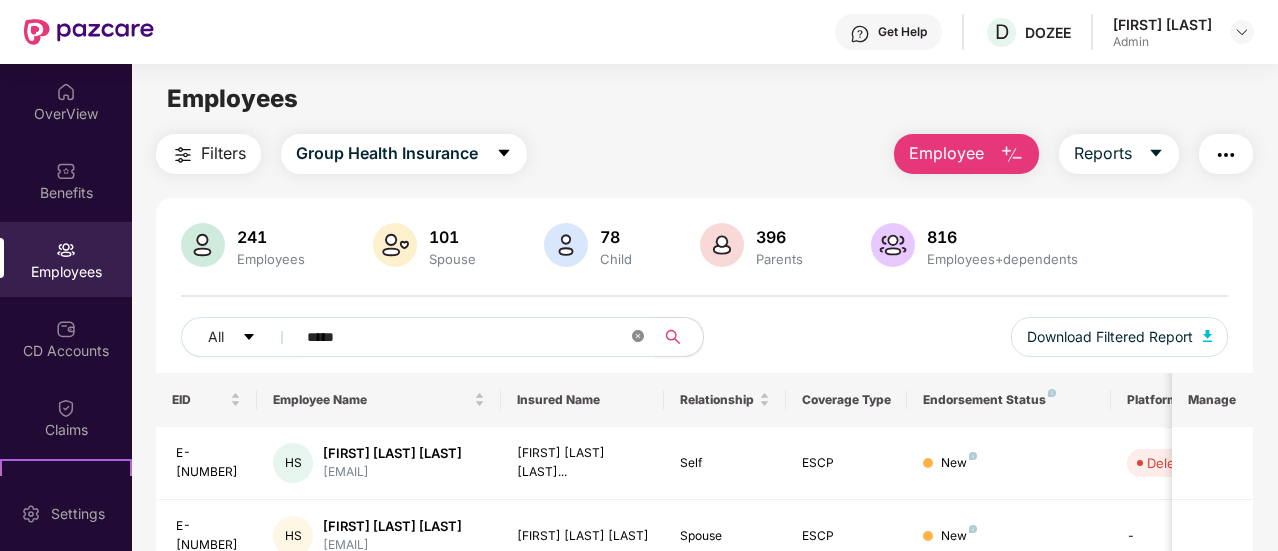 click 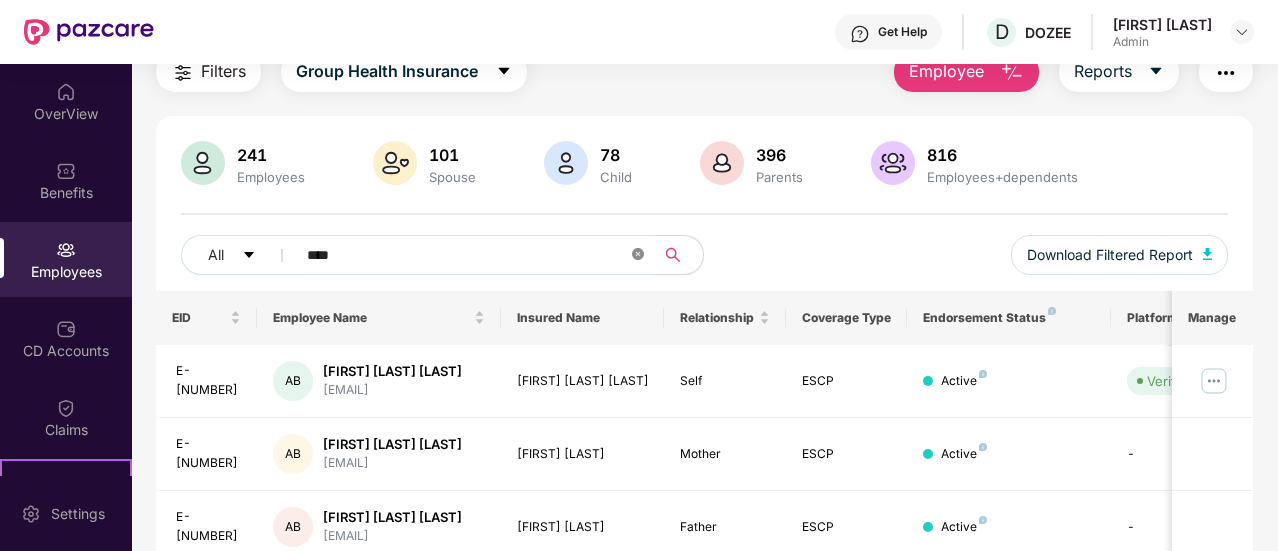 scroll, scrollTop: 85, scrollLeft: 0, axis: vertical 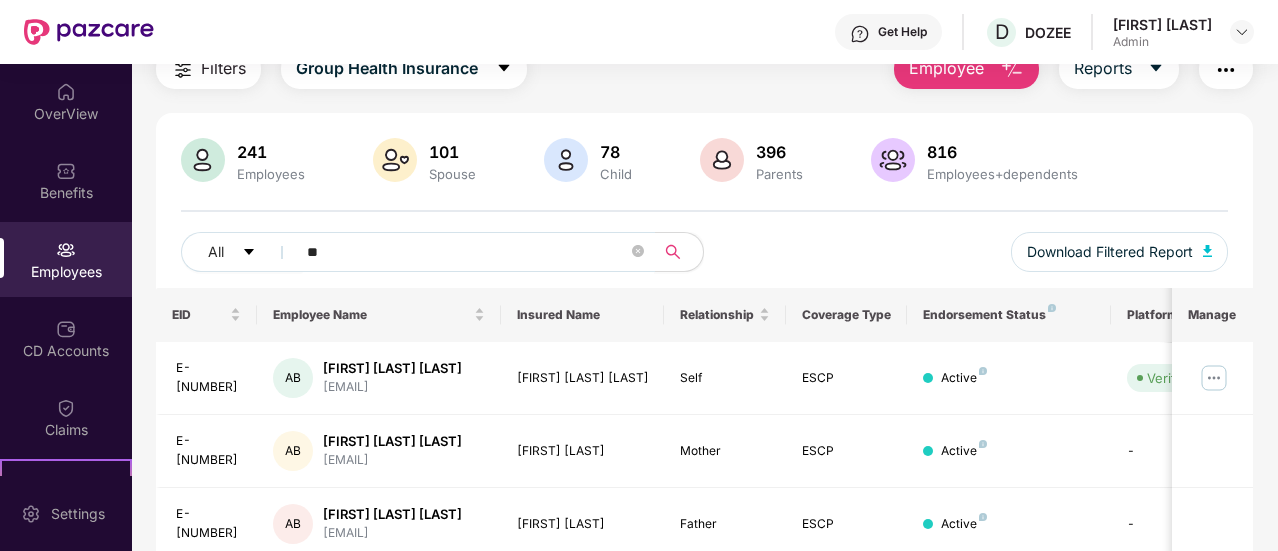 type on "*" 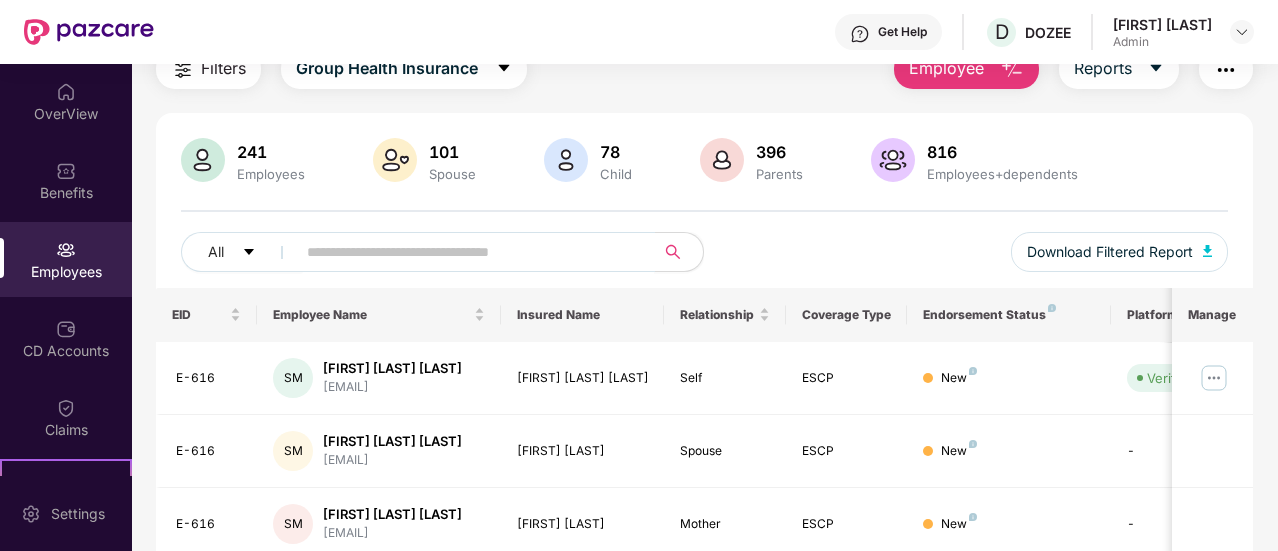 scroll, scrollTop: 0, scrollLeft: 0, axis: both 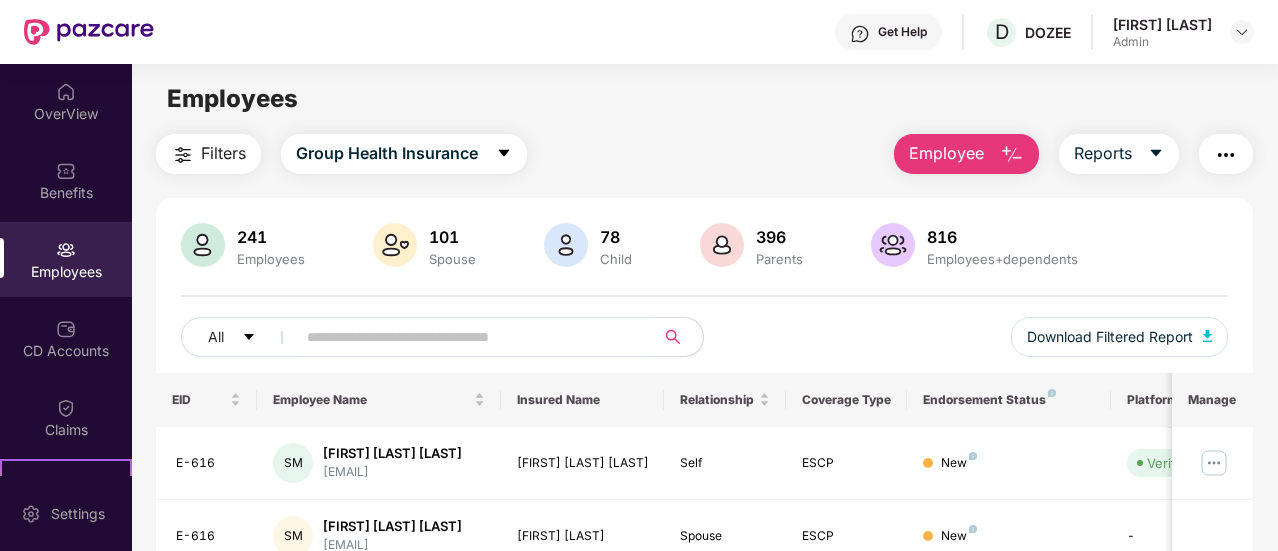 type 